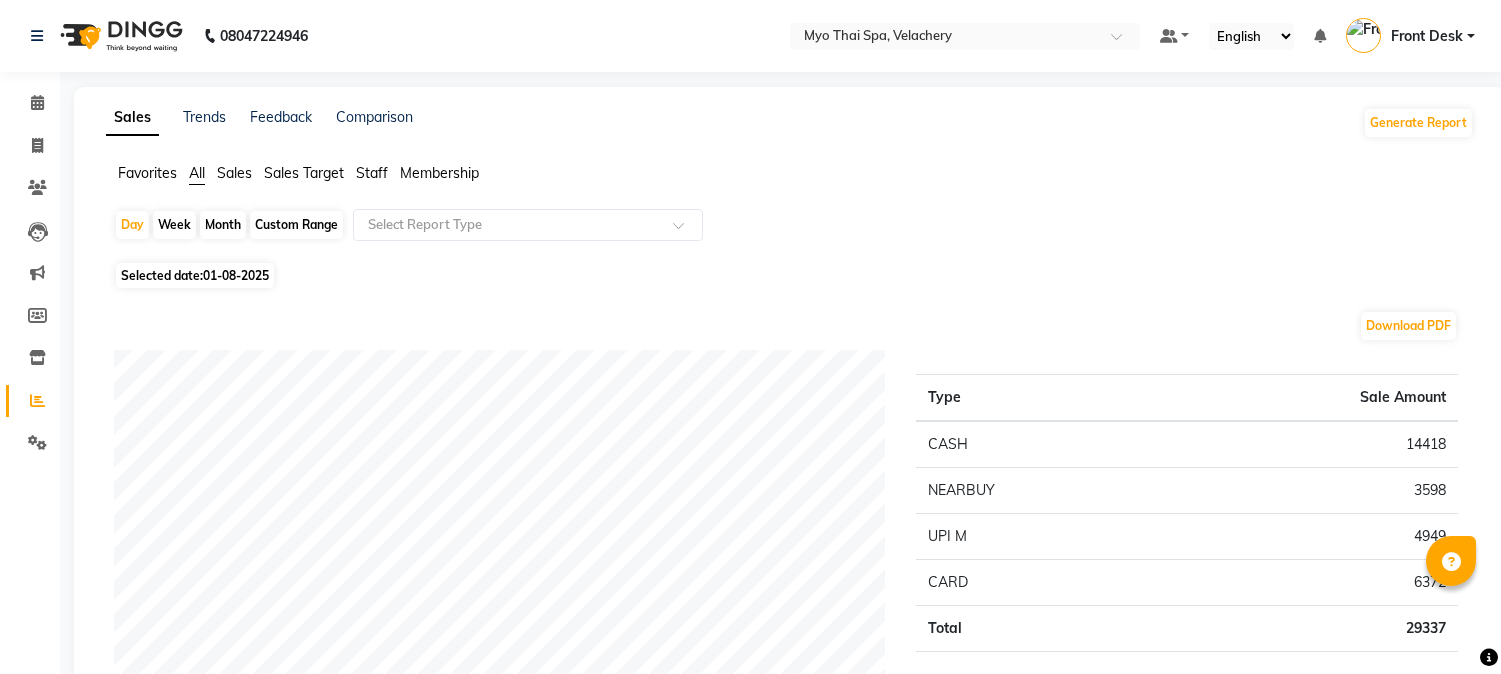 scroll, scrollTop: 111, scrollLeft: 0, axis: vertical 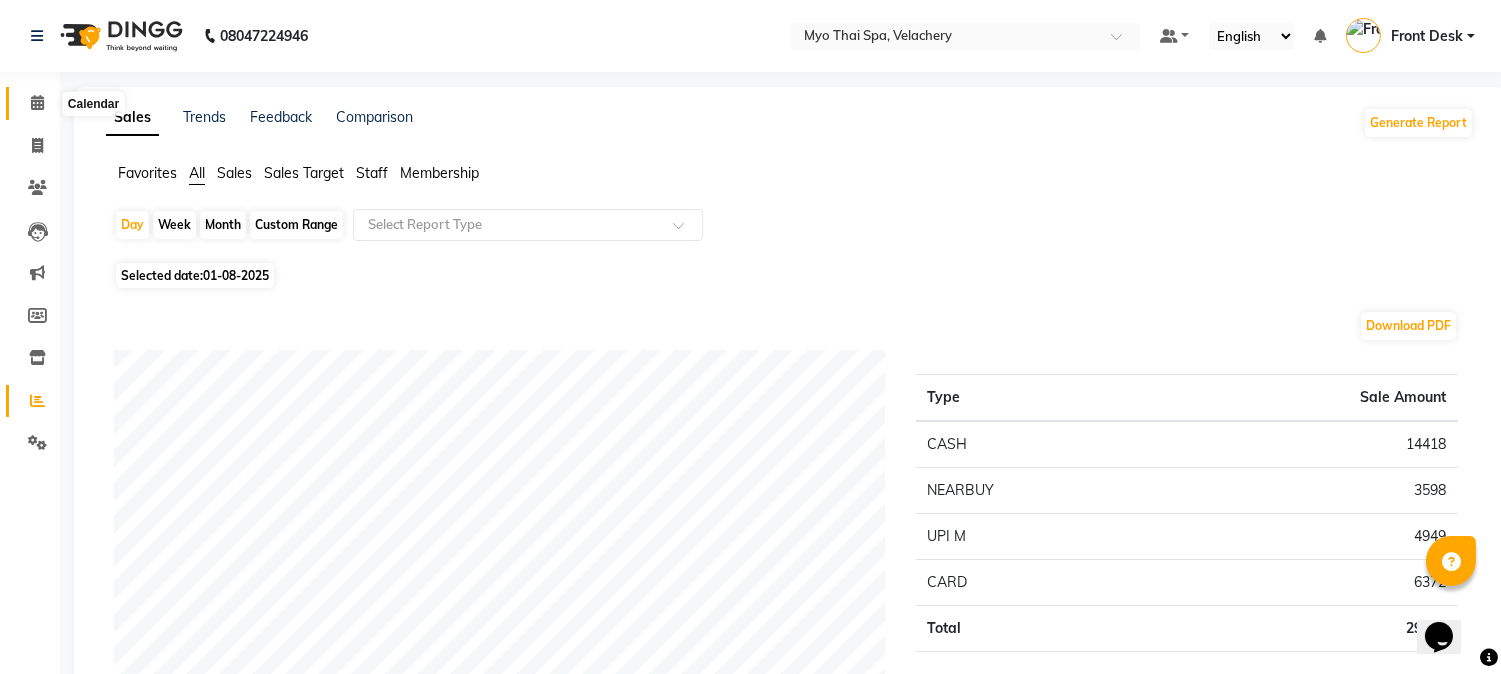 click 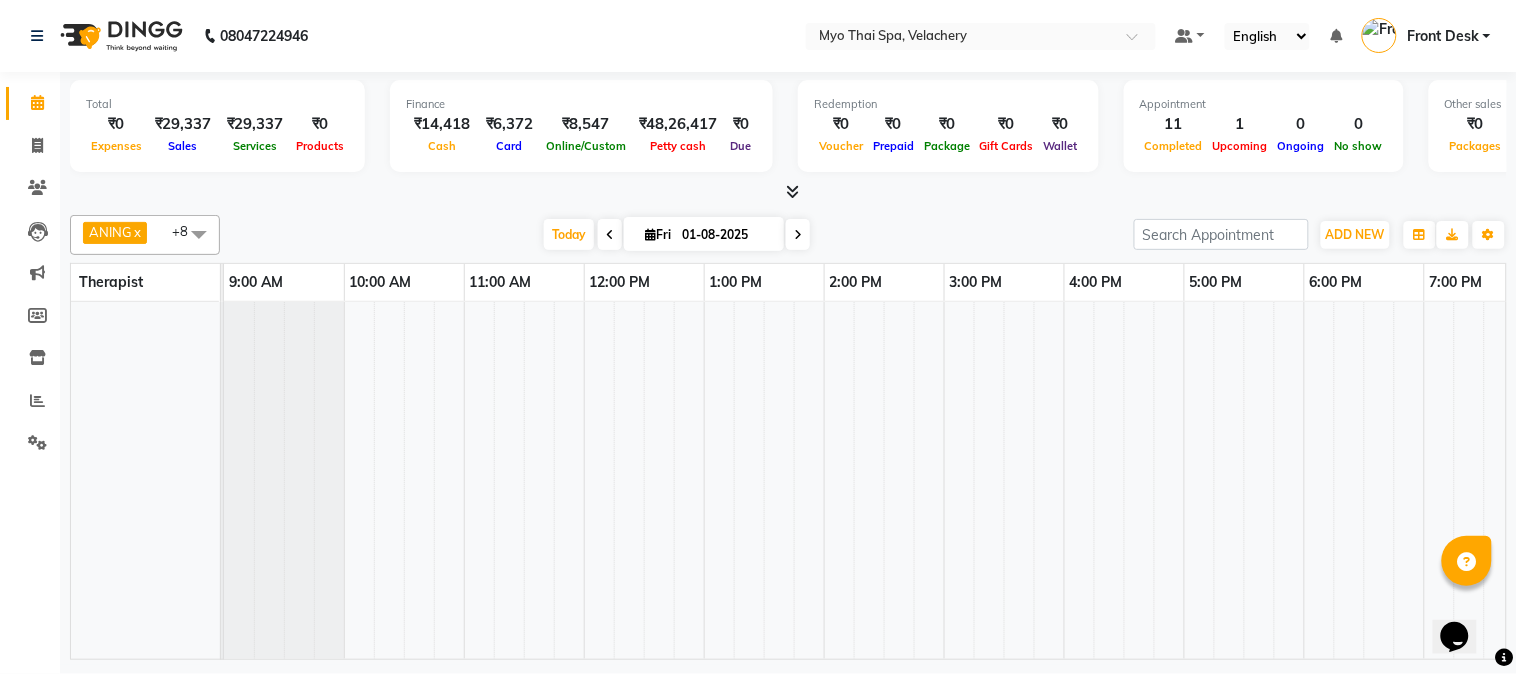 scroll, scrollTop: 0, scrollLeft: 0, axis: both 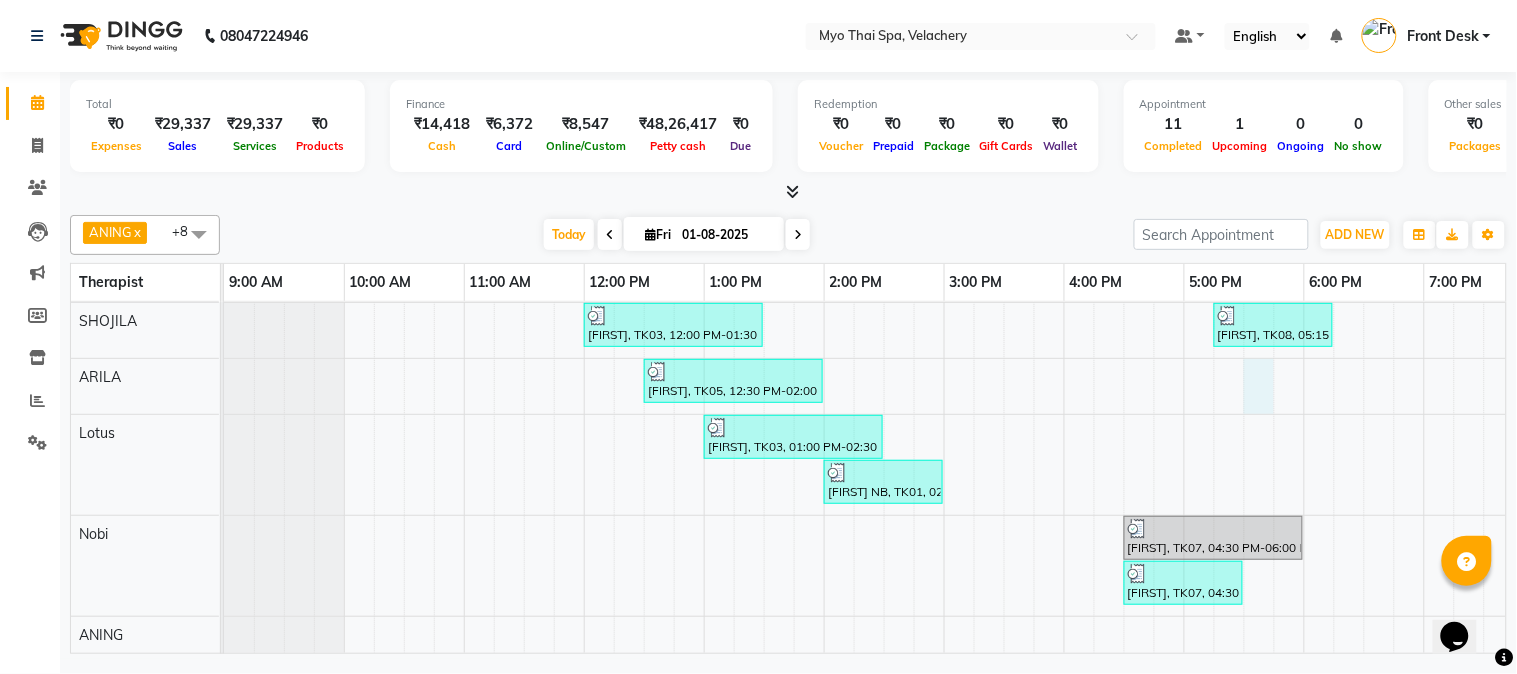 click on "[FIRST], TK07, 04:30 PM-05:30 PM, Swedish [ 60 Min ] [FIRST] [LAST], TK10, 08:15 PM-09:15 PM, Deep Tissue [ 60 Min ] [FIRST], TK03, 12:00 PM-01:30 PM, Swedish [ 90 Min ] [FIRST], TK08, 05:15 PM-06:15 PM, Balinese [ 60 Min ] [FIRST], TK05, 12:30 PM-02:00 PM, Swedish 90Mins NB [FIRST], TK03, 01:00 PM-02:30 PM, Swedish [ 90 Min ] [FIRST] NB, TK01, 02:00 PM-03:00 PM, Deep Tissue 60mins NB [FIRST], TK07, 04:30 PM-06:00 PM, Swedish 90Mins NB [FIRST], TK07, 04:30 PM-05:30 PM, Swedish [ 60 Min ] [FIRST], TK02, 12:00 PM-01:00 PM, Swedish [ 60 Min ] [FIRST], TK06, 03:30 PM-04:30 PM, Deep Tissue 60mins NB [FIRST], TK09, 06:15 PM-07:15 PM, Traditional Thai Dry Spa-60Mins [FIRST] [LAST], TK04, 04:00 PM-05:00 PM, Aroma Thai 60Mins NB" at bounding box center [1124, 503] 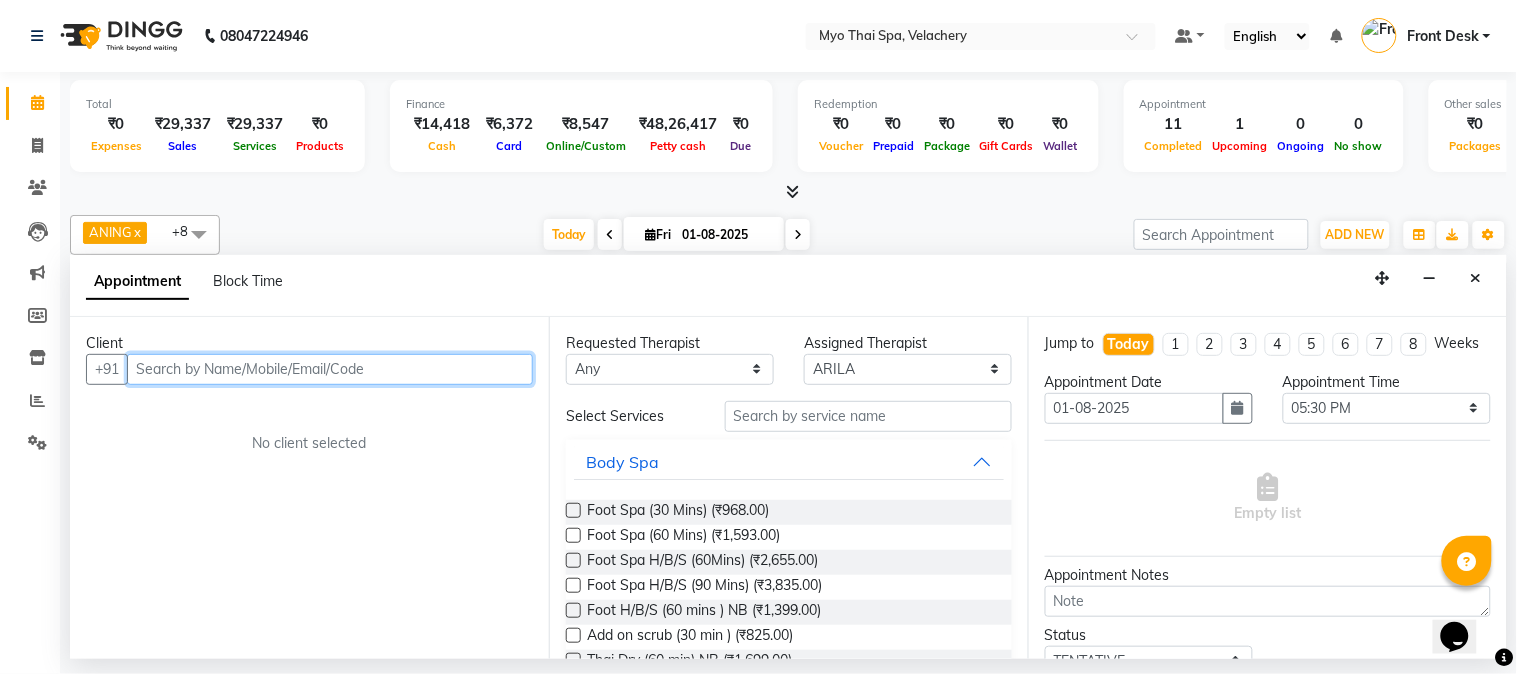 click at bounding box center (330, 369) 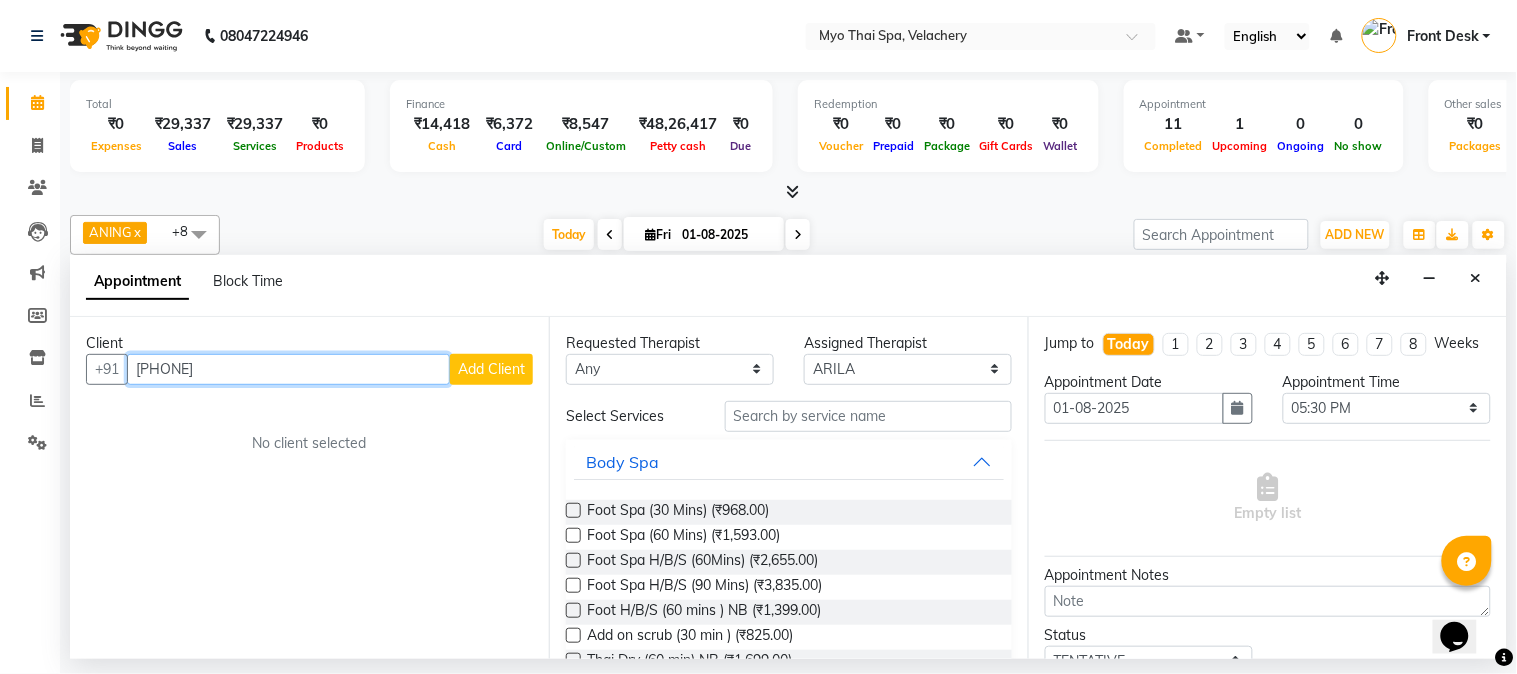 type on "[PHONE]" 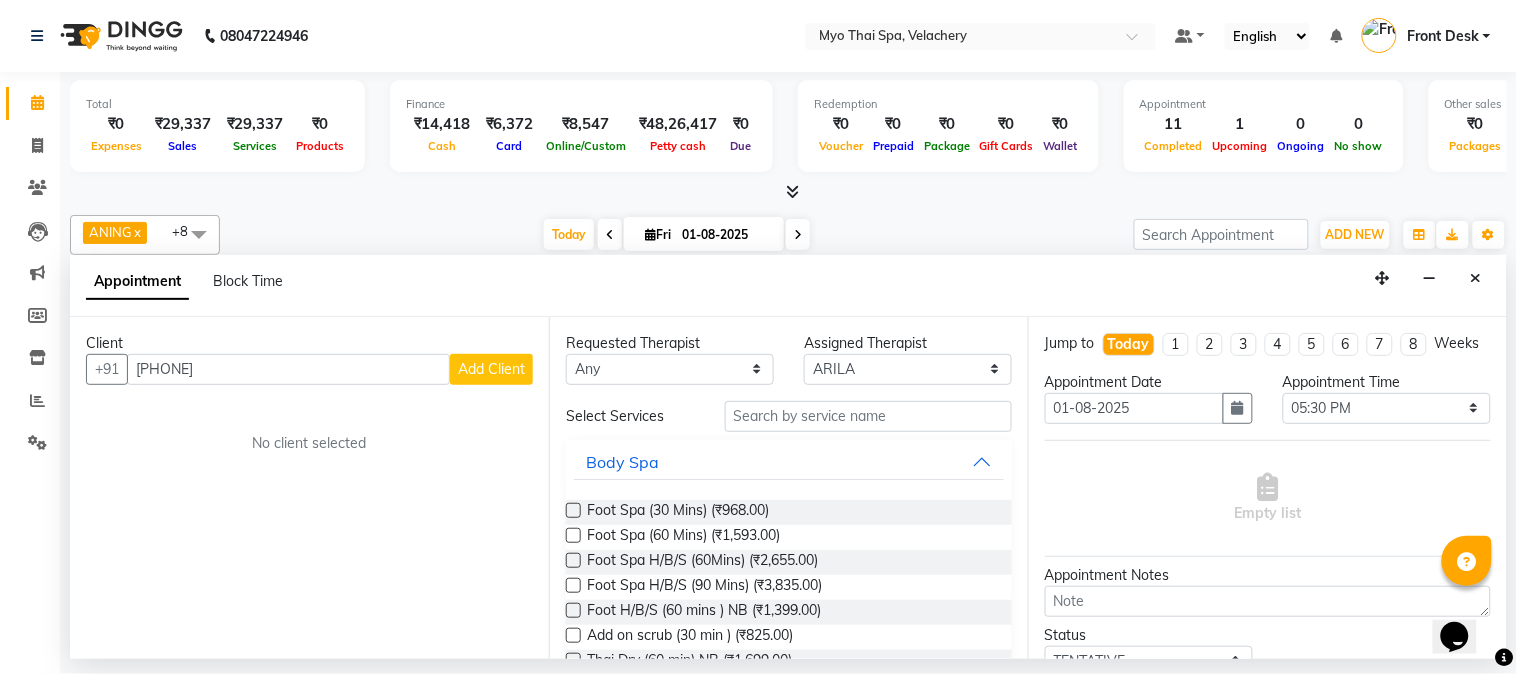 click on "Add Client" at bounding box center (491, 369) 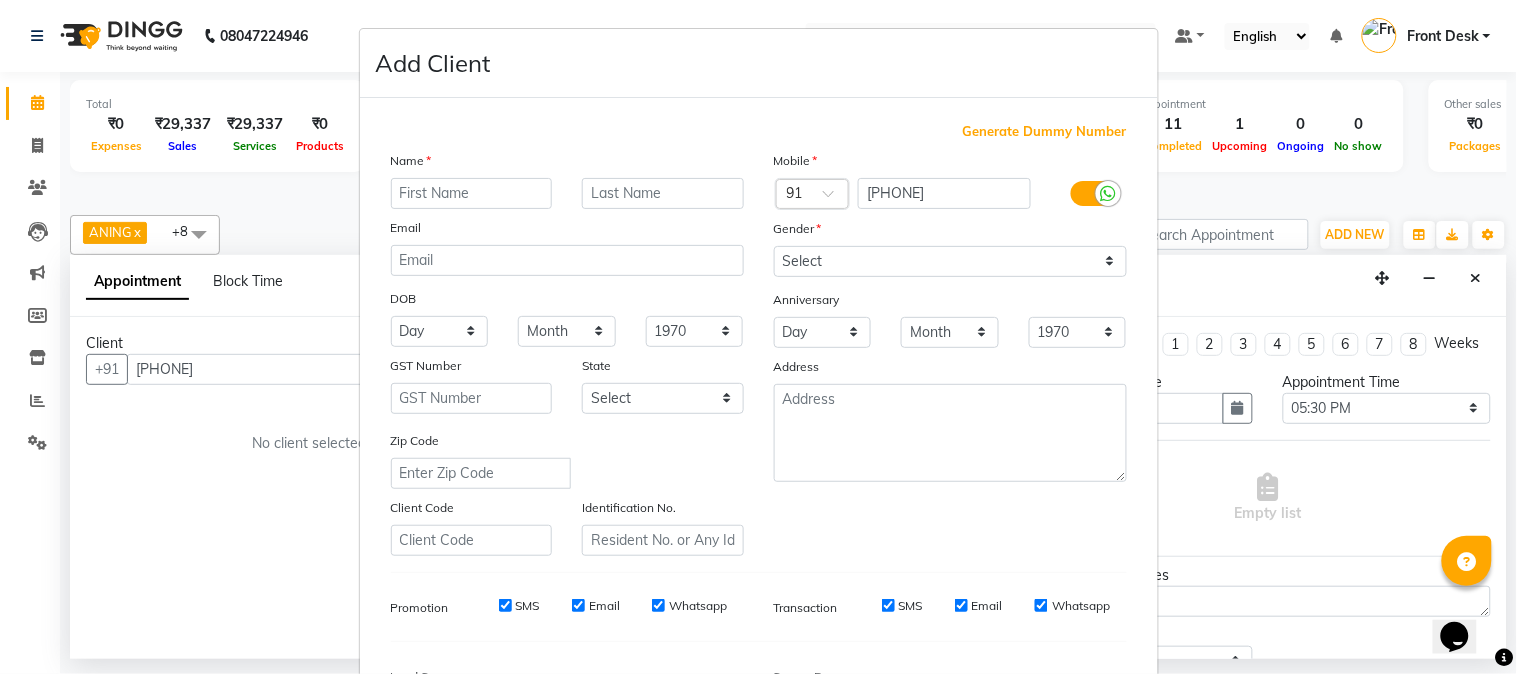 click at bounding box center [472, 193] 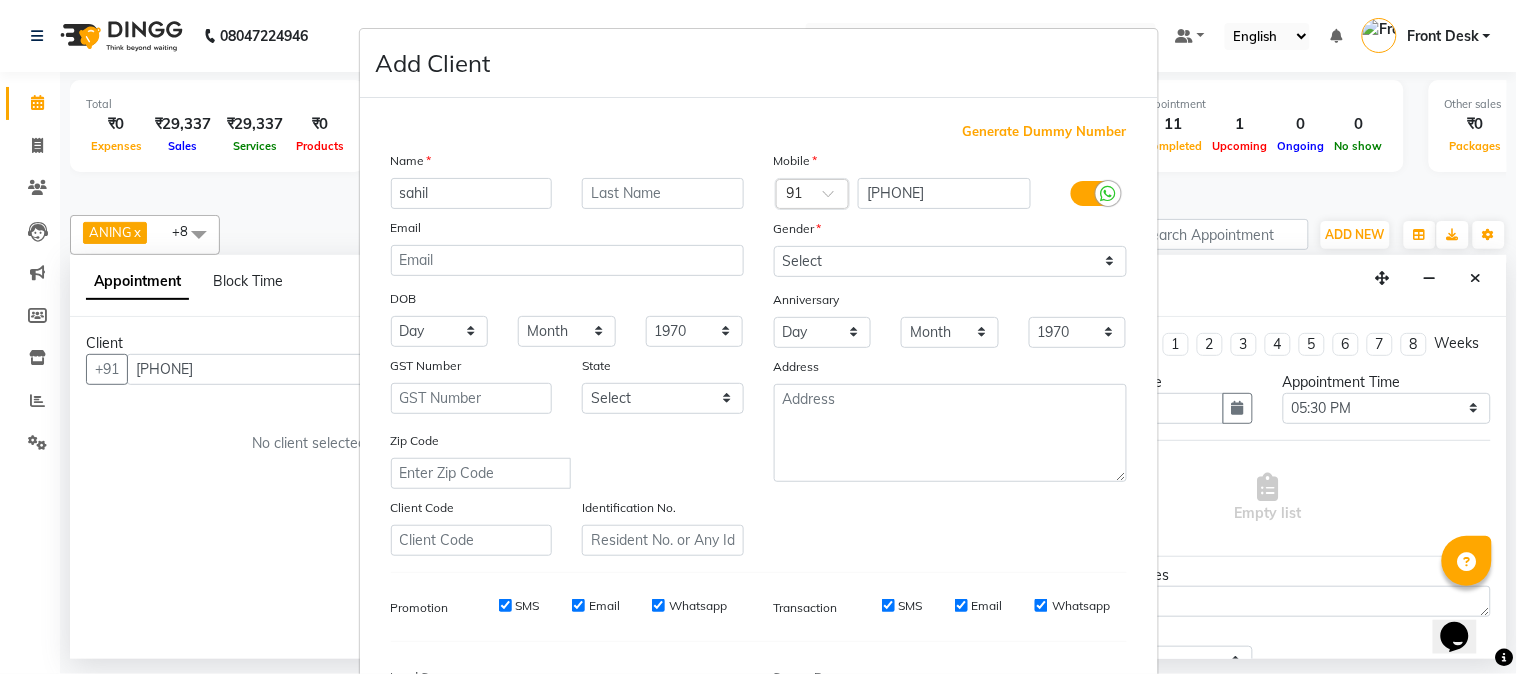 type on "sahil" 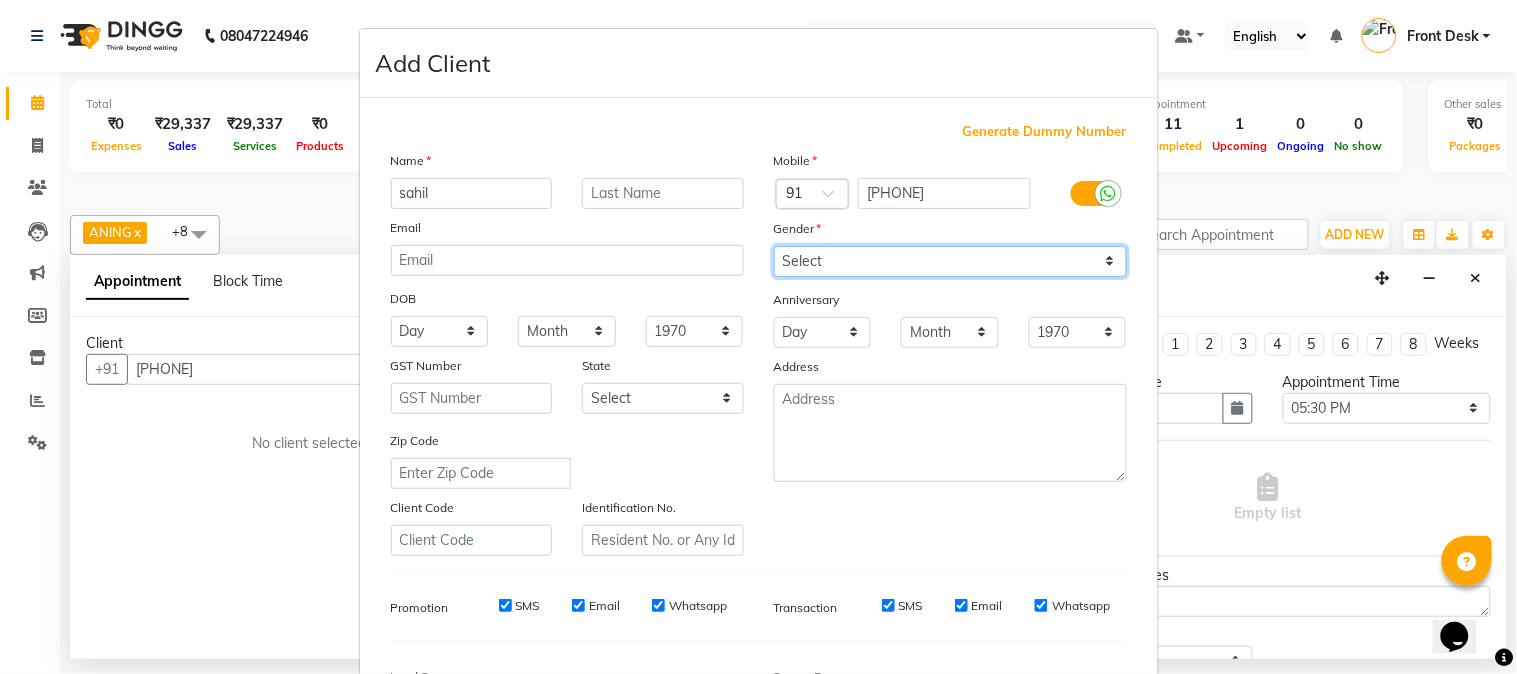 click on "Select Male Female Other Prefer Not To Say" at bounding box center [950, 261] 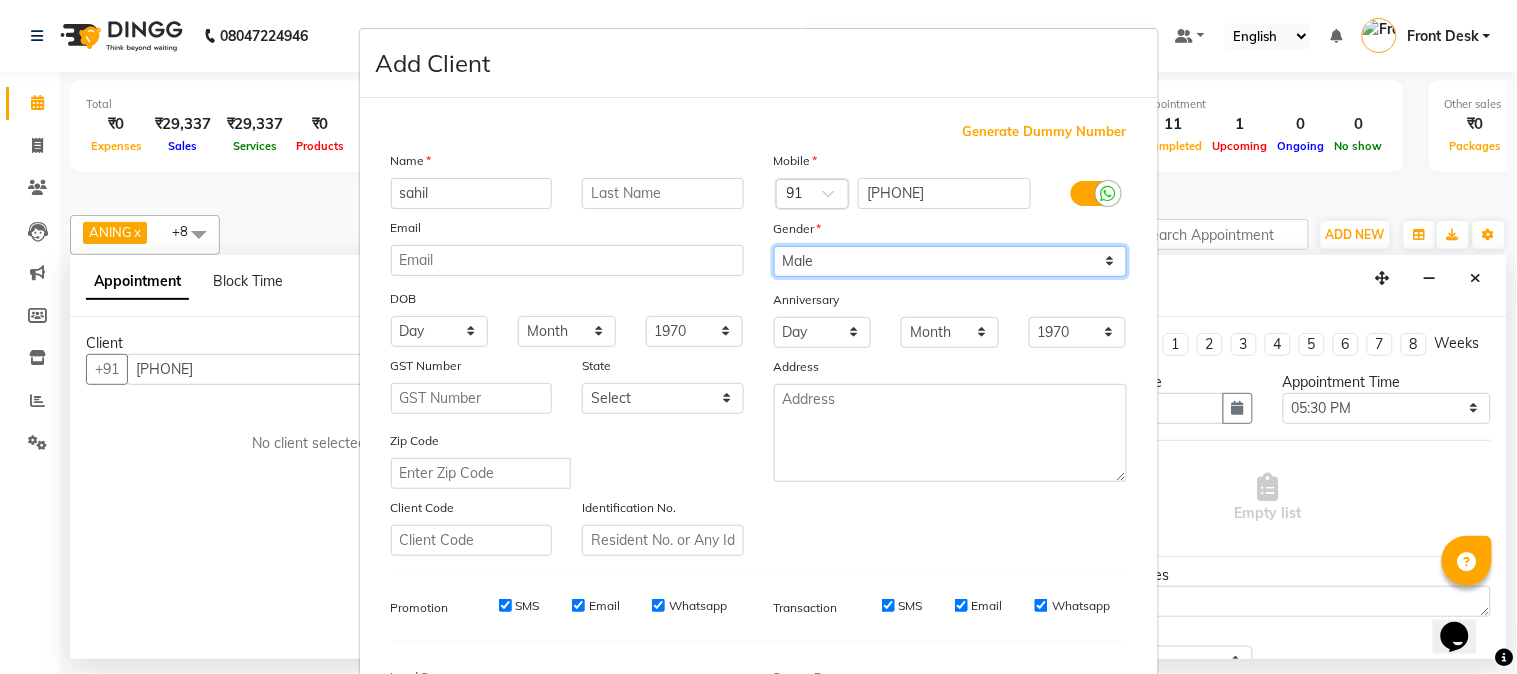 click on "Select Male Female Other Prefer Not To Say" at bounding box center [950, 261] 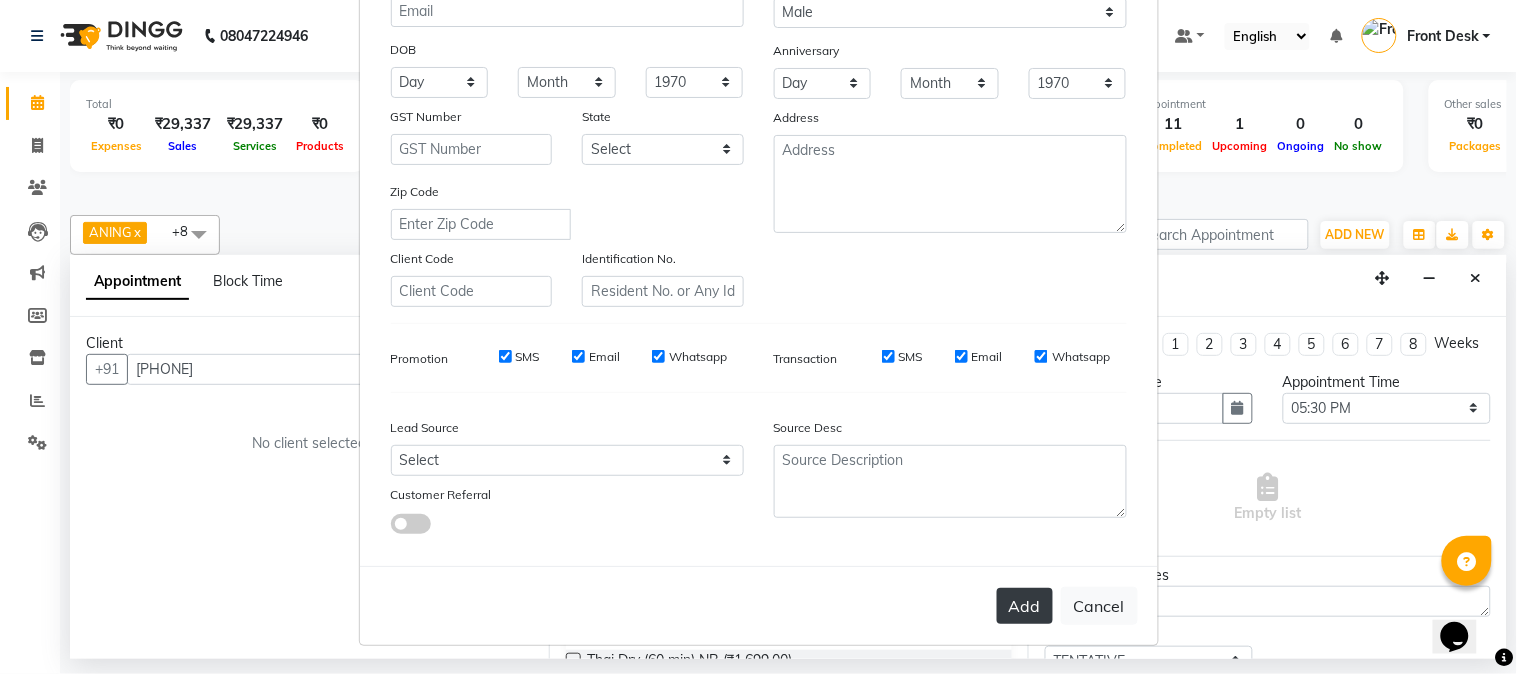 click on "Add" at bounding box center [1025, 606] 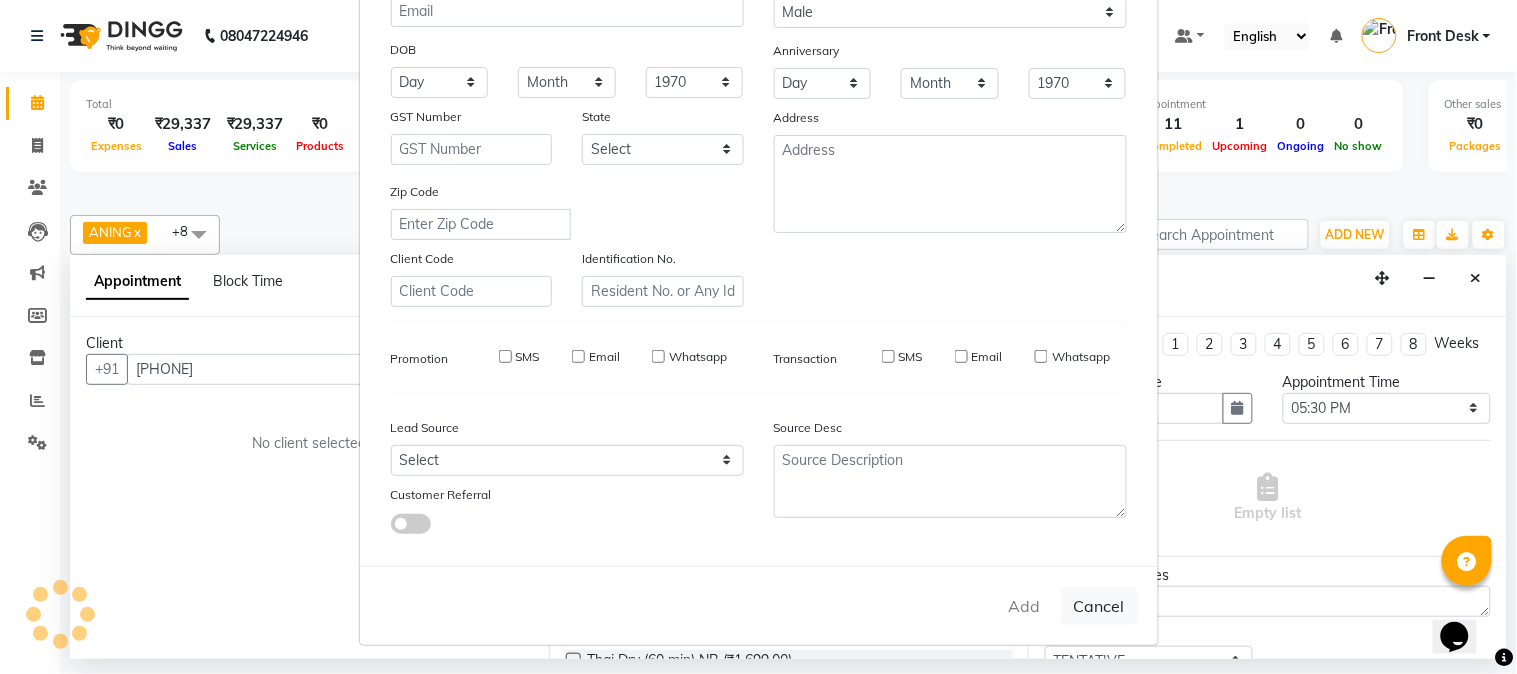 type 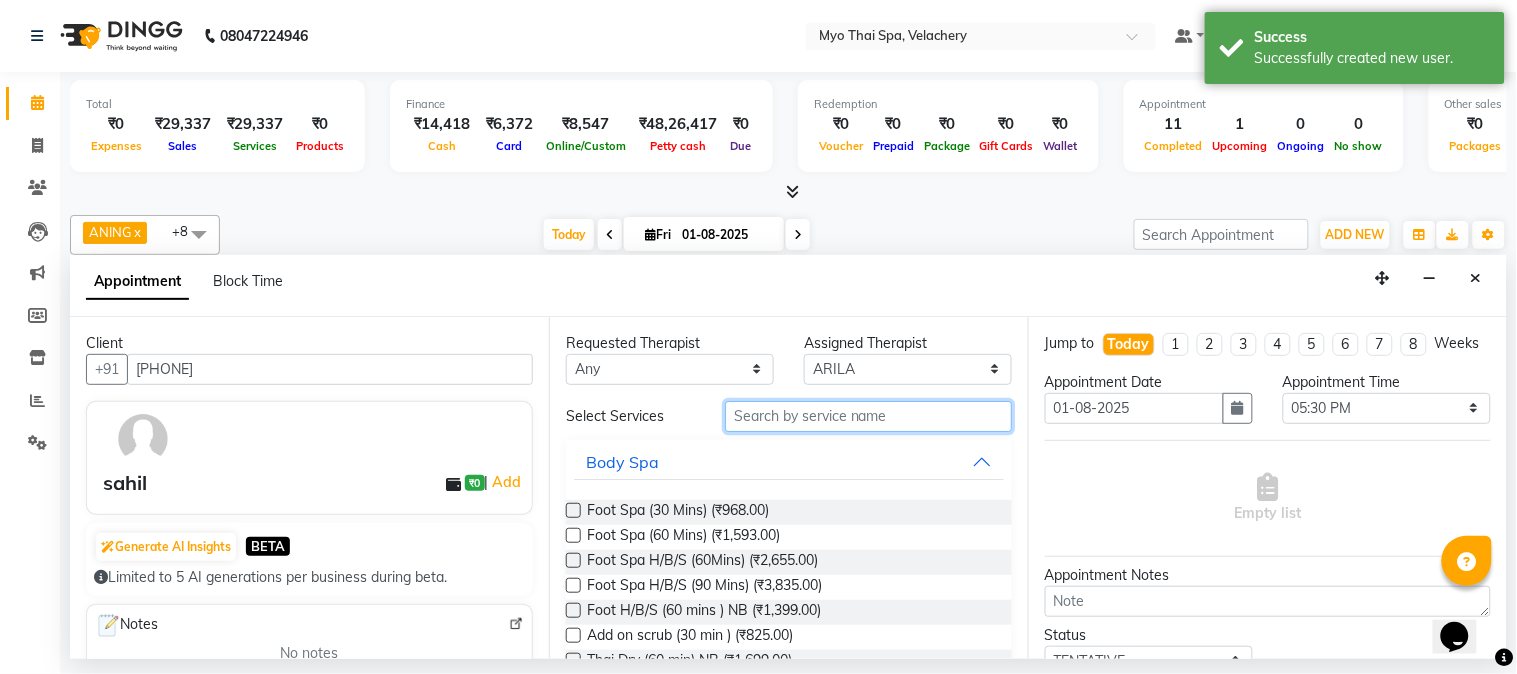 click at bounding box center (868, 416) 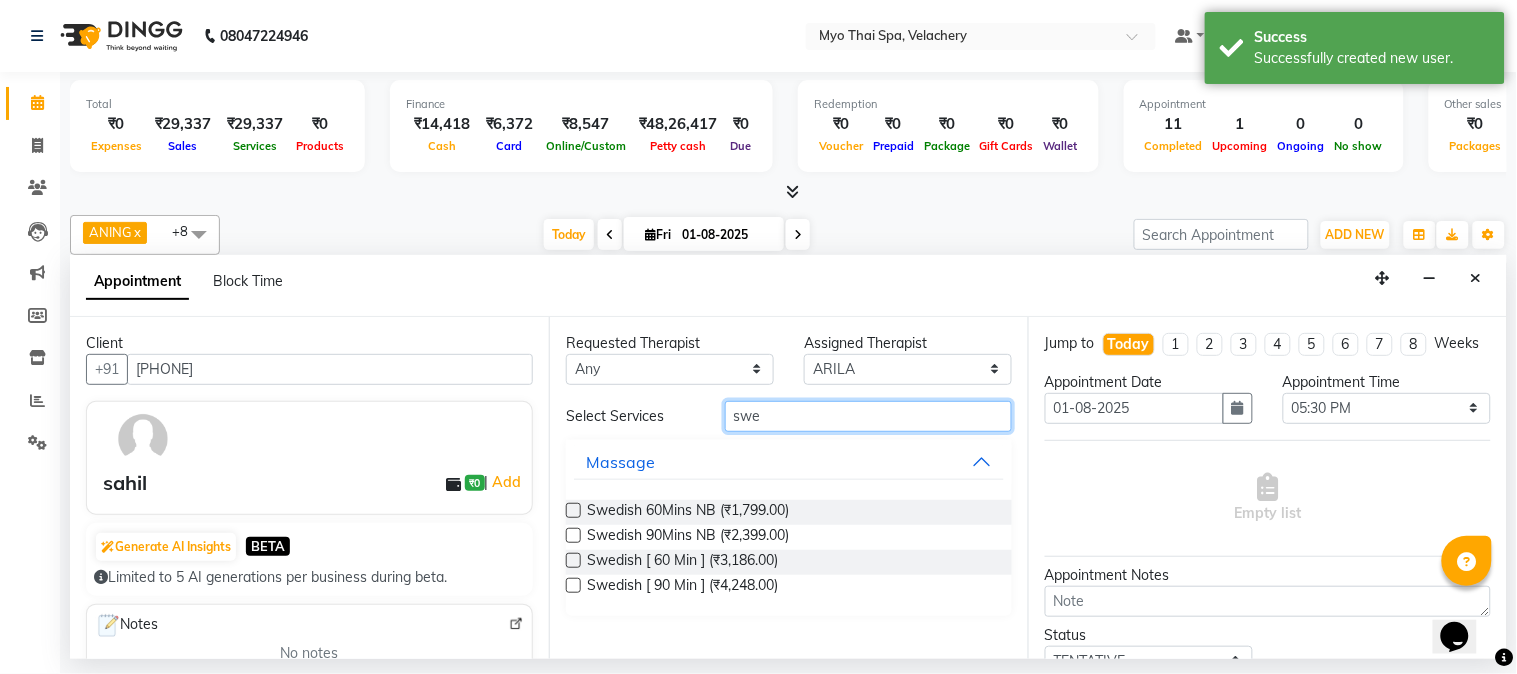 type on "swe" 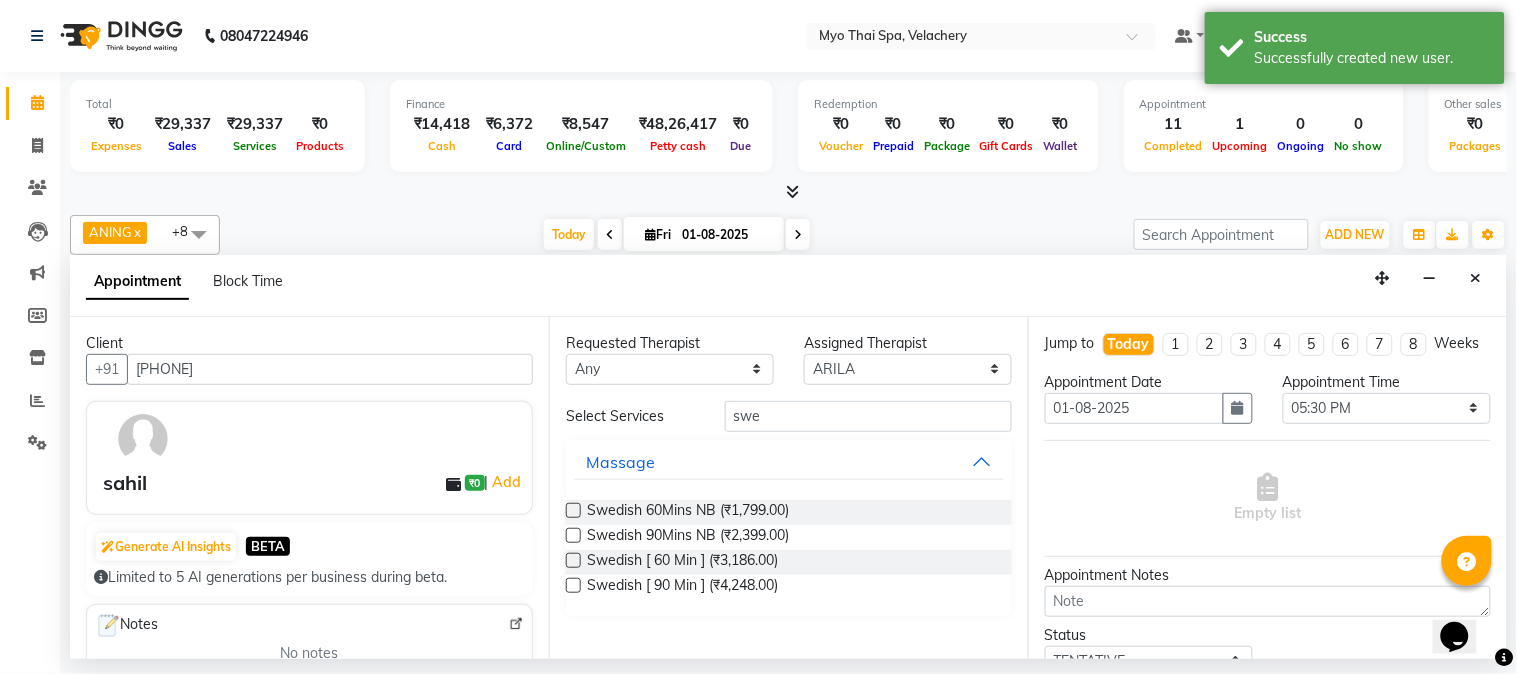 click at bounding box center [573, 560] 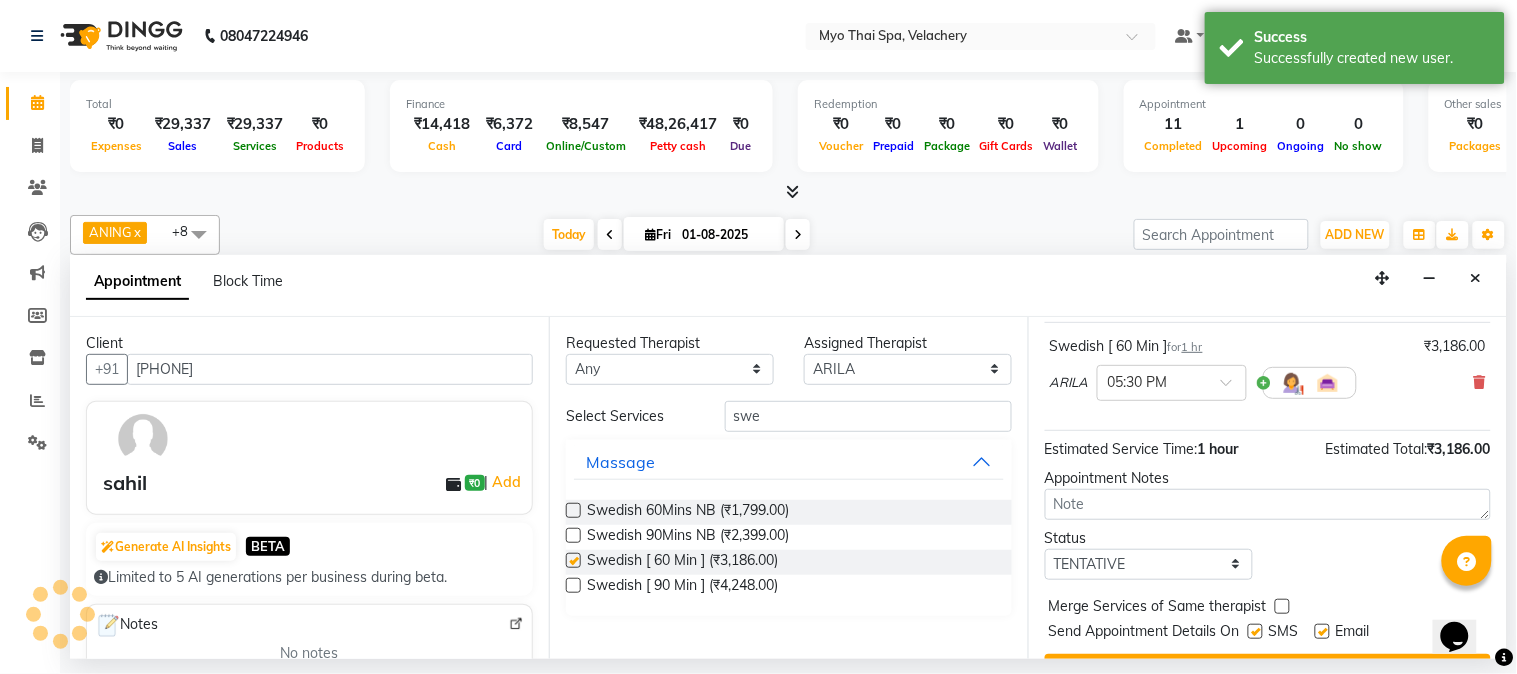 checkbox on "false" 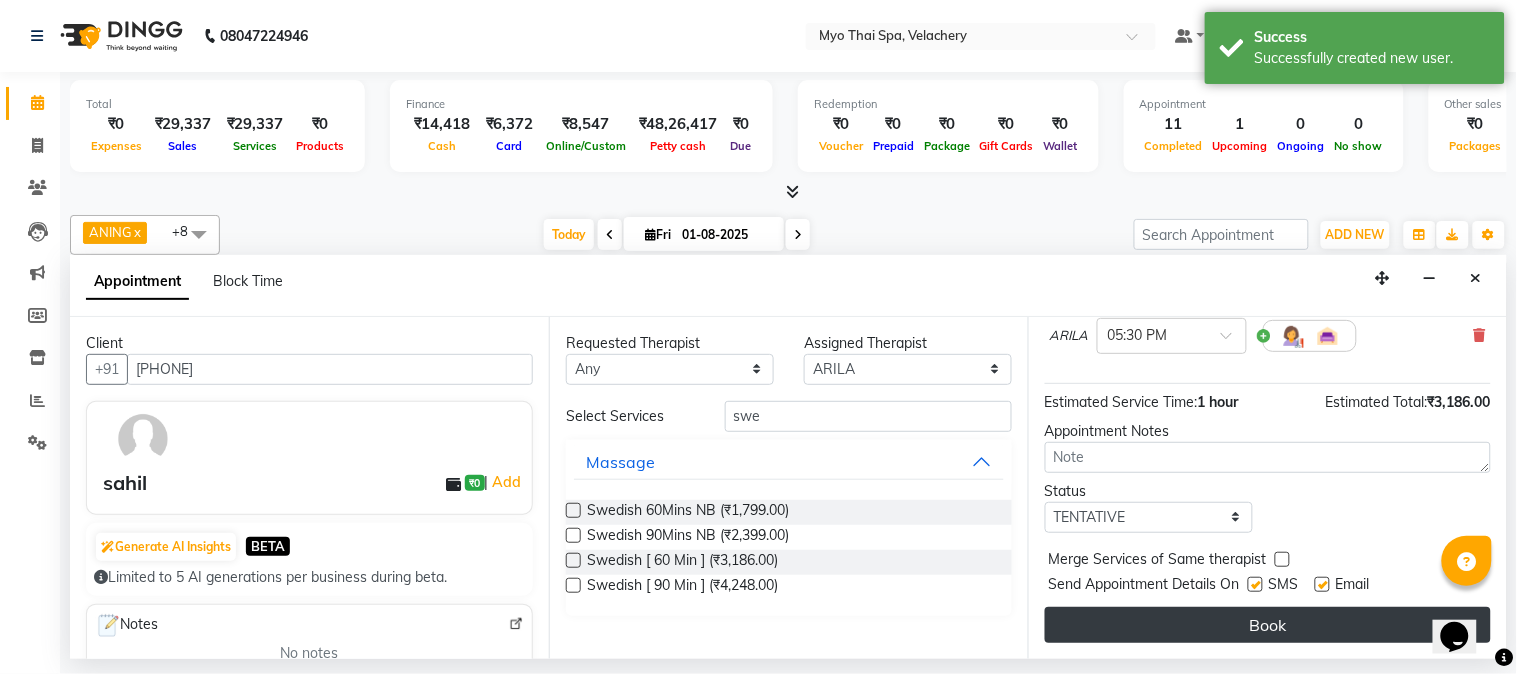 click on "Book" at bounding box center [1268, 625] 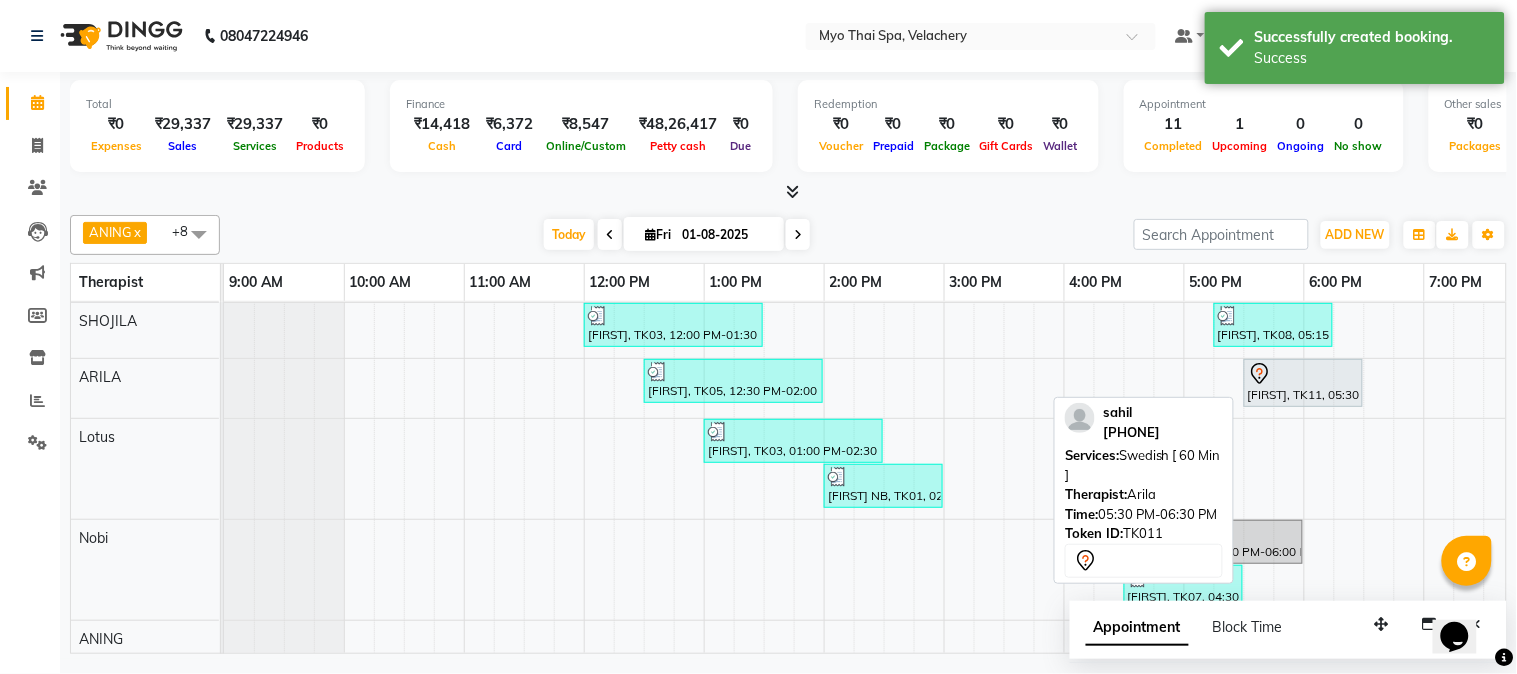 click on "[FIRST], TK11, 05:30 PM-06:30 PM, Swedish [ 60 Min ]" at bounding box center [1303, 383] 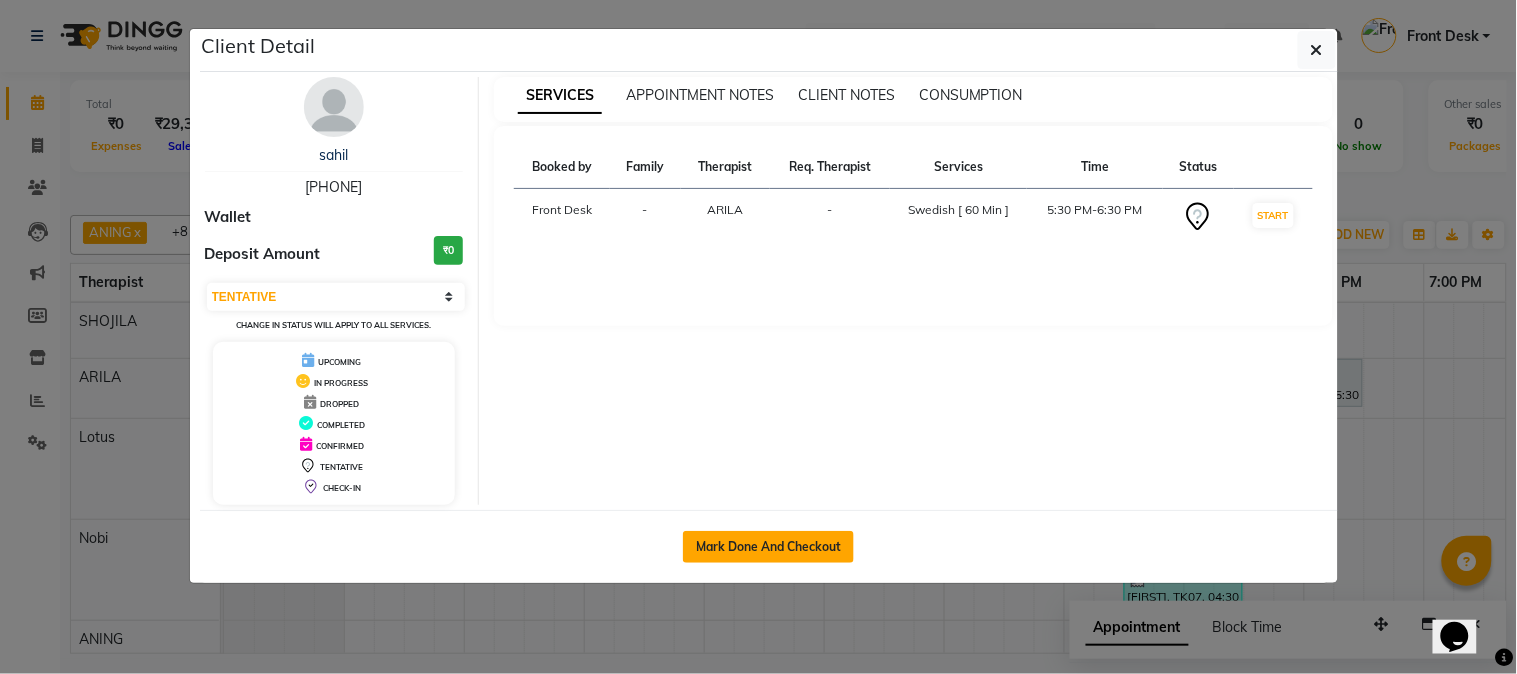 click on "Mark Done And Checkout" 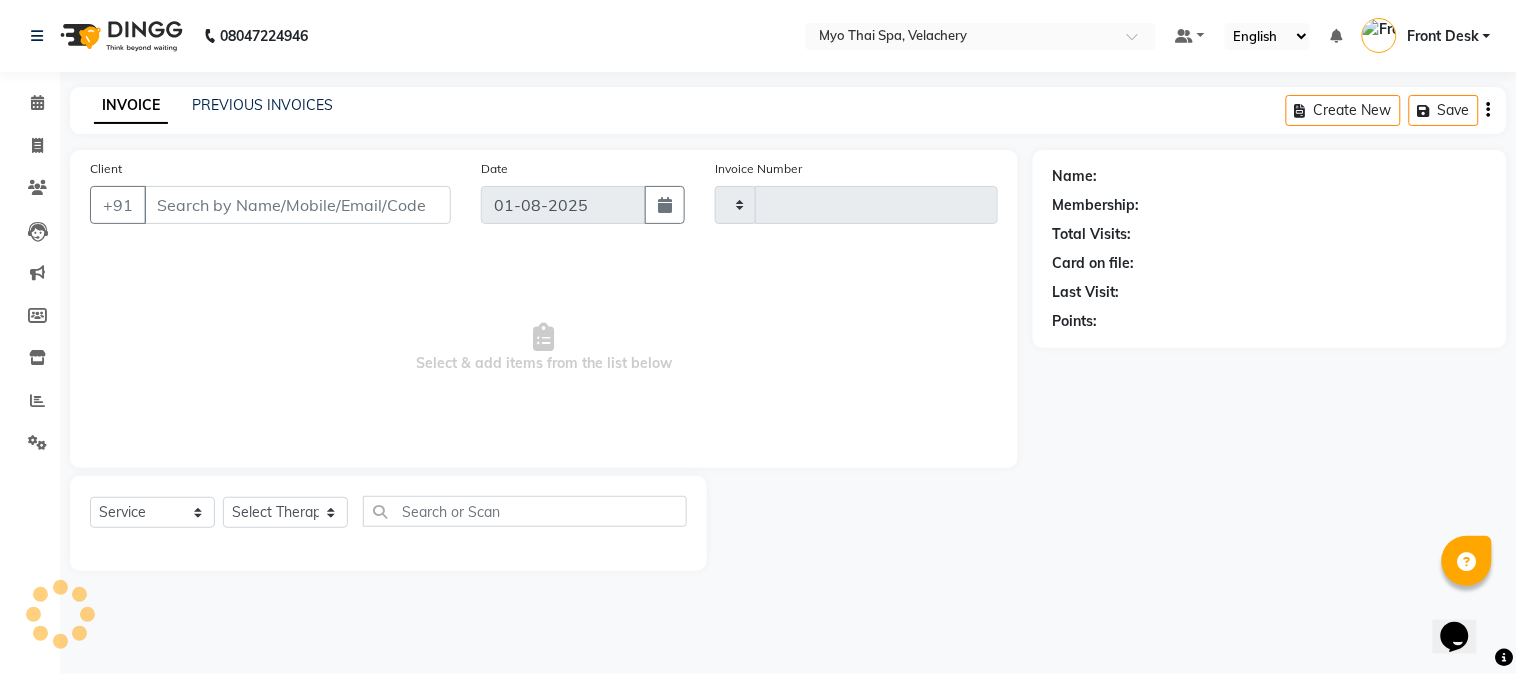 type on "1268" 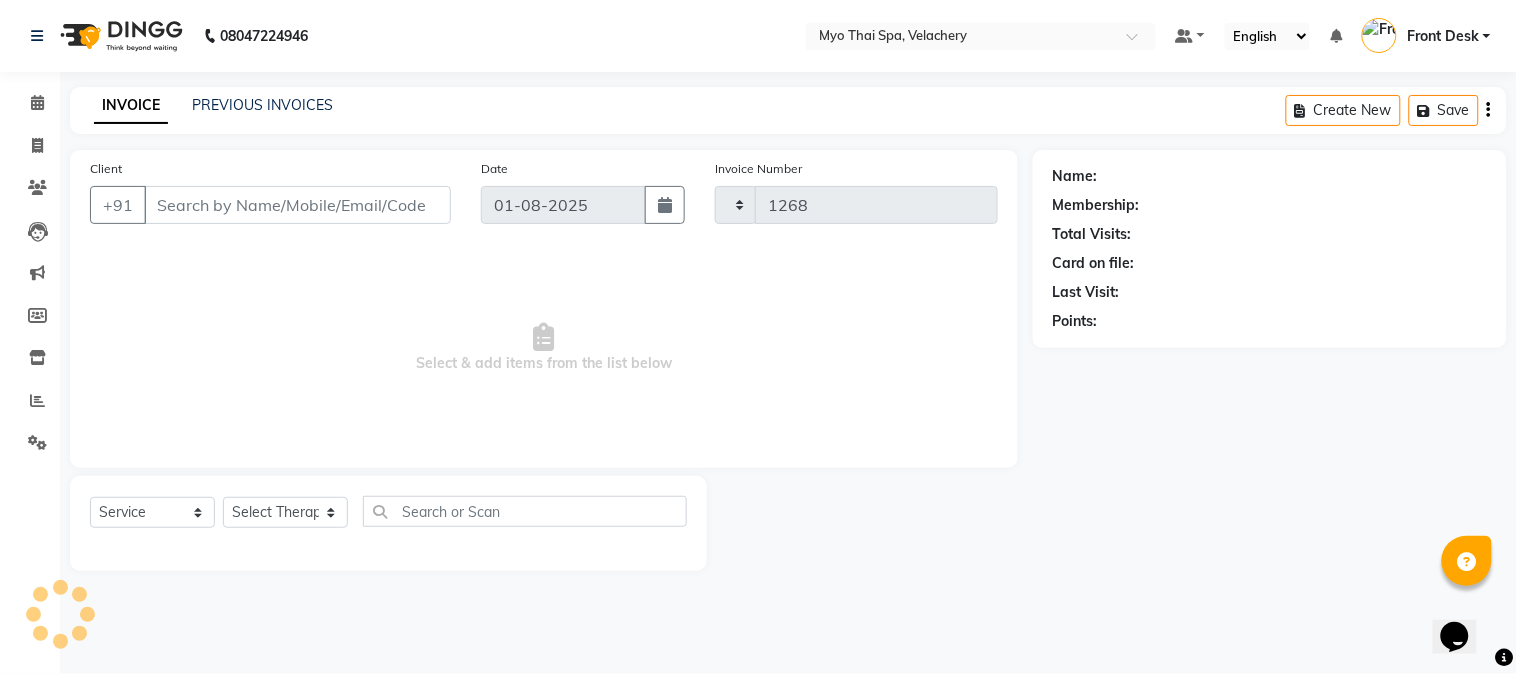 select on "5554" 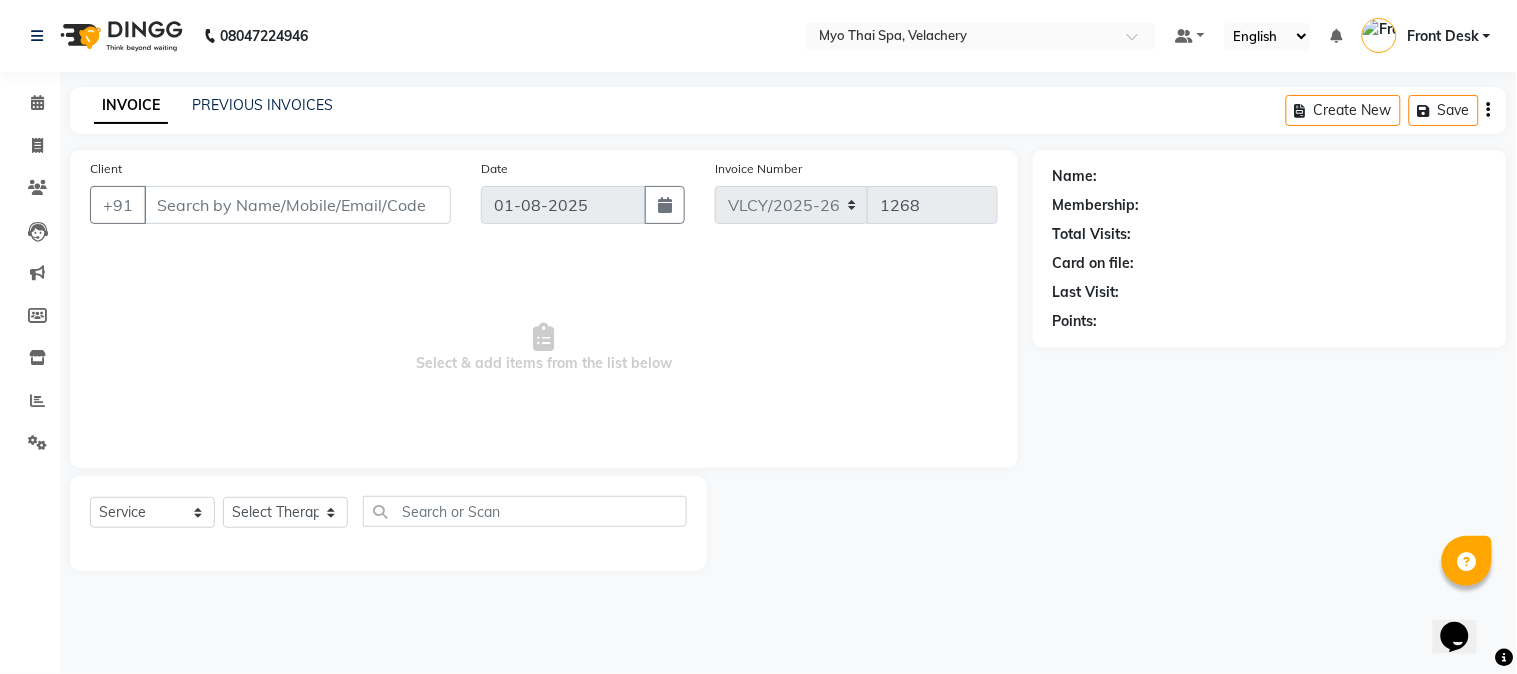 type on "[PHONE]" 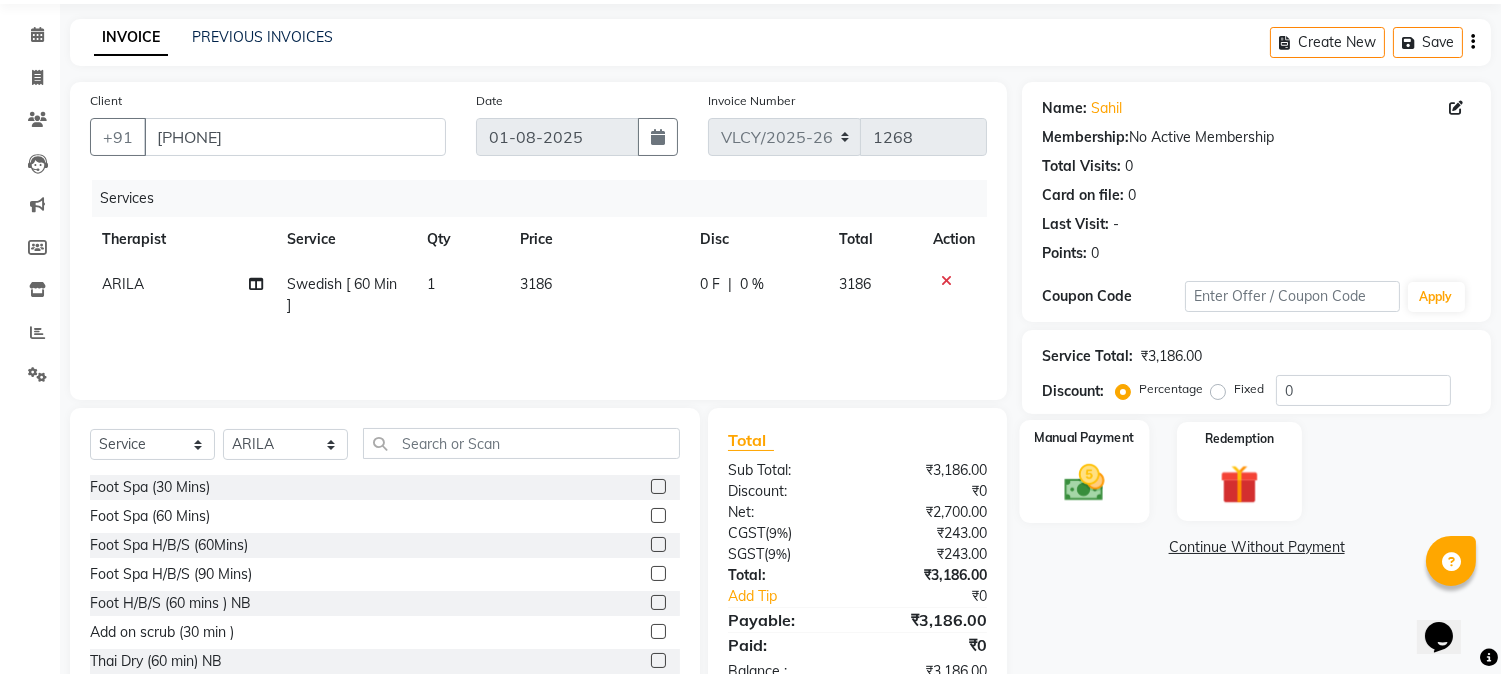 scroll, scrollTop: 126, scrollLeft: 0, axis: vertical 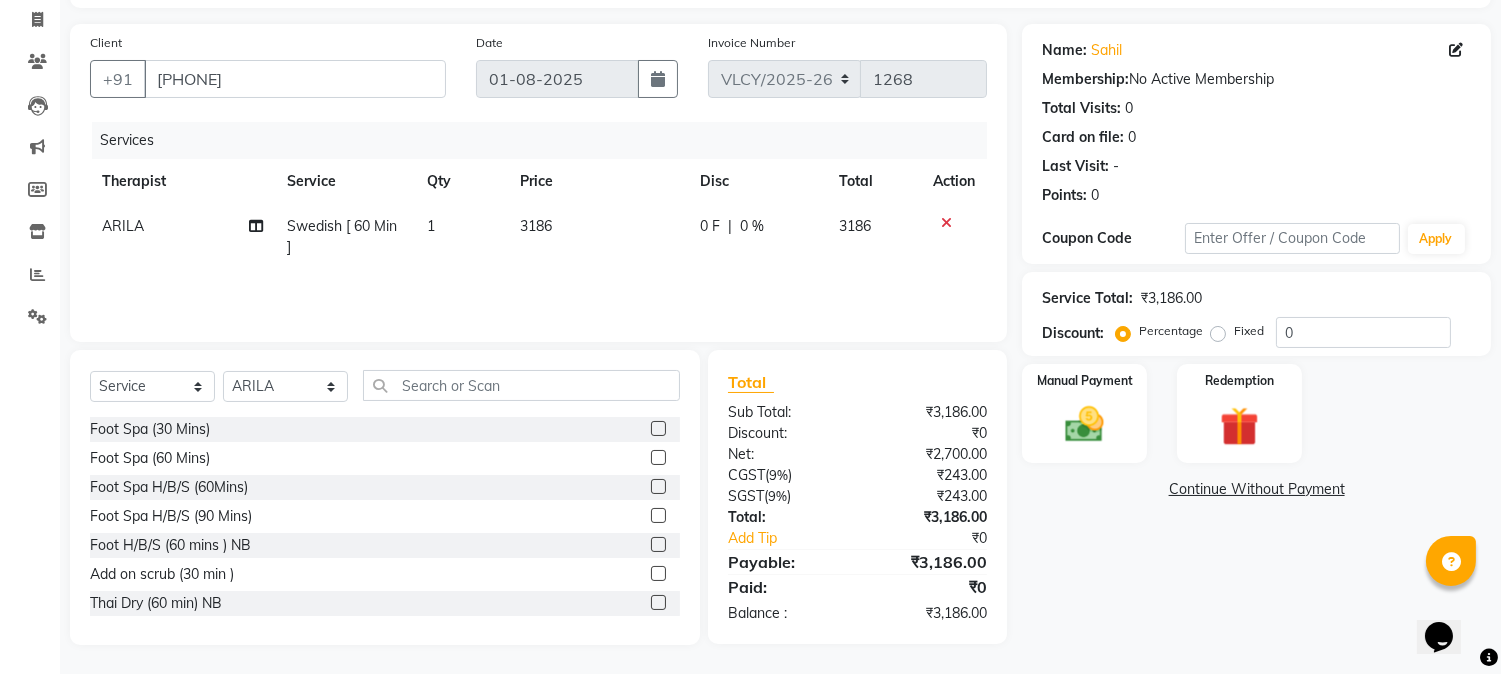 click on "Swedish [ 60 Min ]" 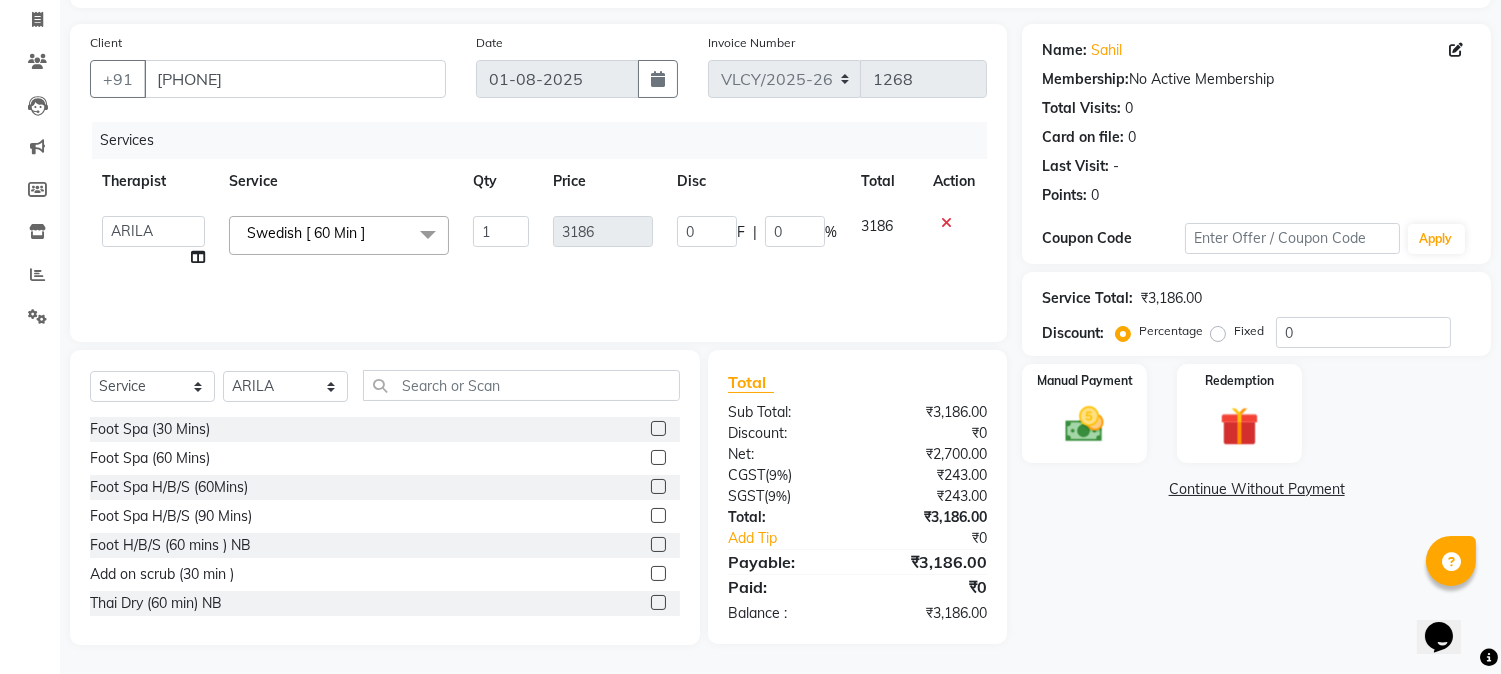 click 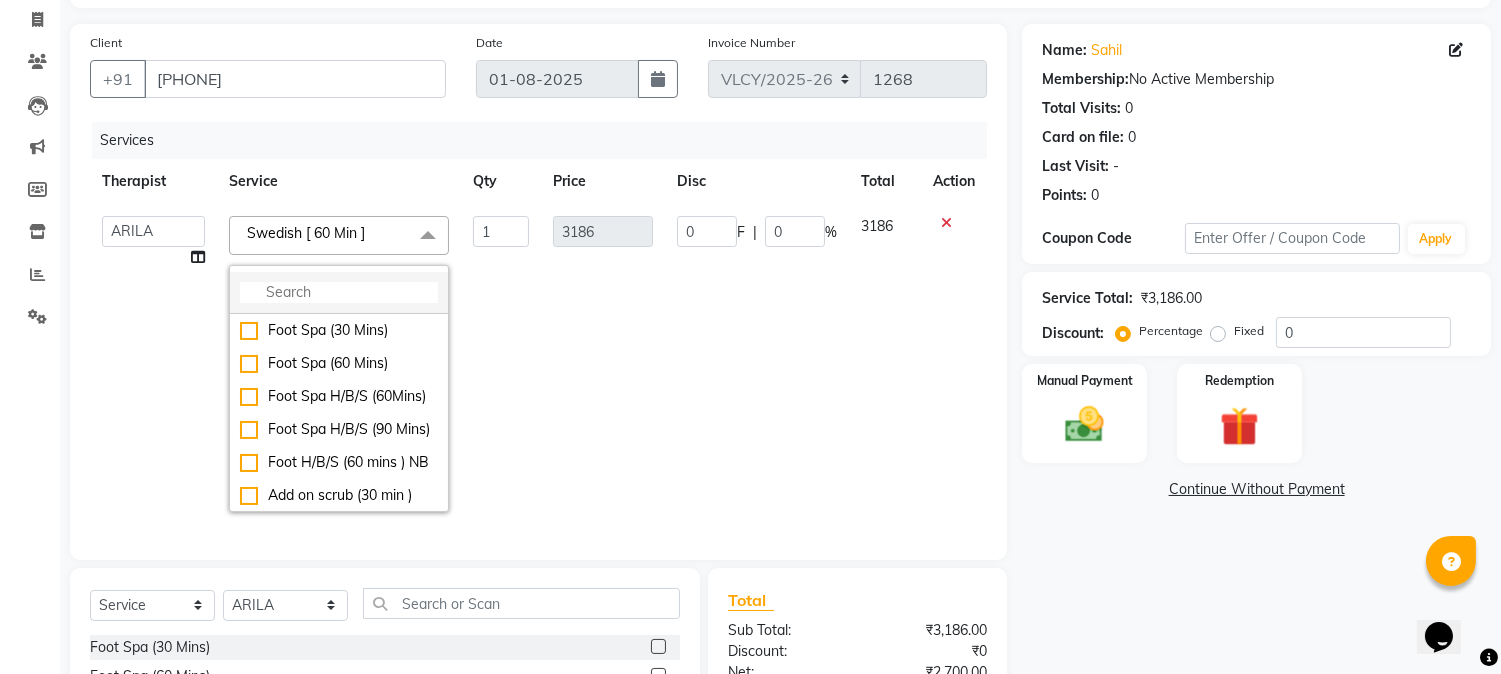 click 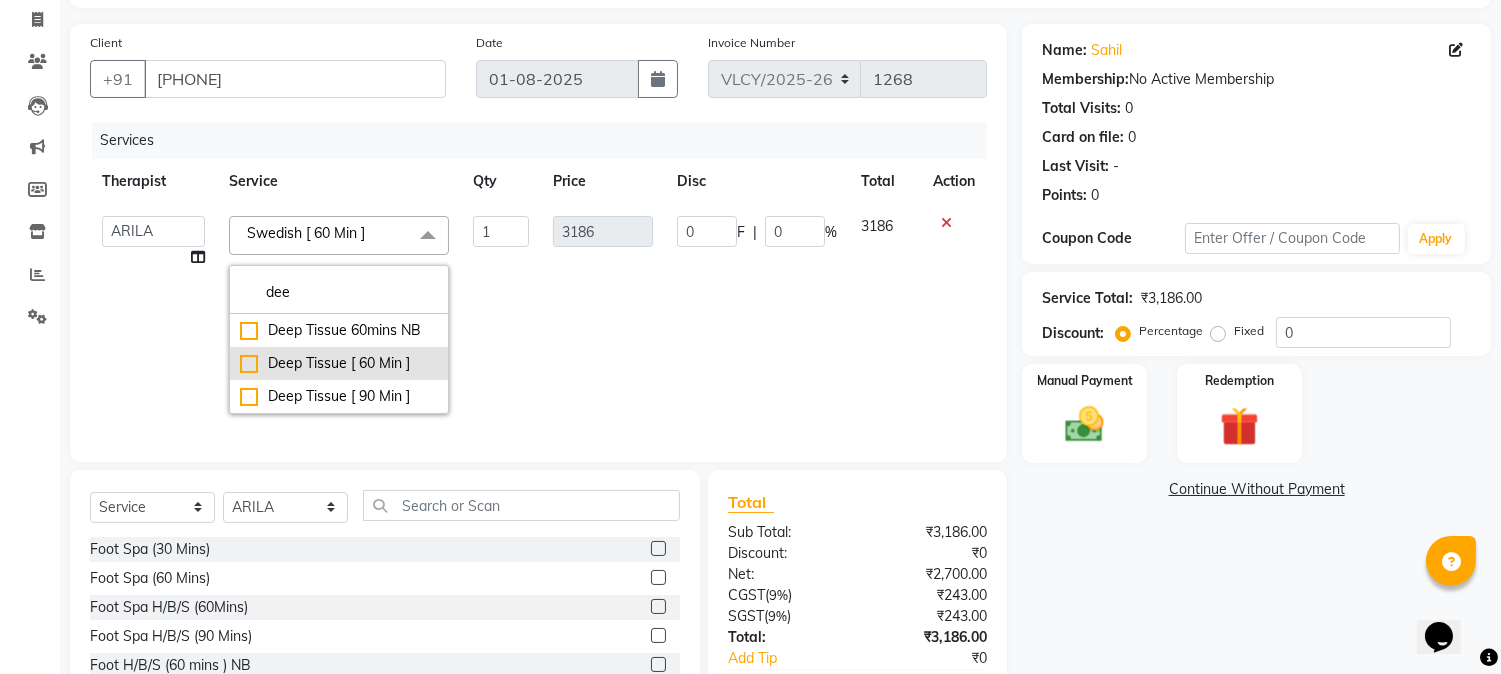 type on "dee" 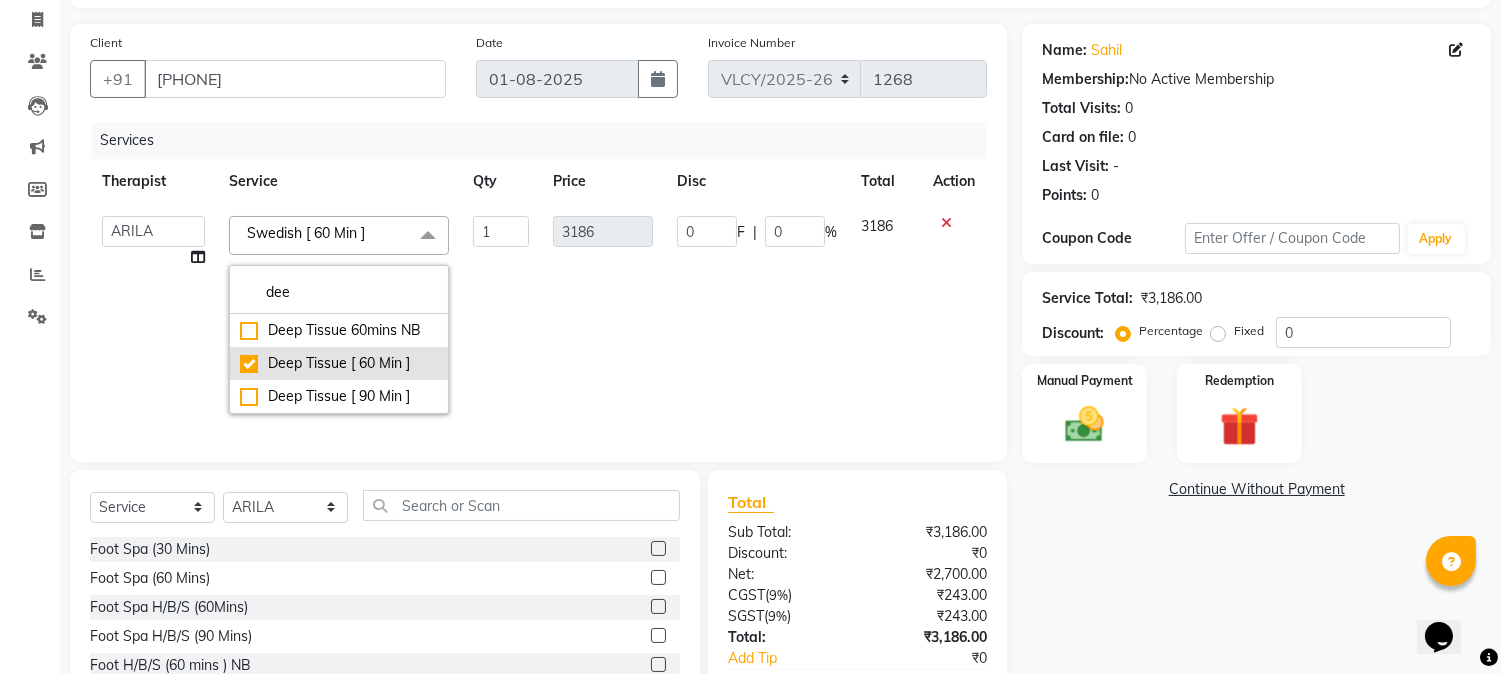 checkbox on "true" 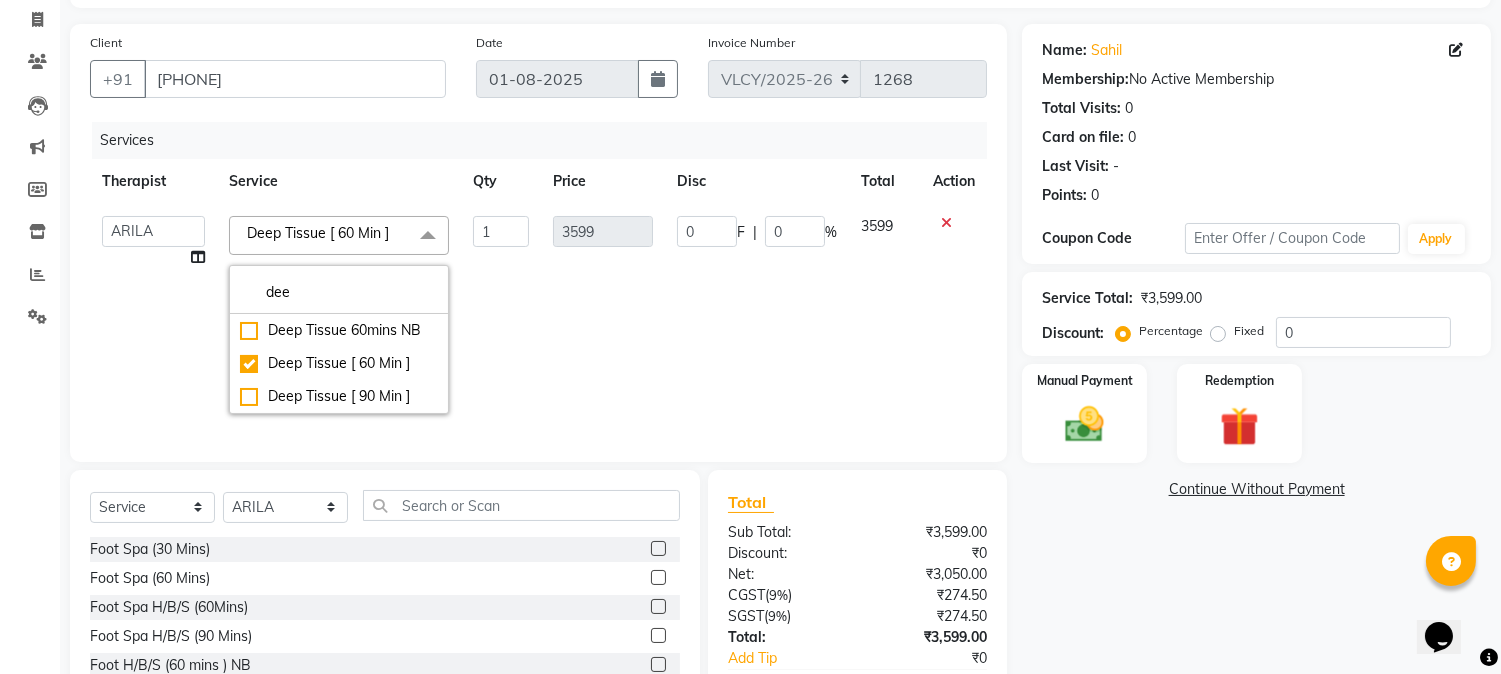 click on "3599" 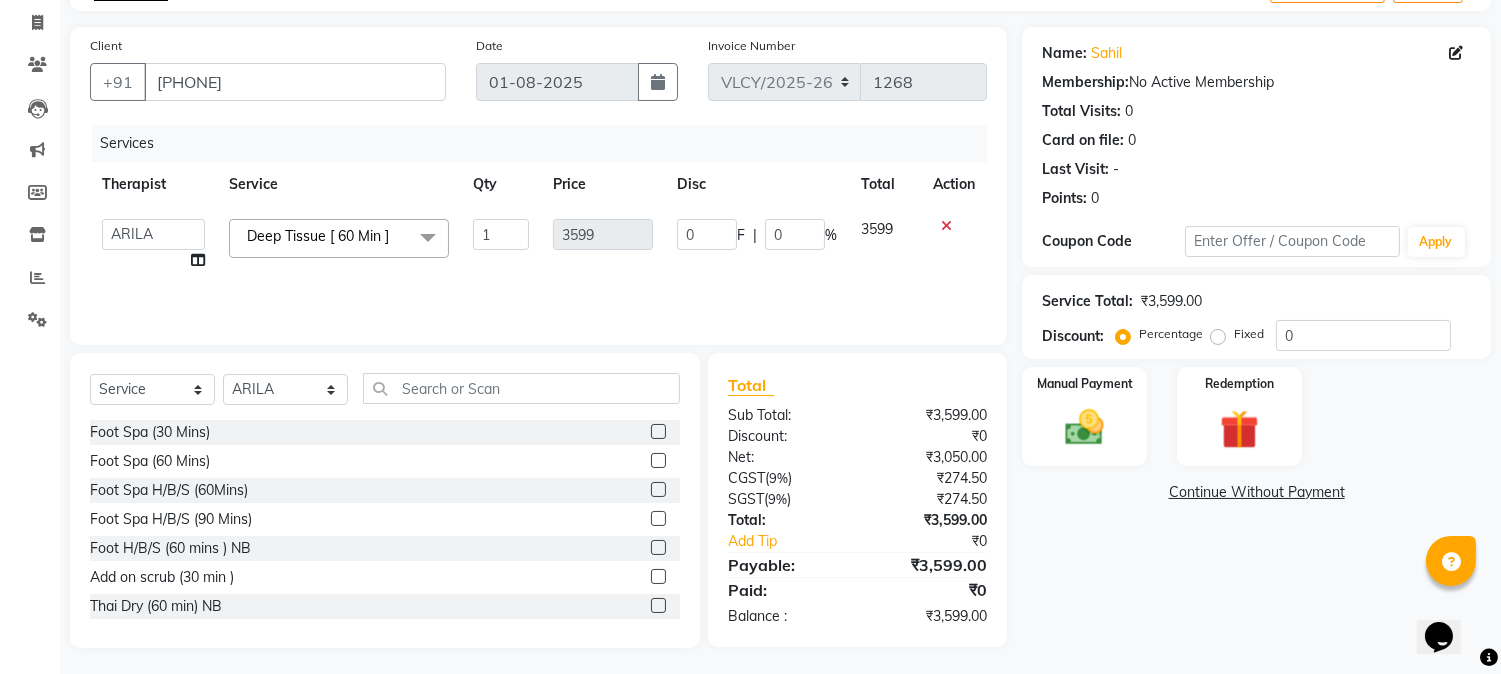 scroll, scrollTop: 126, scrollLeft: 0, axis: vertical 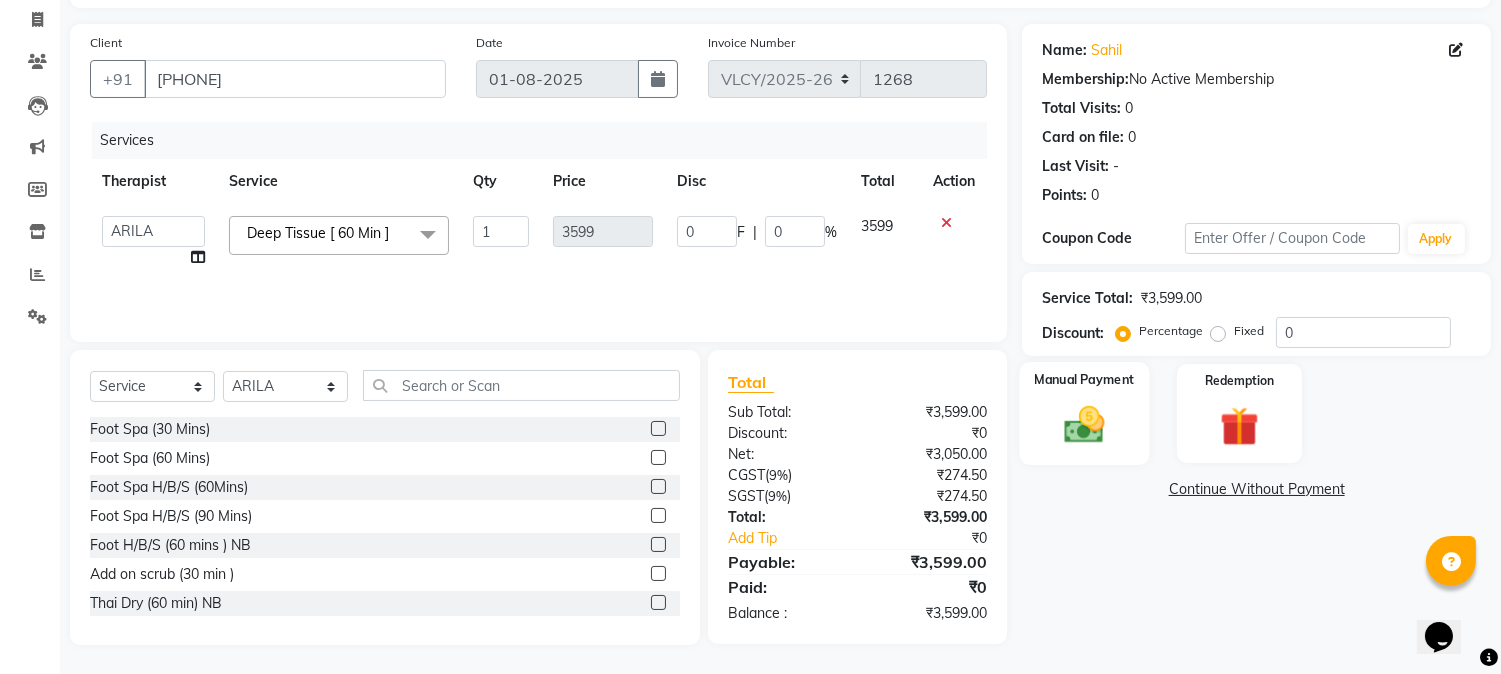 click 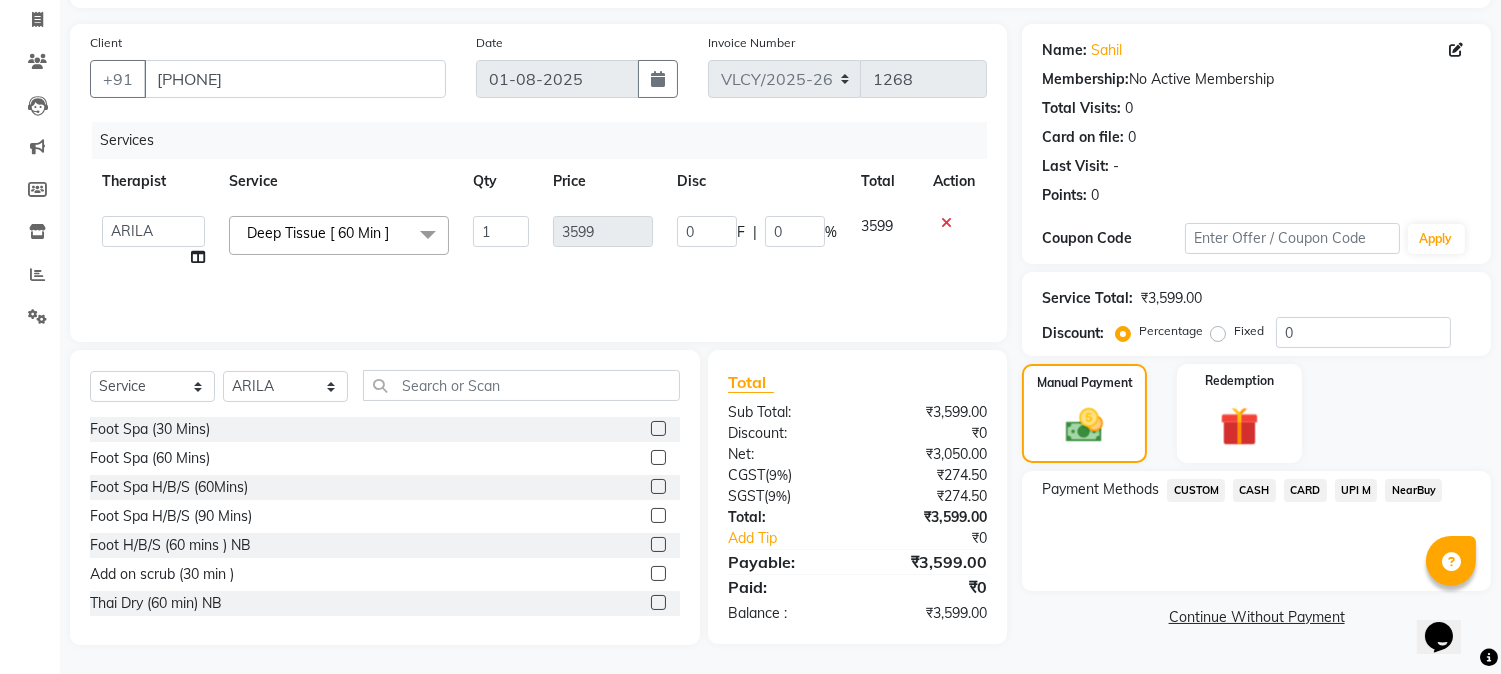 click on "CARD" 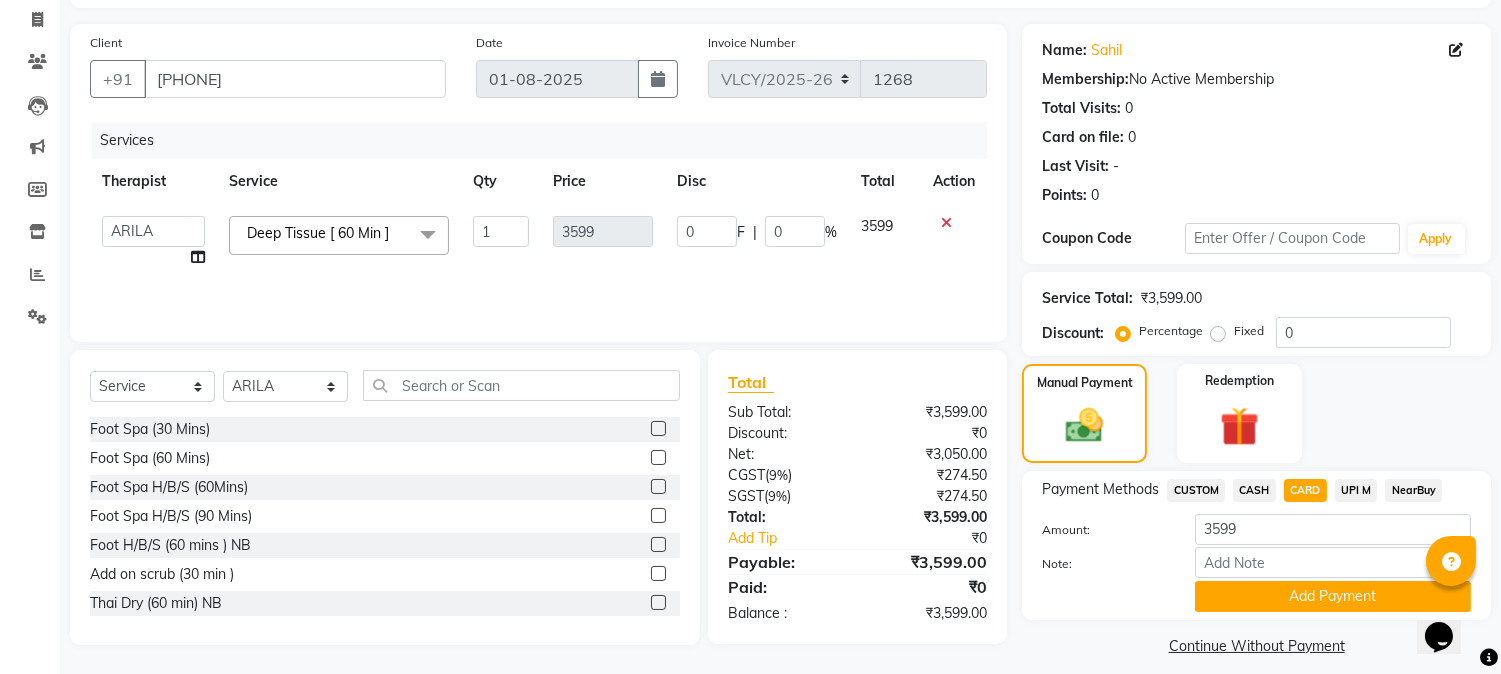 click on "Deep Tissue [ 60 Min ]" 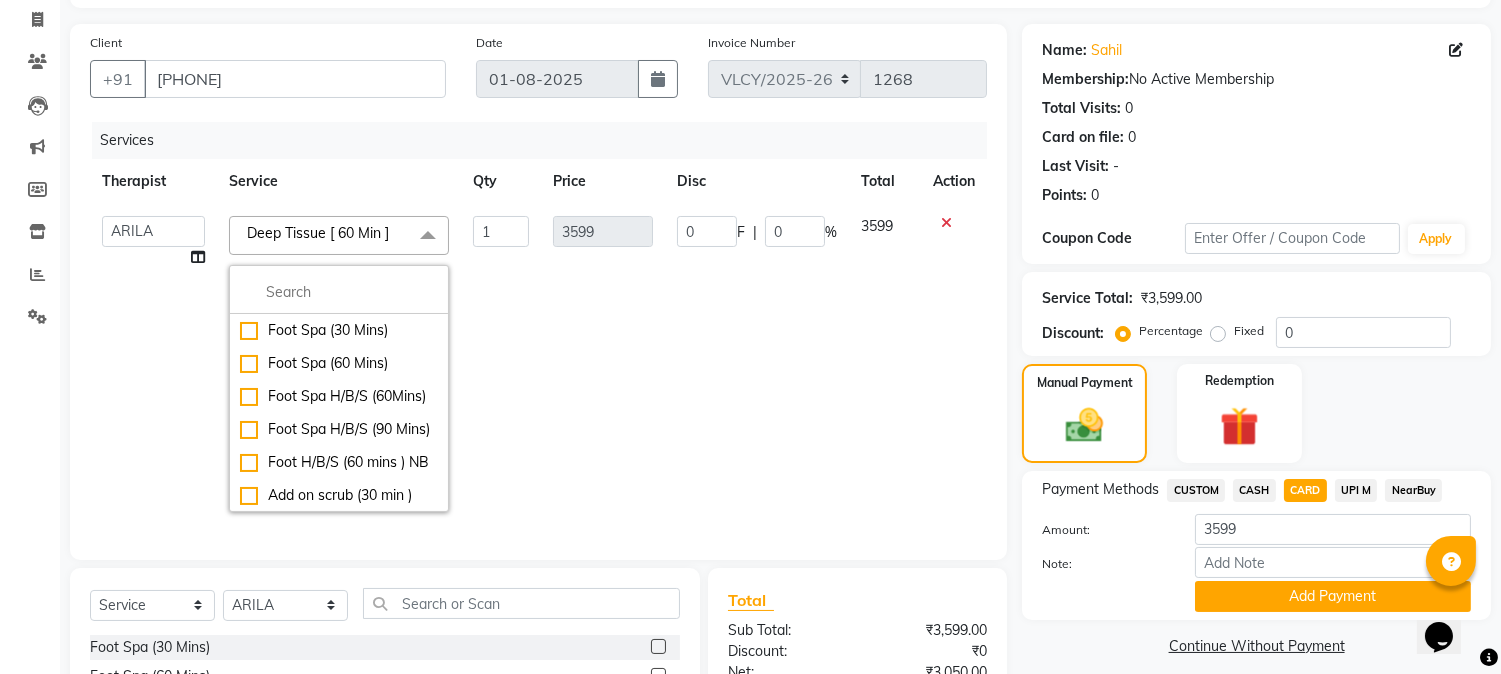 click on "Deep Tissue [ 60 Min ]" 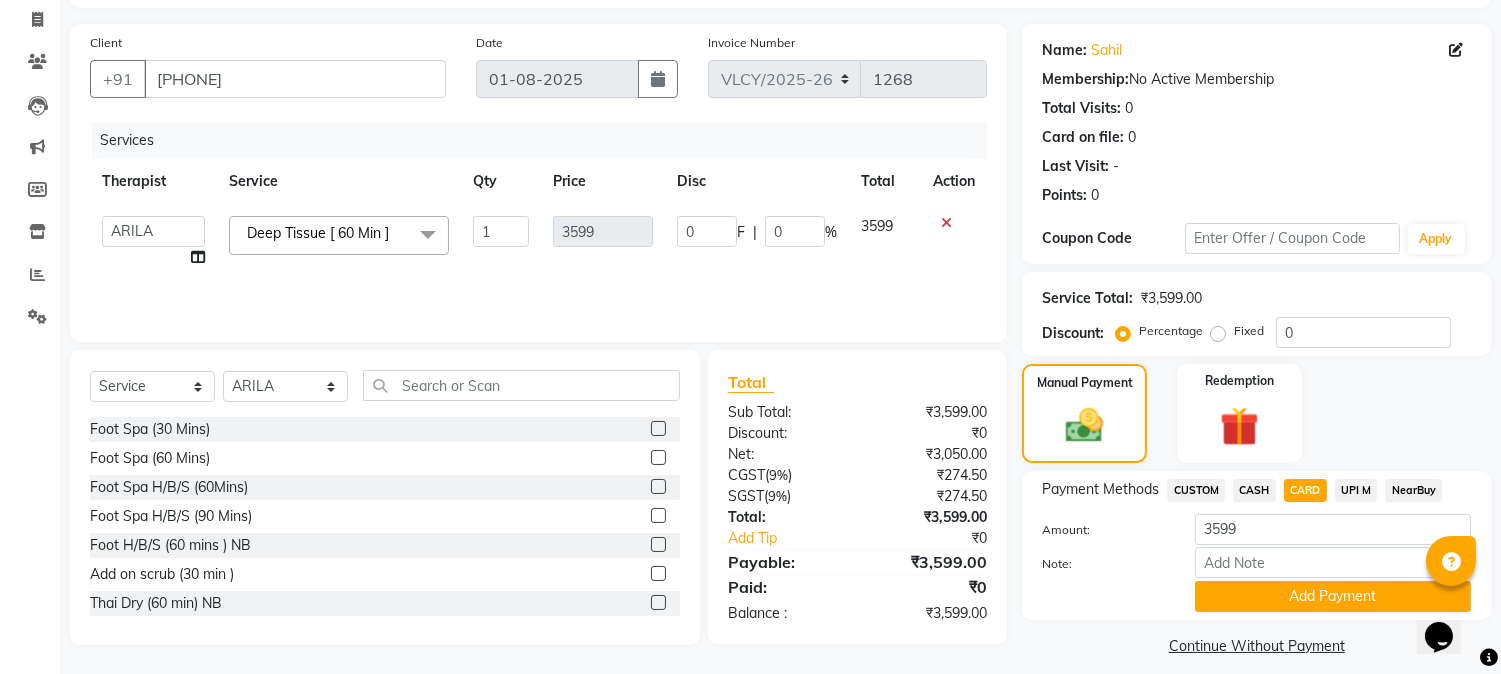click on "3599" 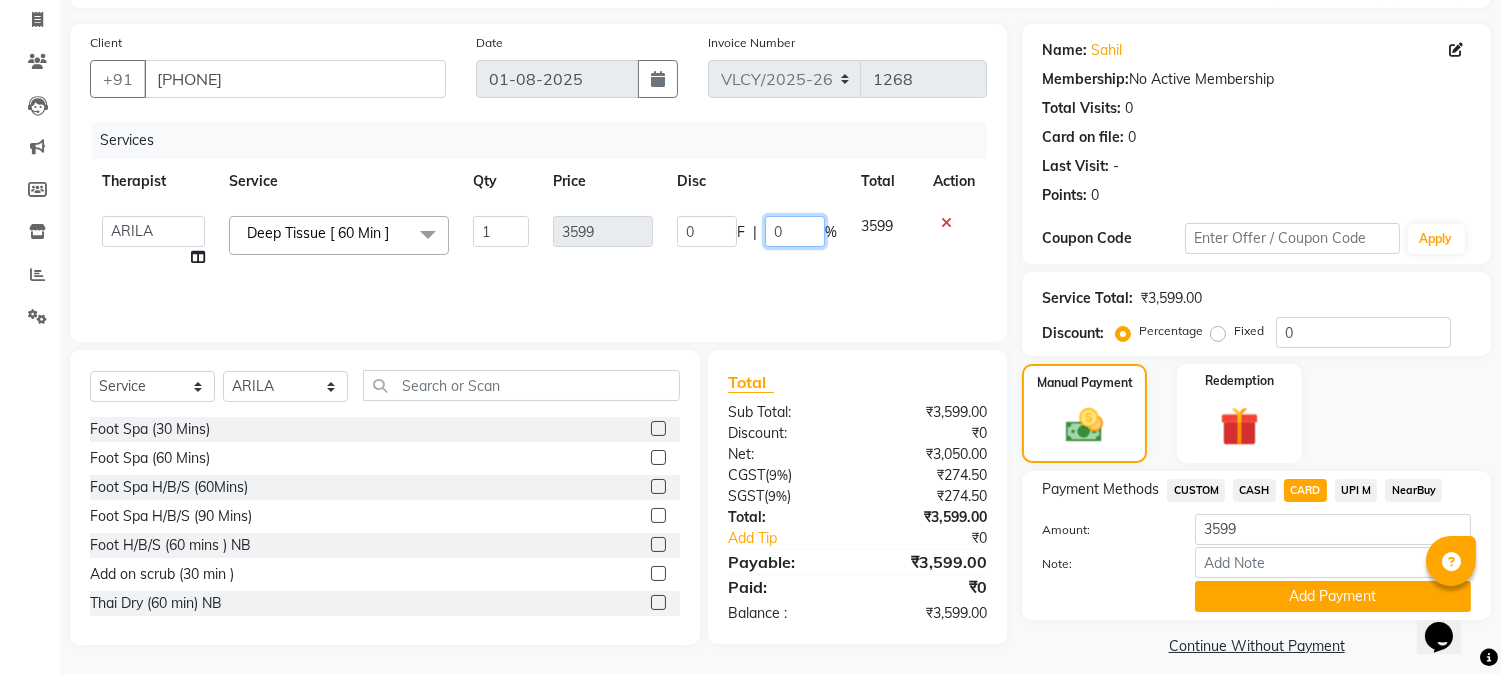 click on "0" 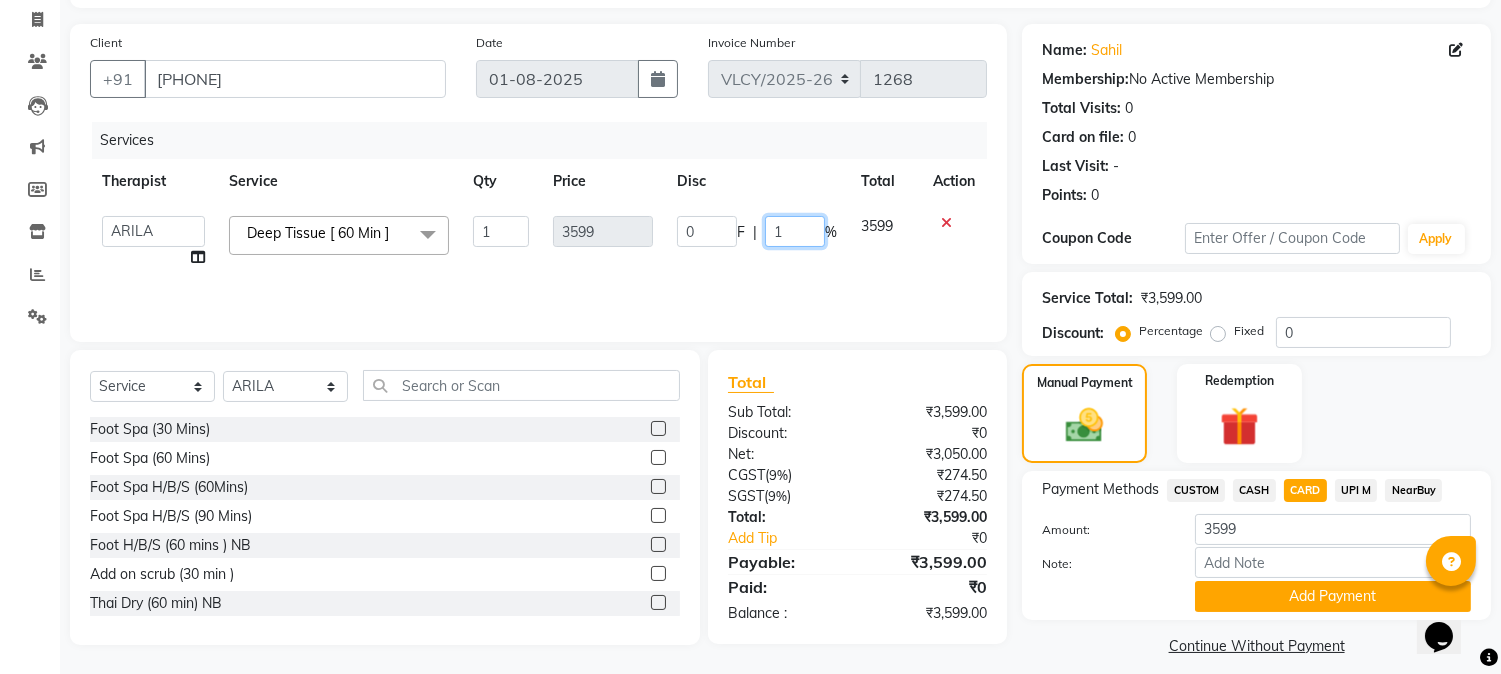 type on "10" 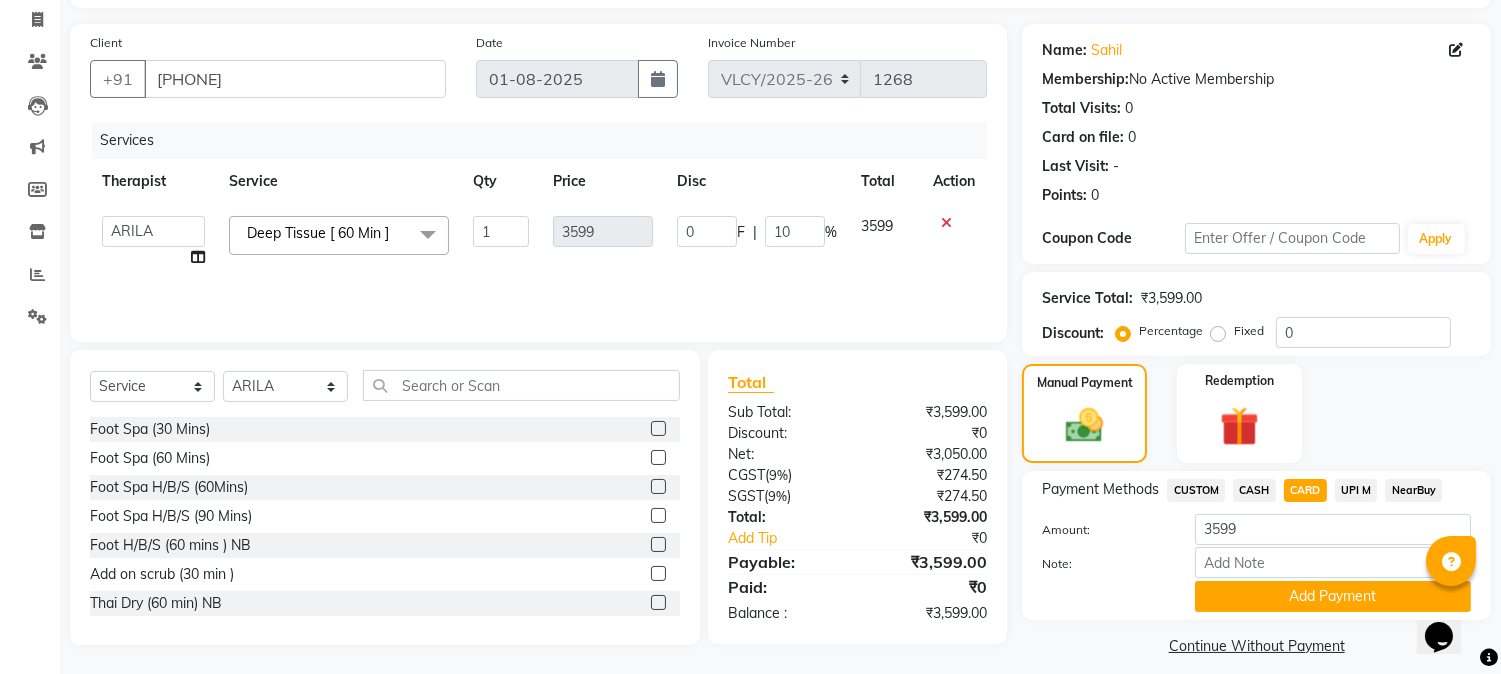 click on "3599" 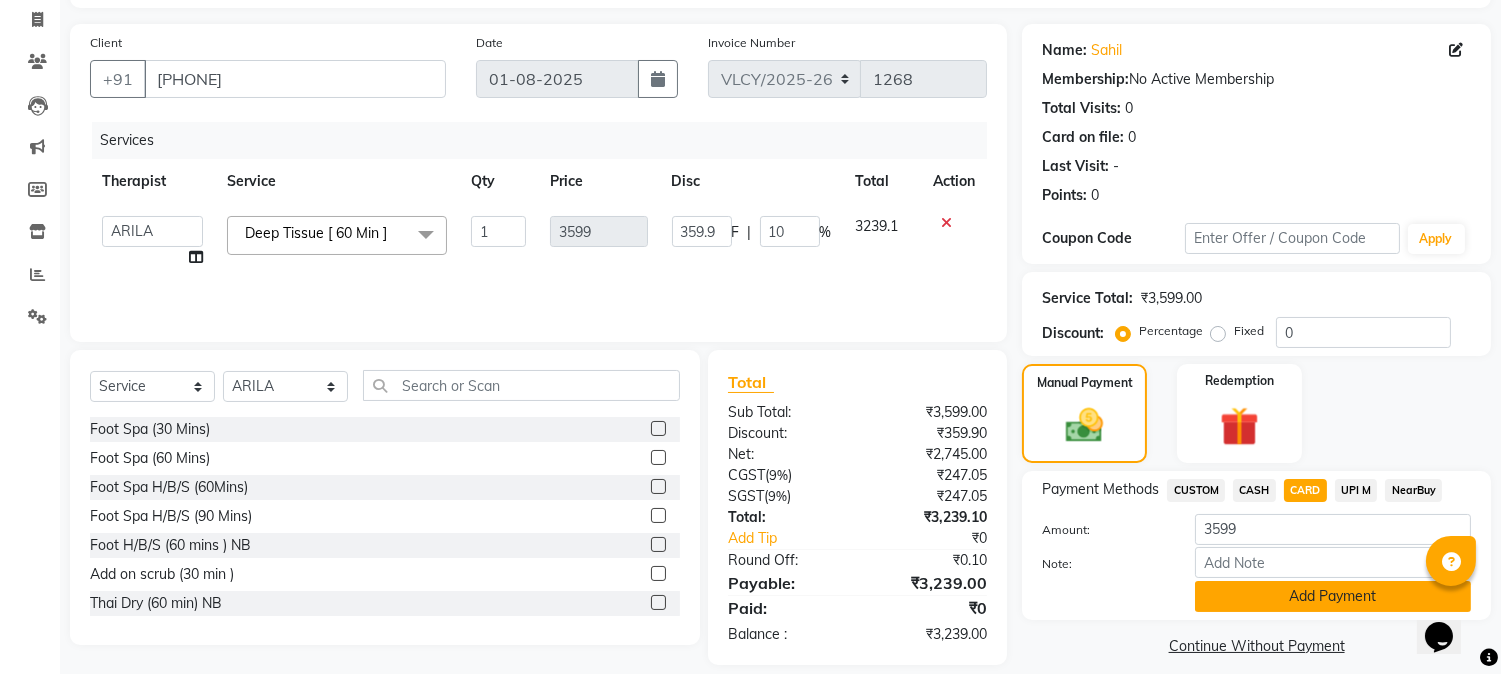 click on "Add Payment" 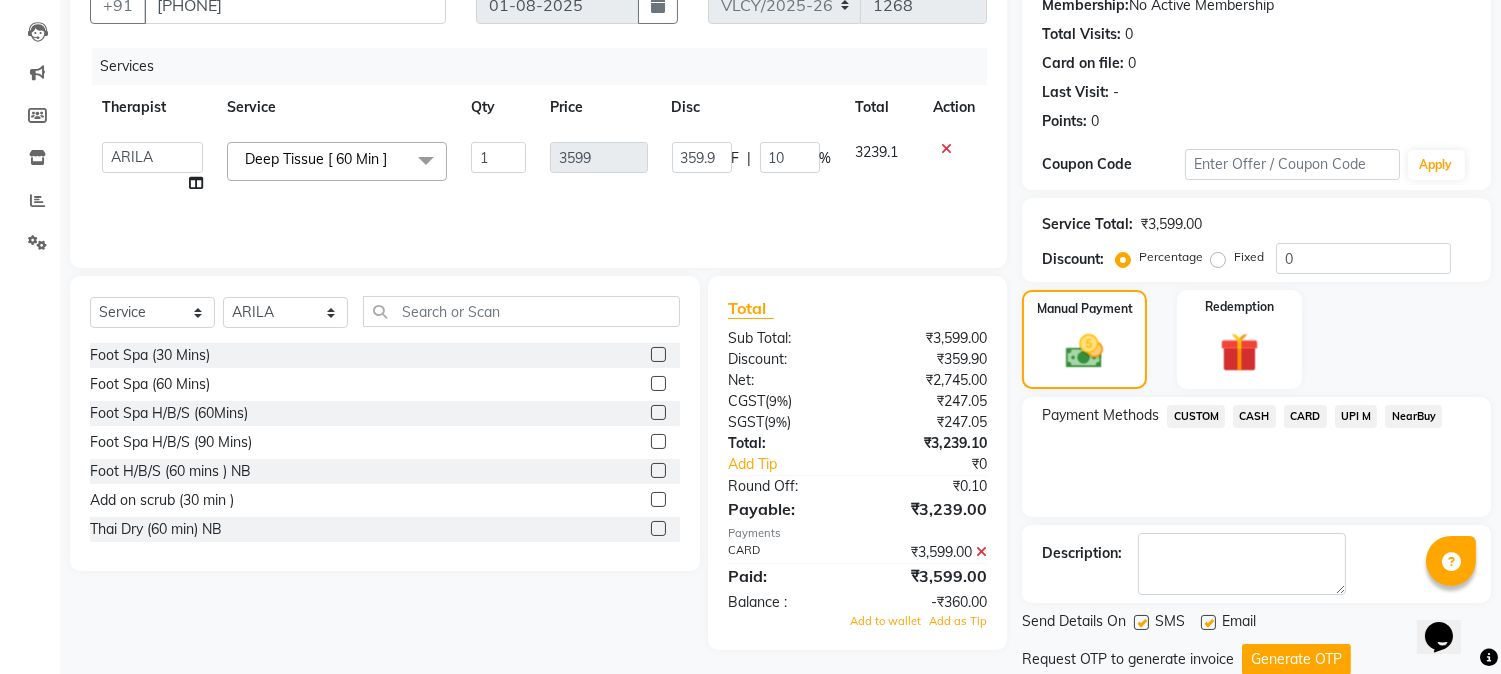 scroll, scrollTop: 222, scrollLeft: 0, axis: vertical 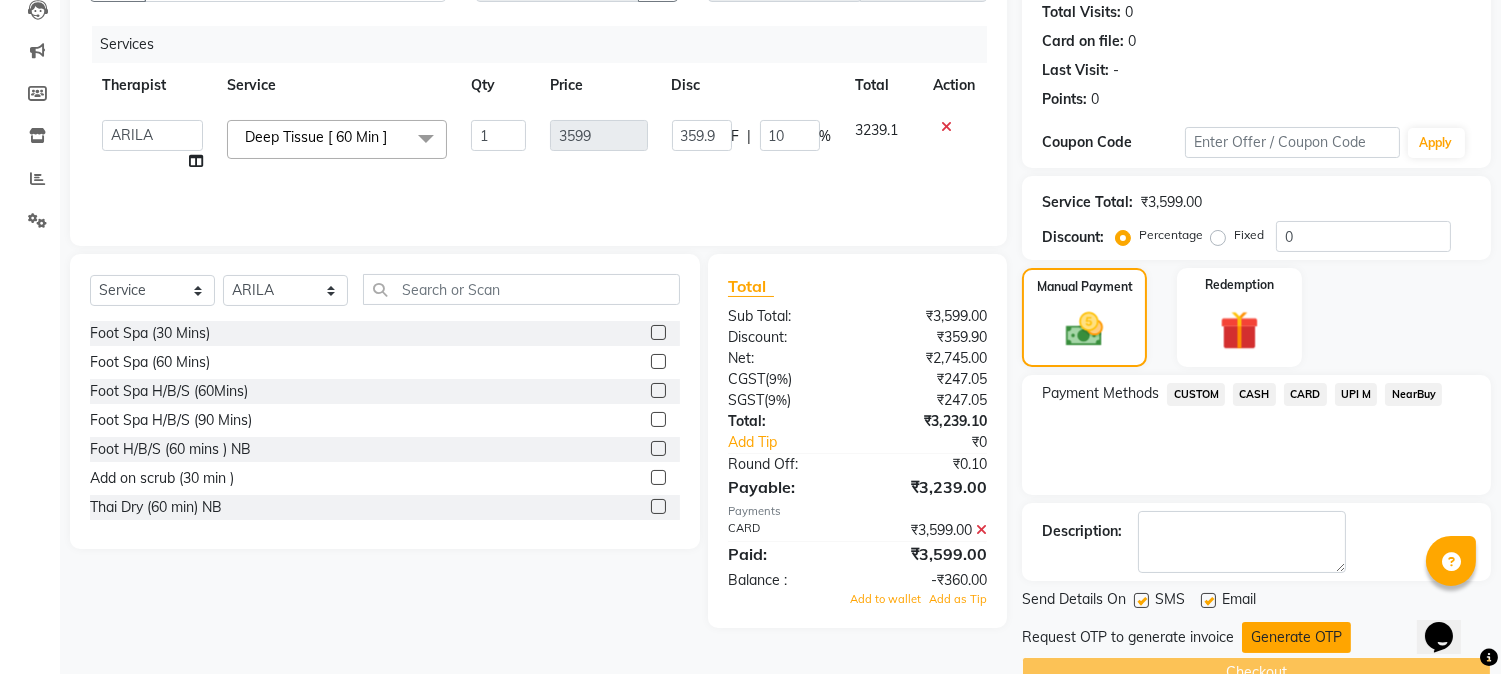 click on "Generate OTP" 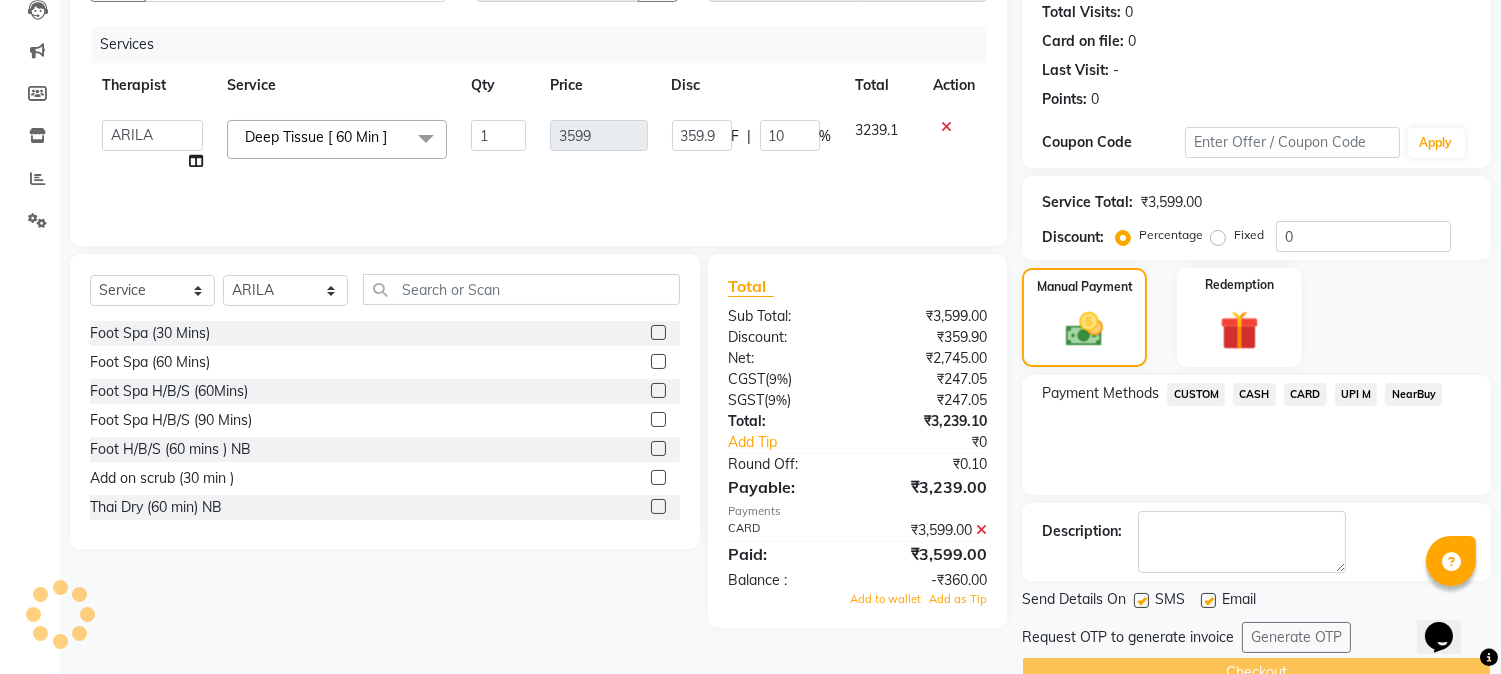 click 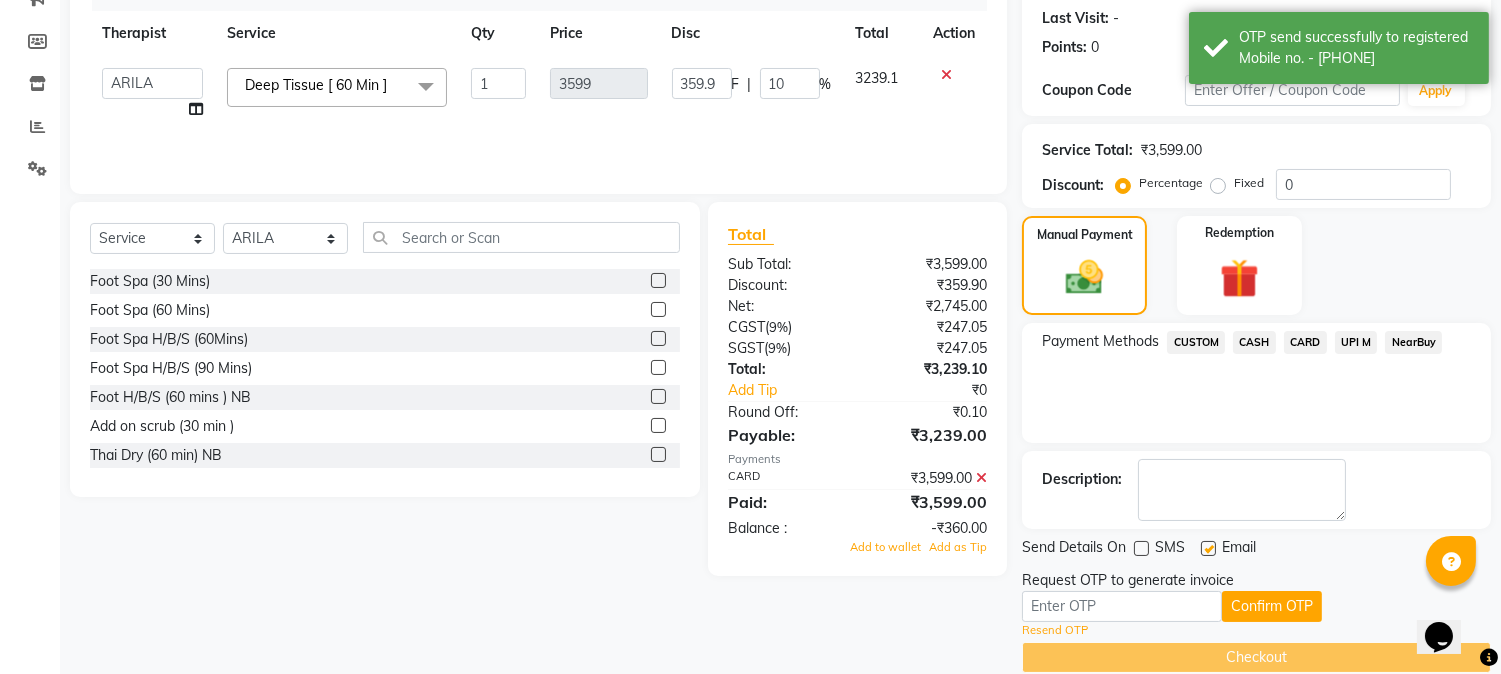 scroll, scrollTop: 303, scrollLeft: 0, axis: vertical 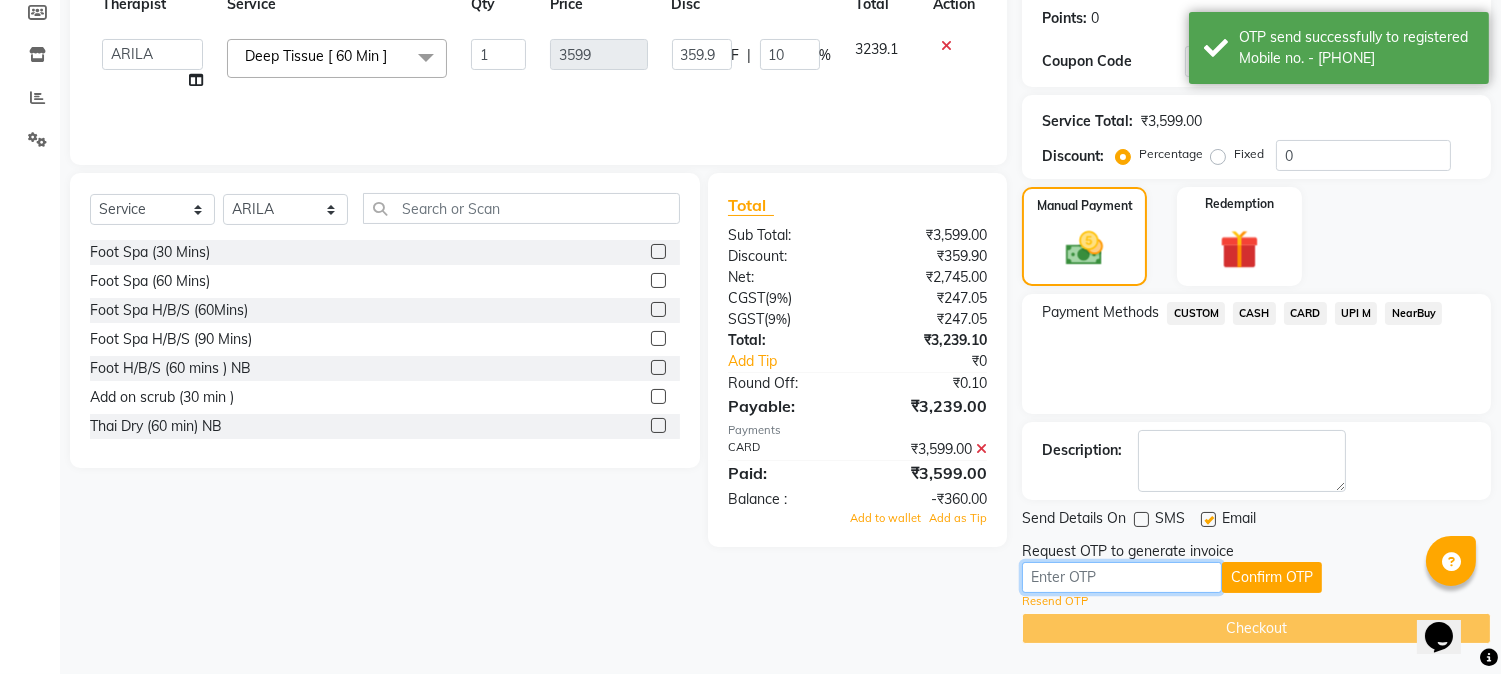click at bounding box center [1122, 577] 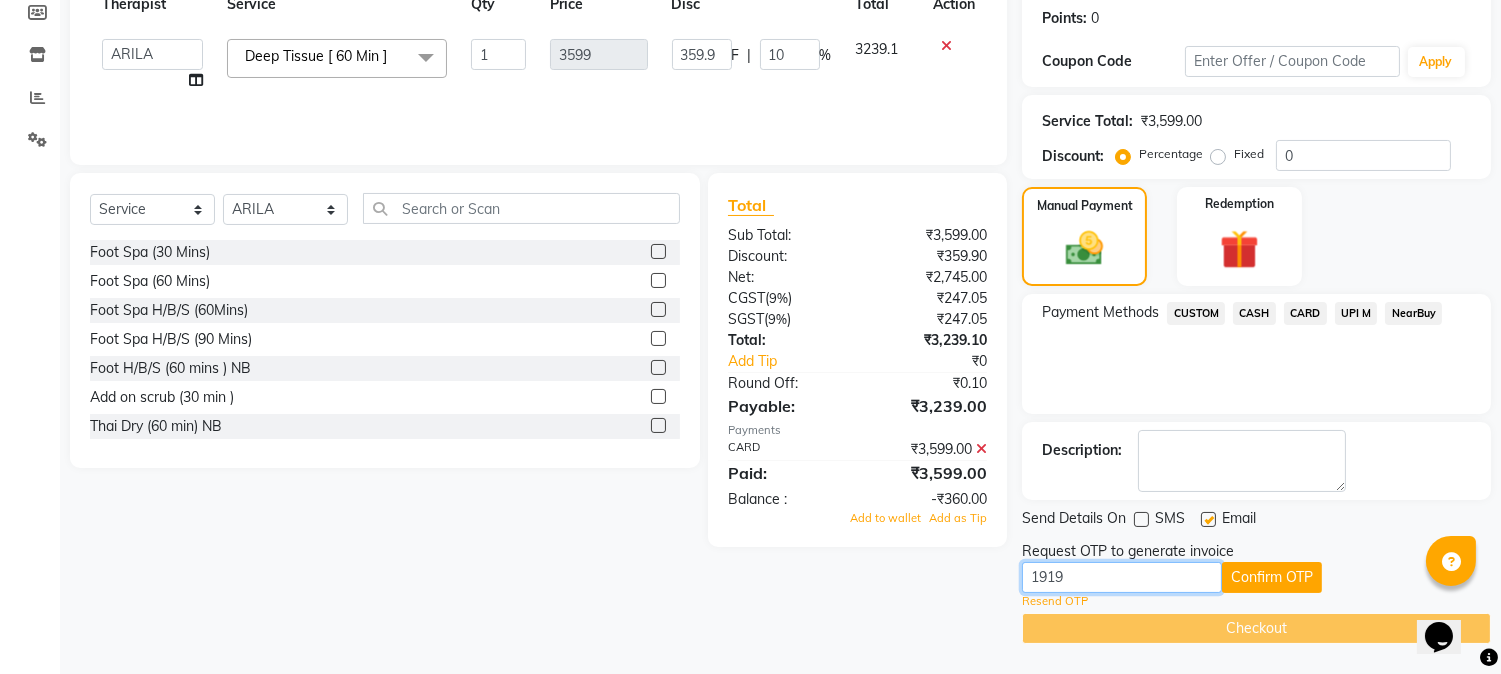 click on "1919" at bounding box center [1122, 577] 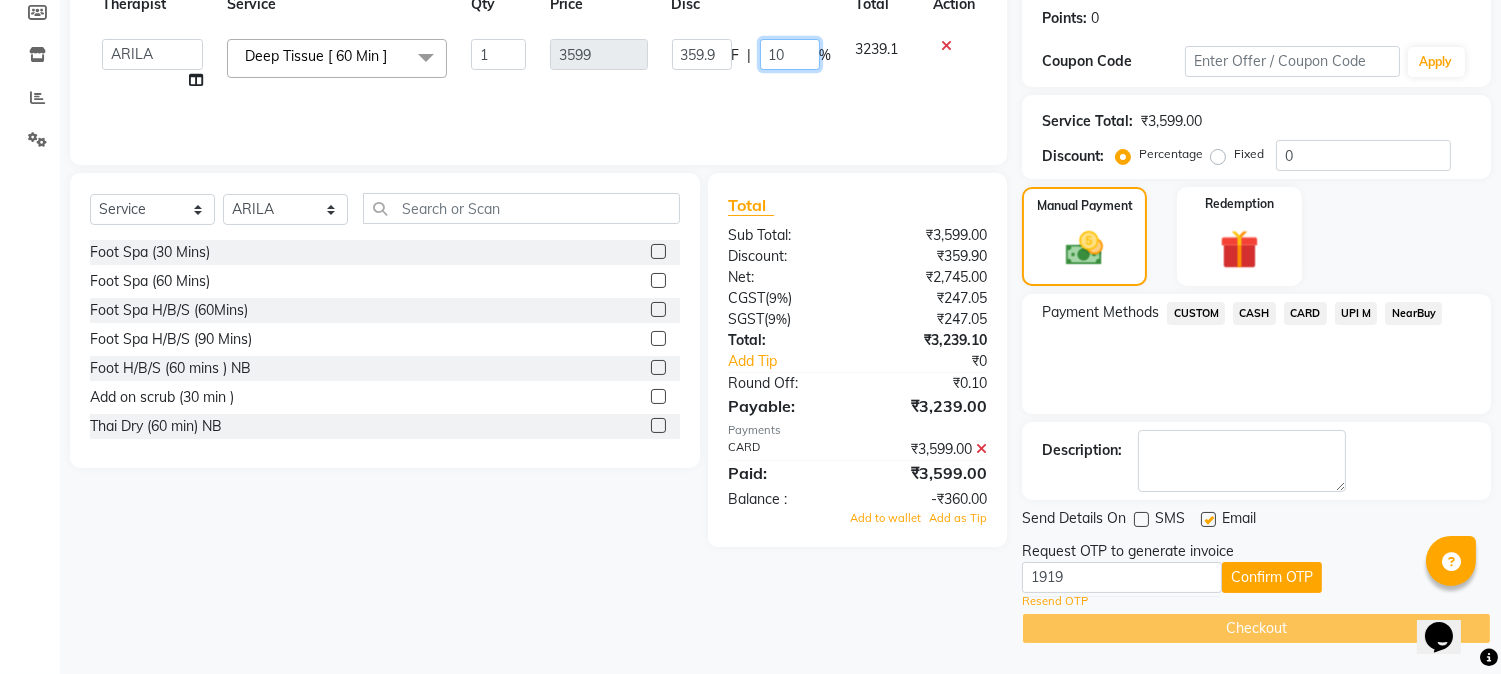 click on "10" 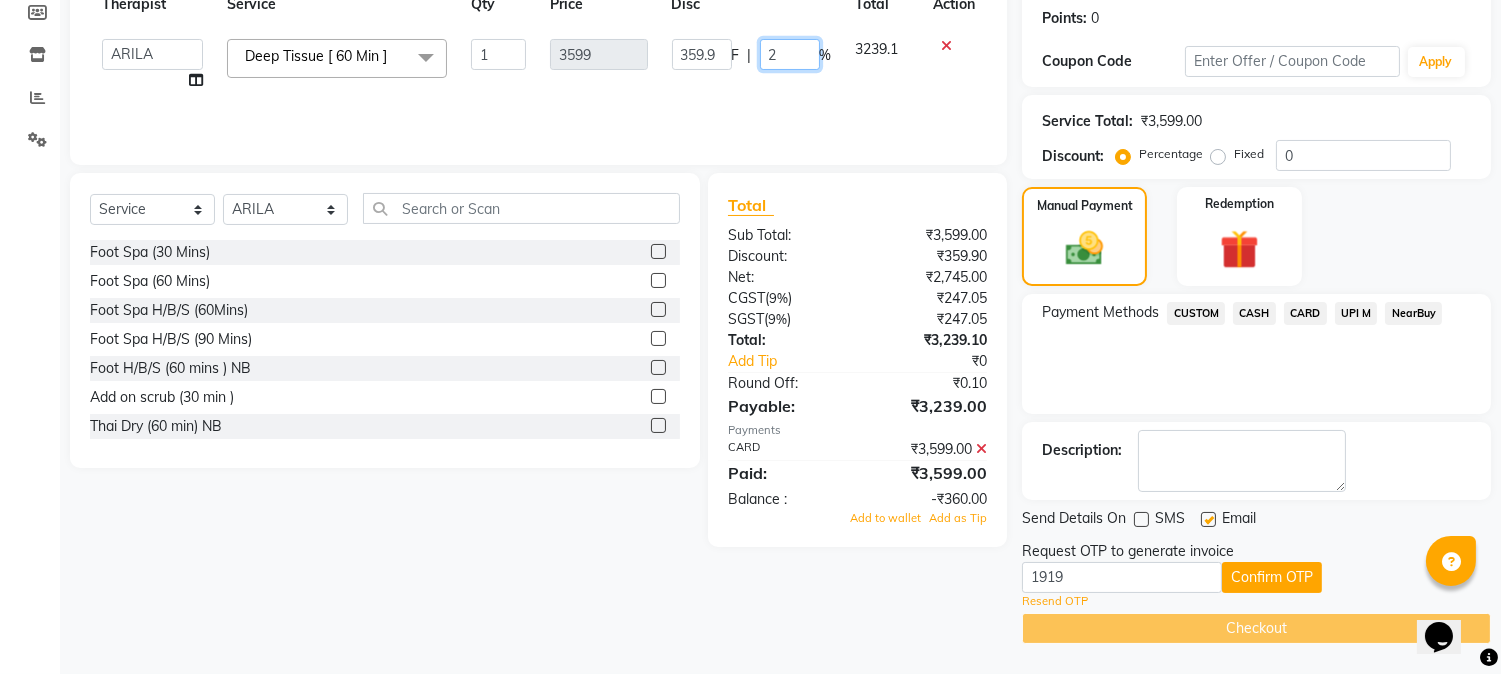 type on "20" 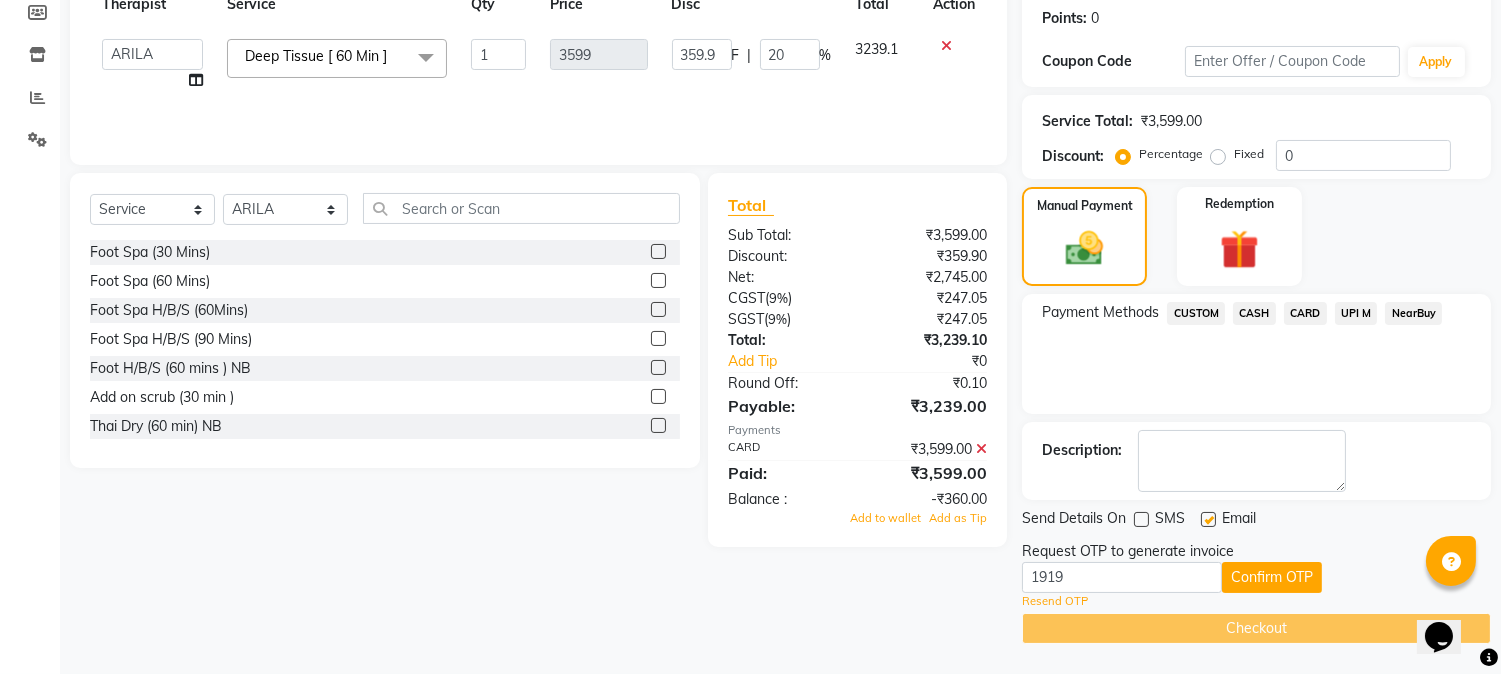 click on "3239.1" 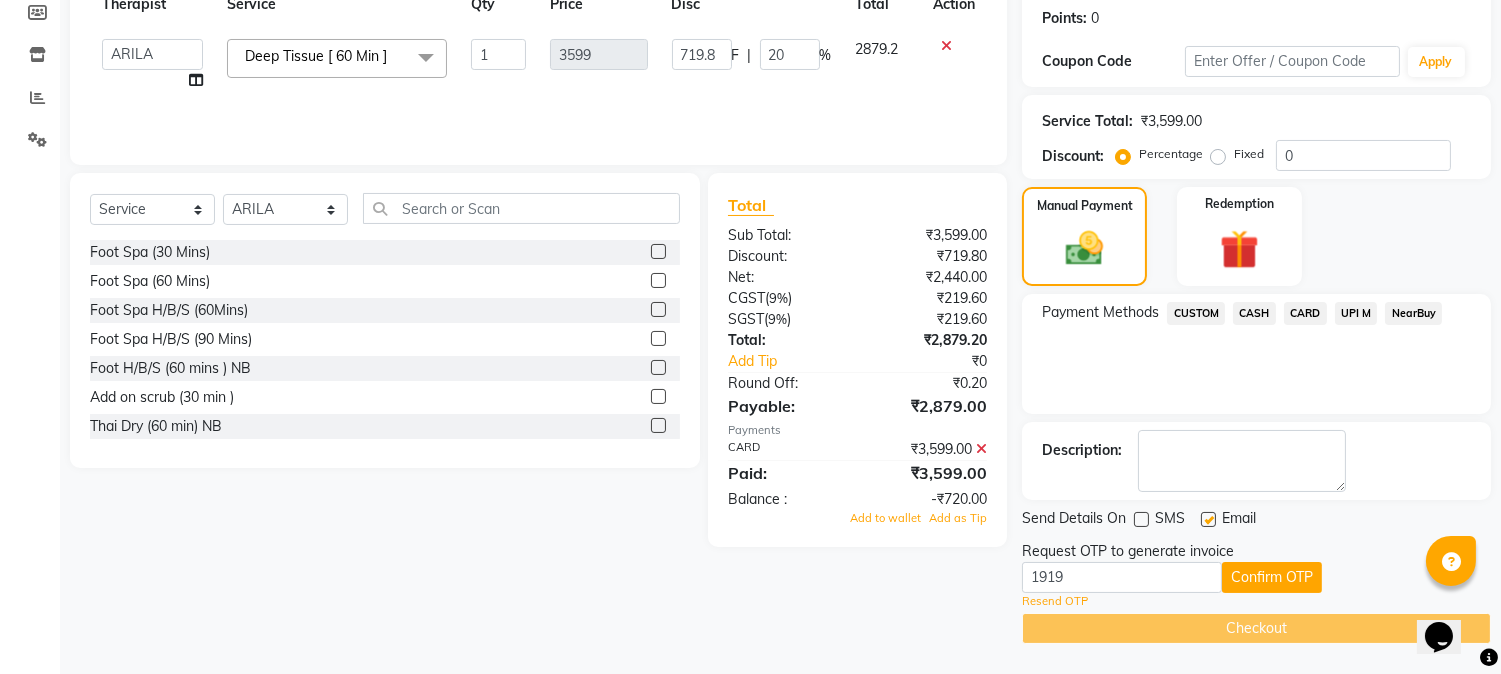 click 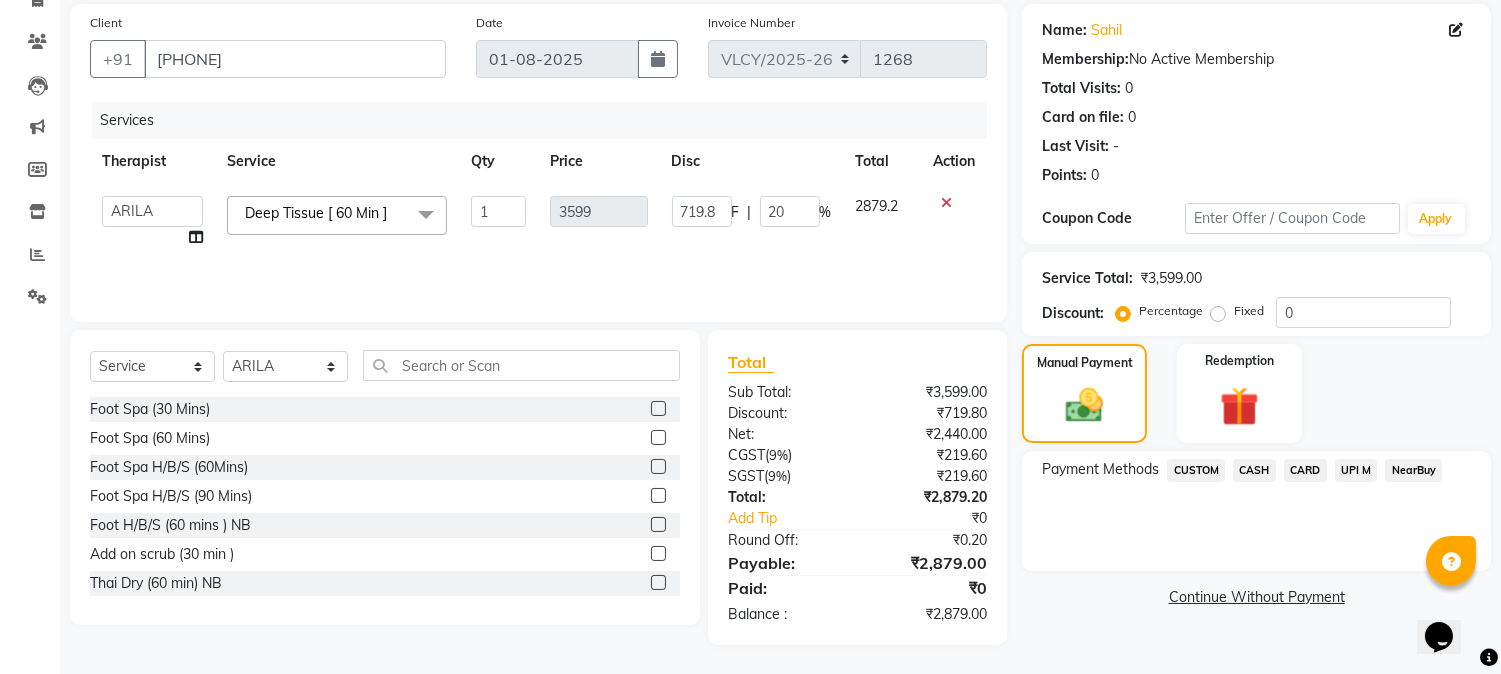 click on "CASH" 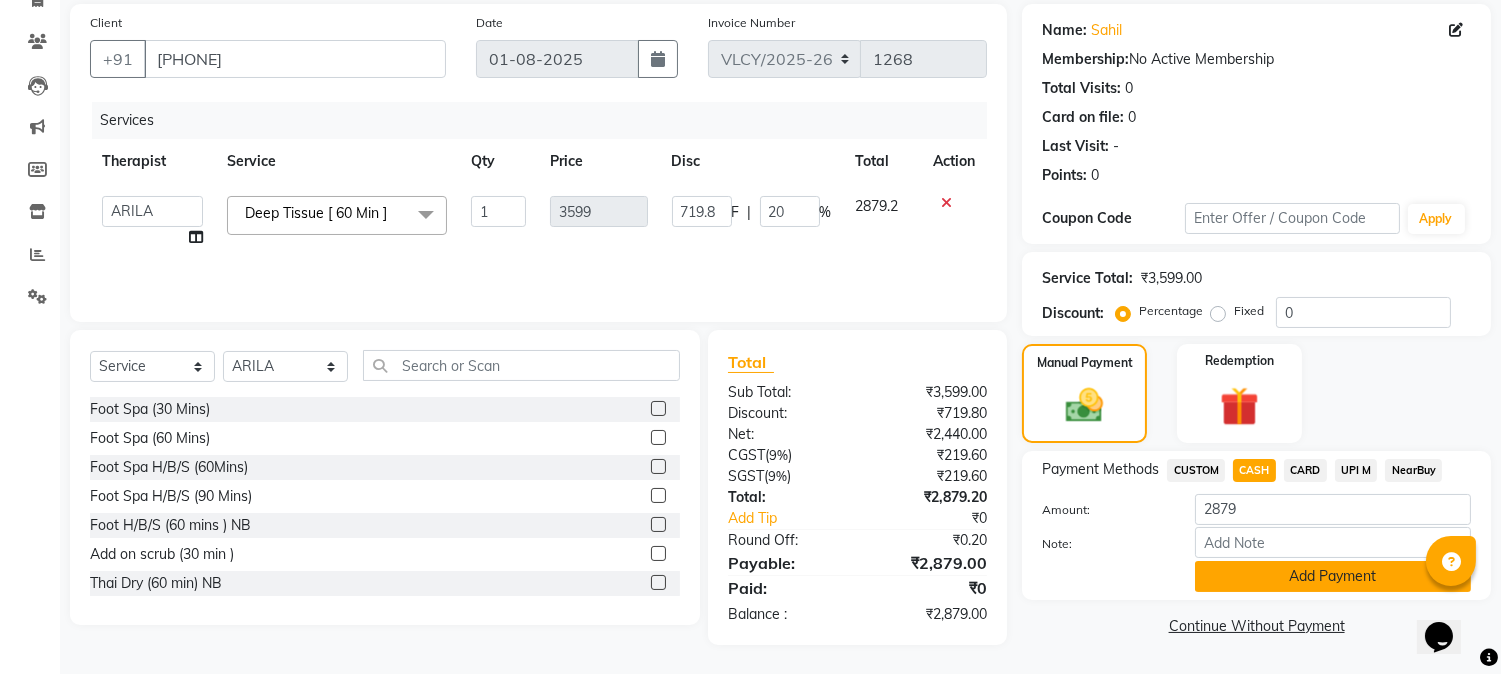 click on "Add Payment" 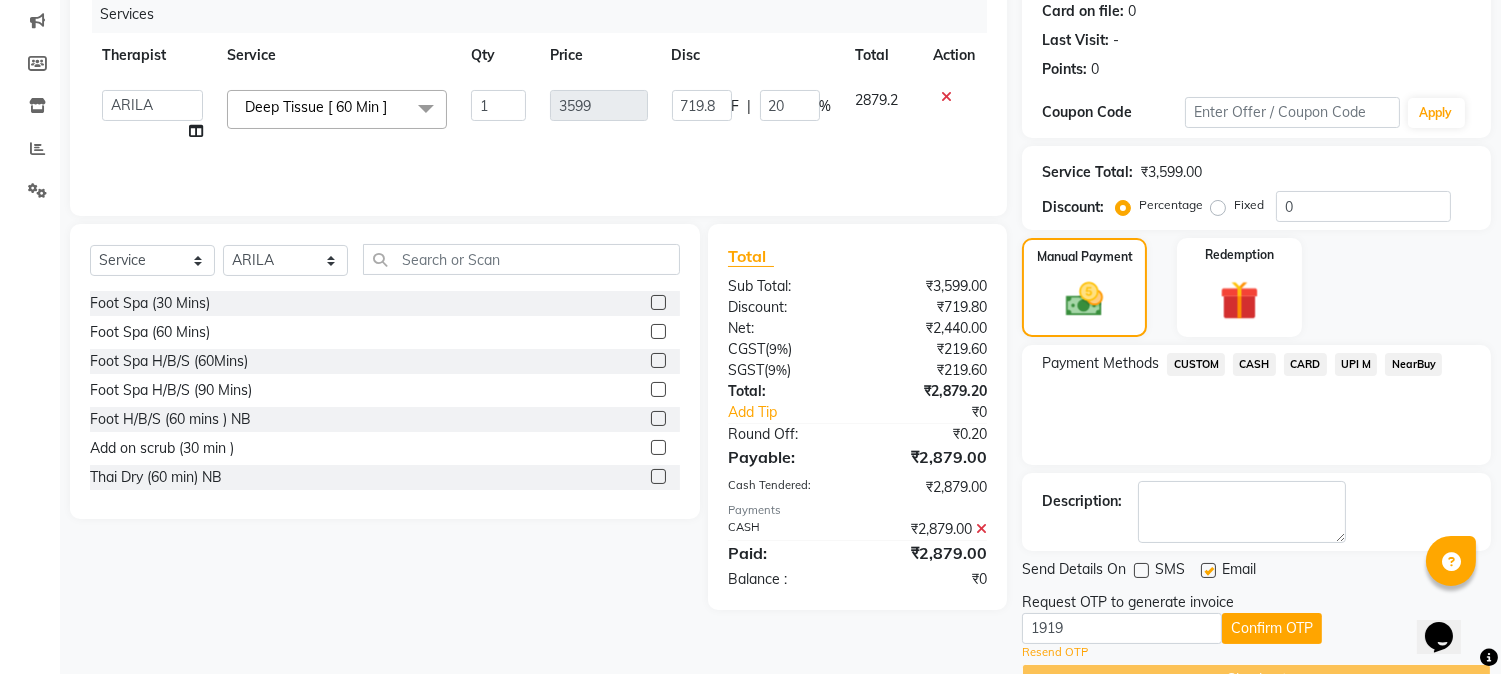scroll, scrollTop: 303, scrollLeft: 0, axis: vertical 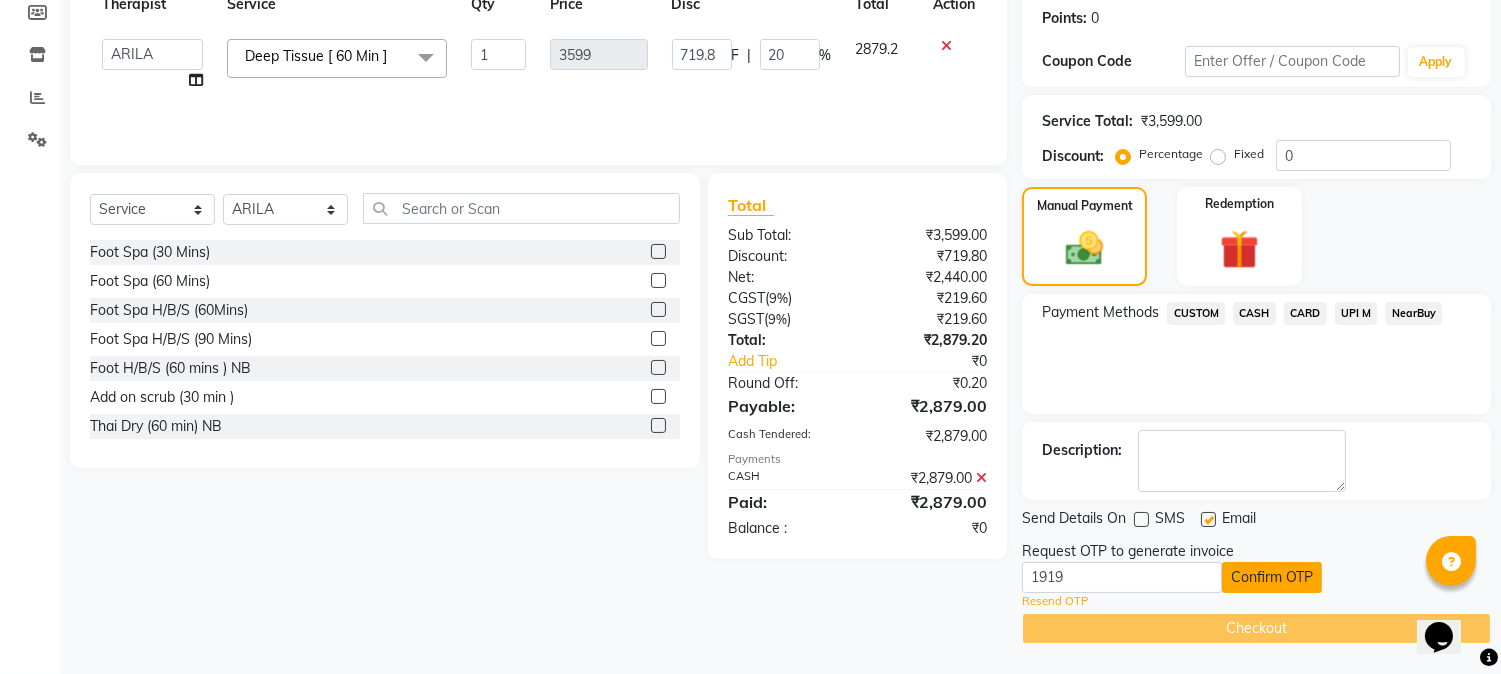click on "Confirm OTP" 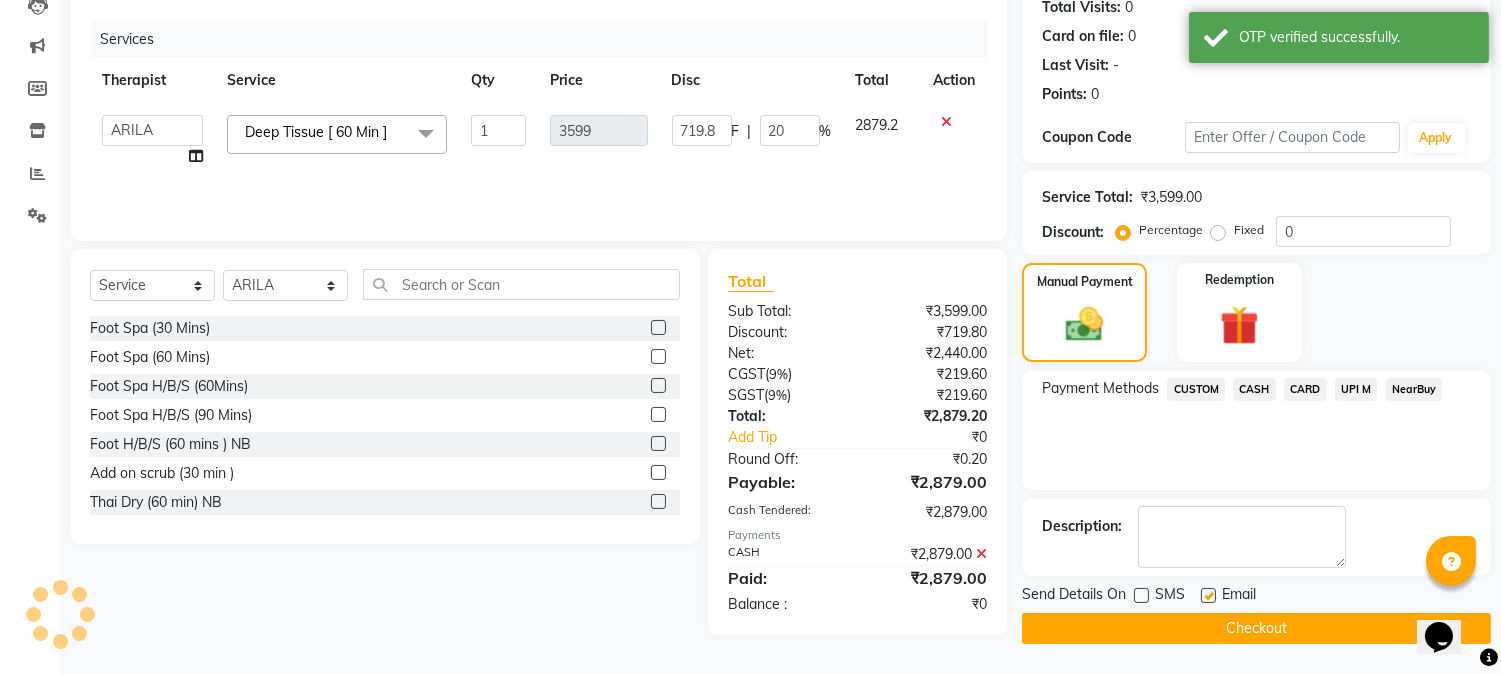 scroll, scrollTop: 225, scrollLeft: 0, axis: vertical 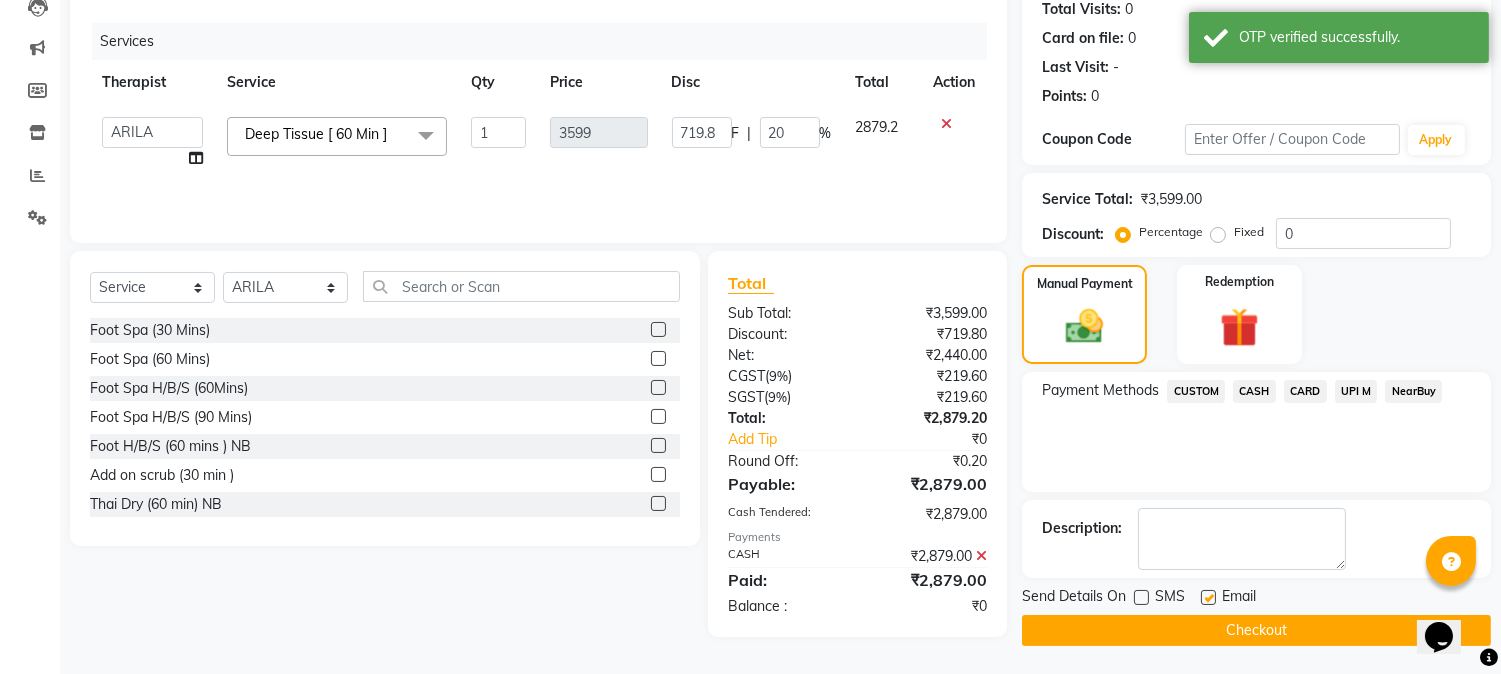 drag, startPoint x: 1190, startPoint y: 627, endPoint x: 1205, endPoint y: 600, distance: 30.88689 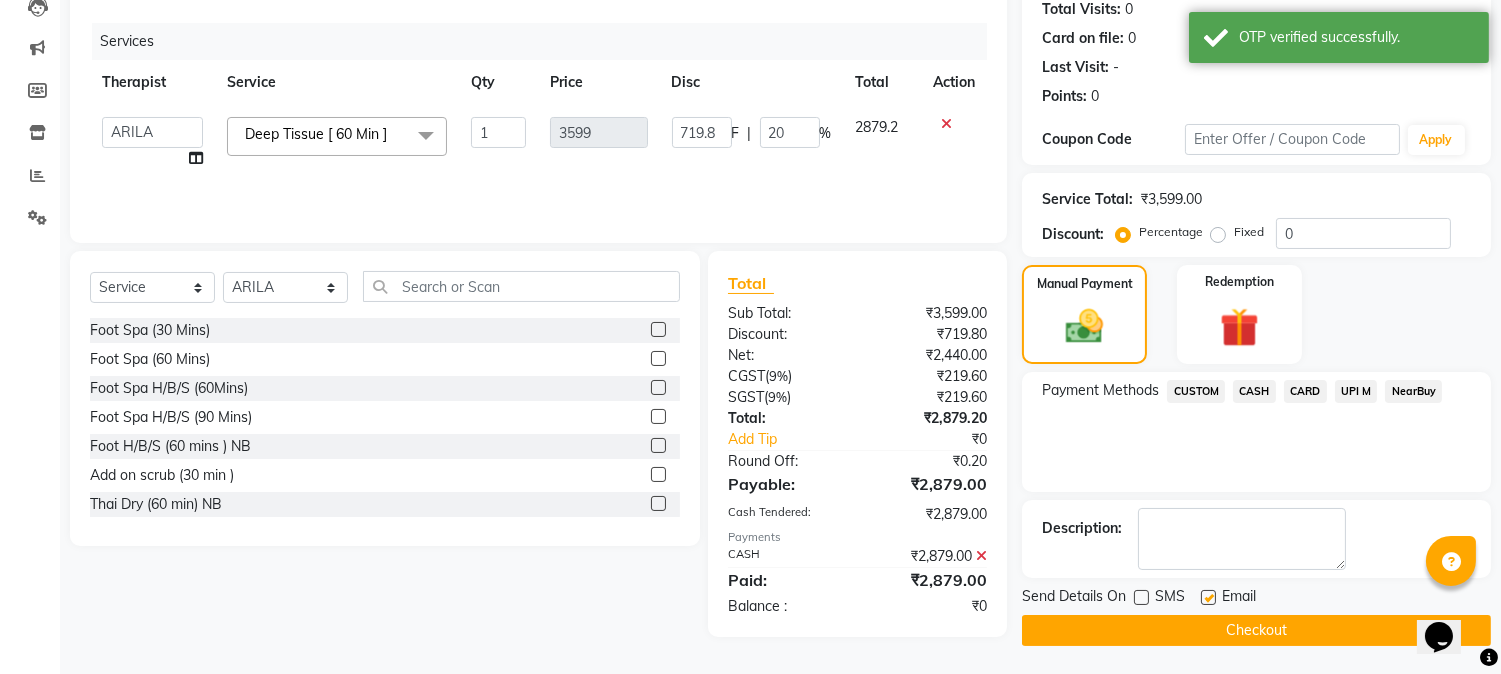 click on "Send Details On SMS Email  Checkout" 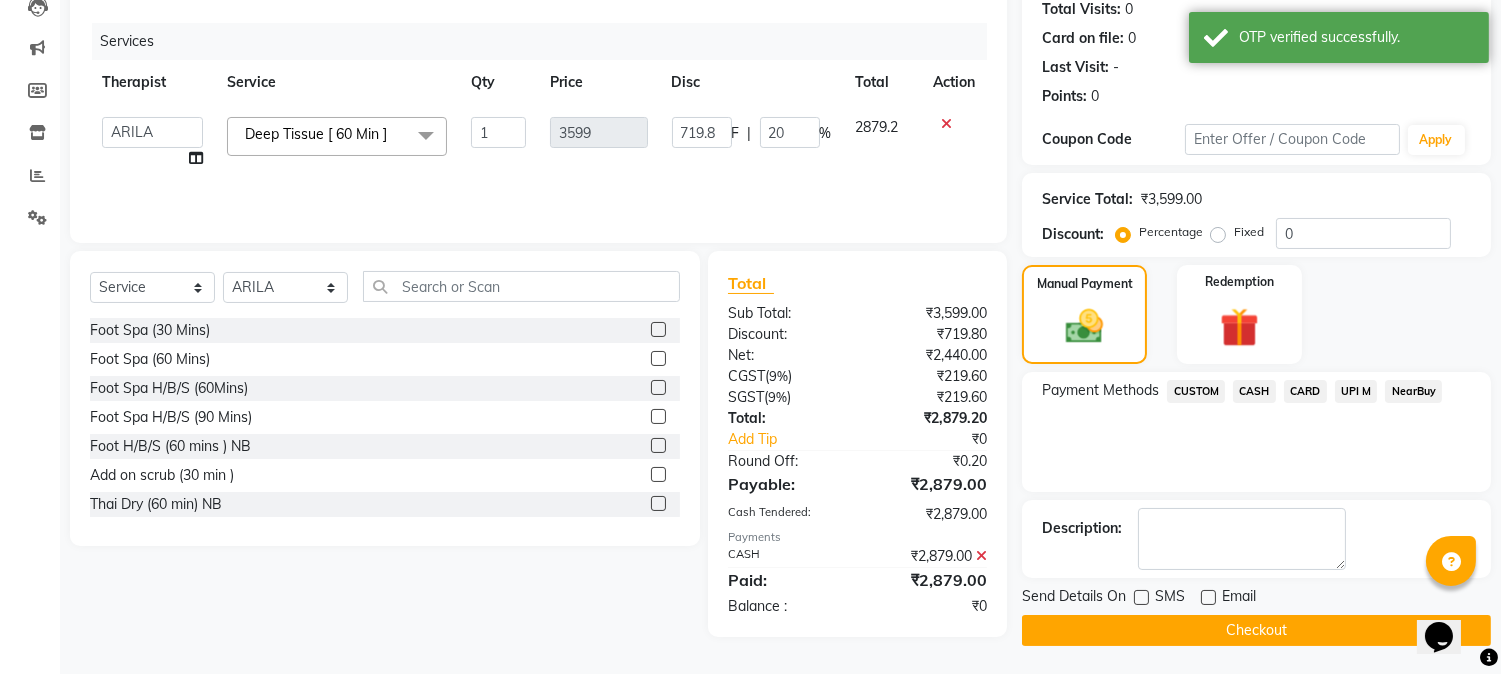 click on "Checkout" 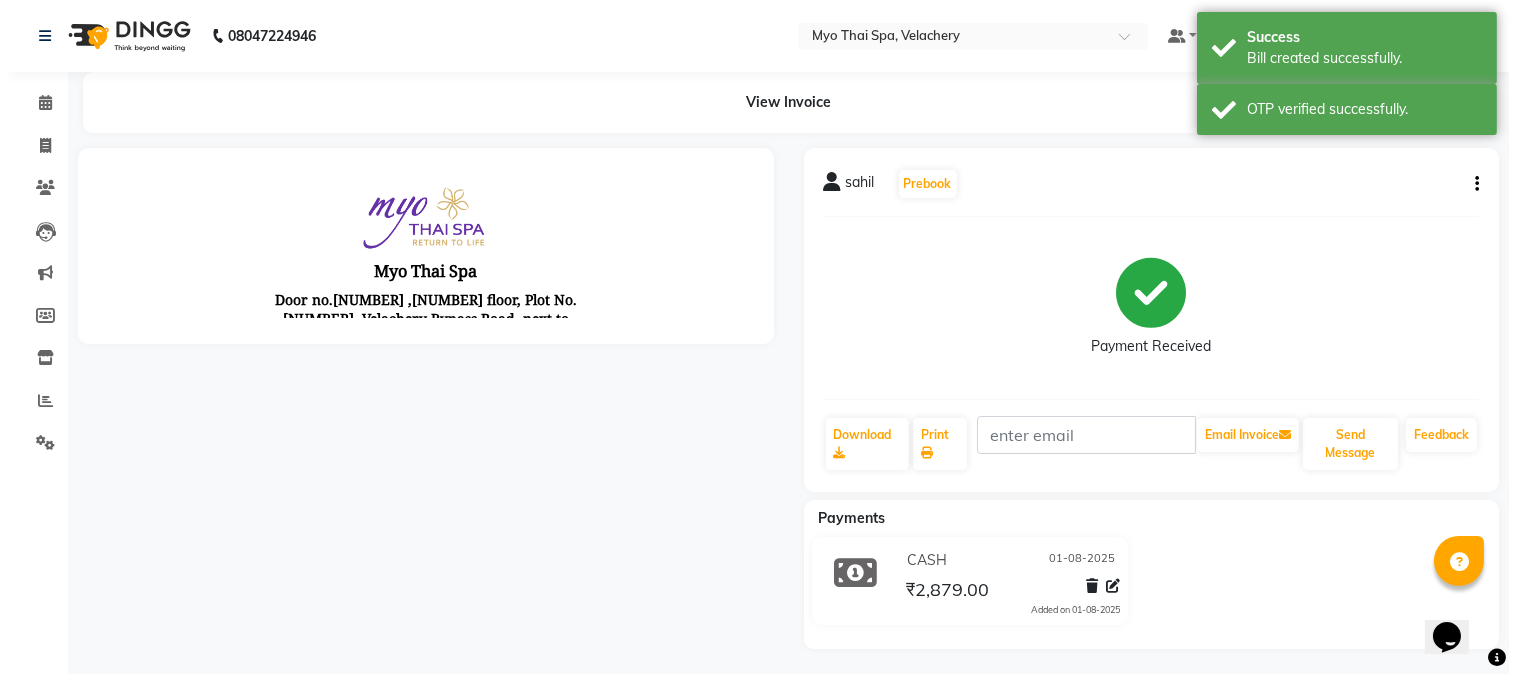 scroll, scrollTop: 0, scrollLeft: 0, axis: both 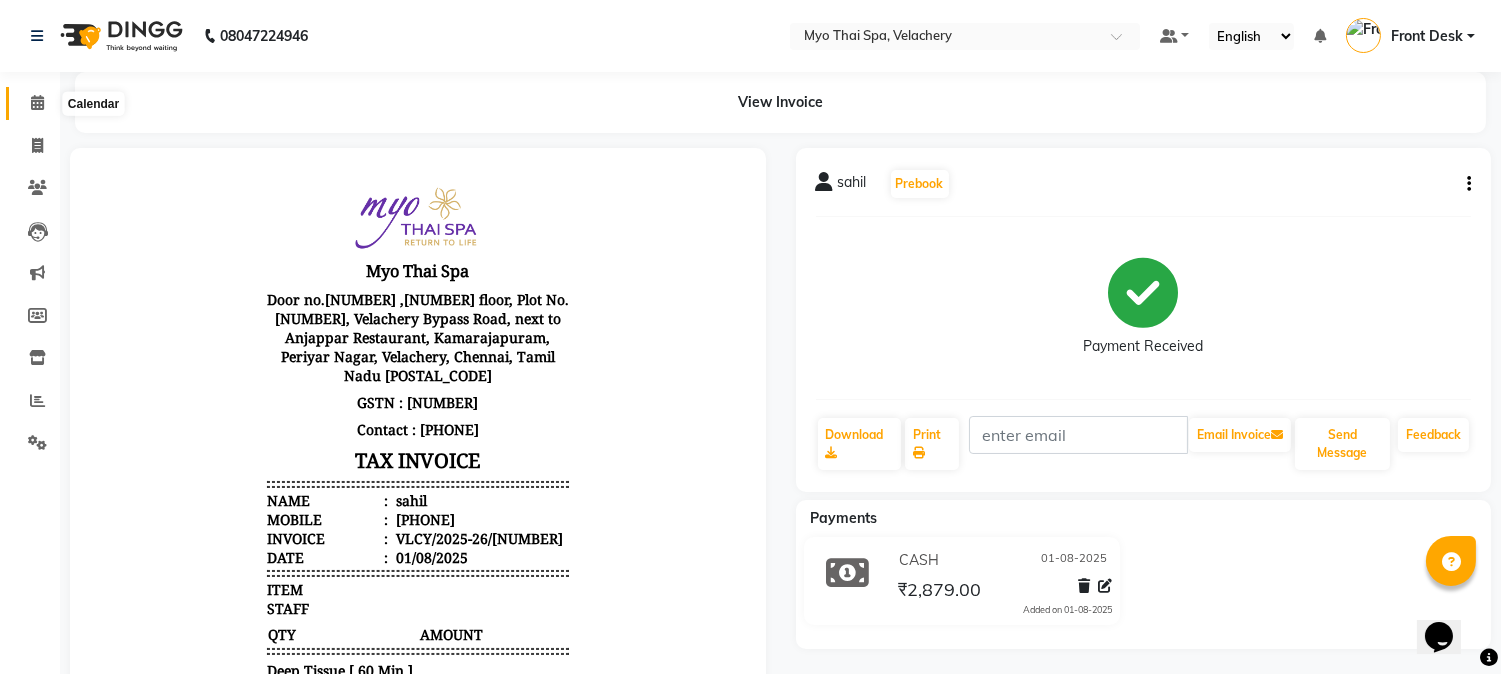 click 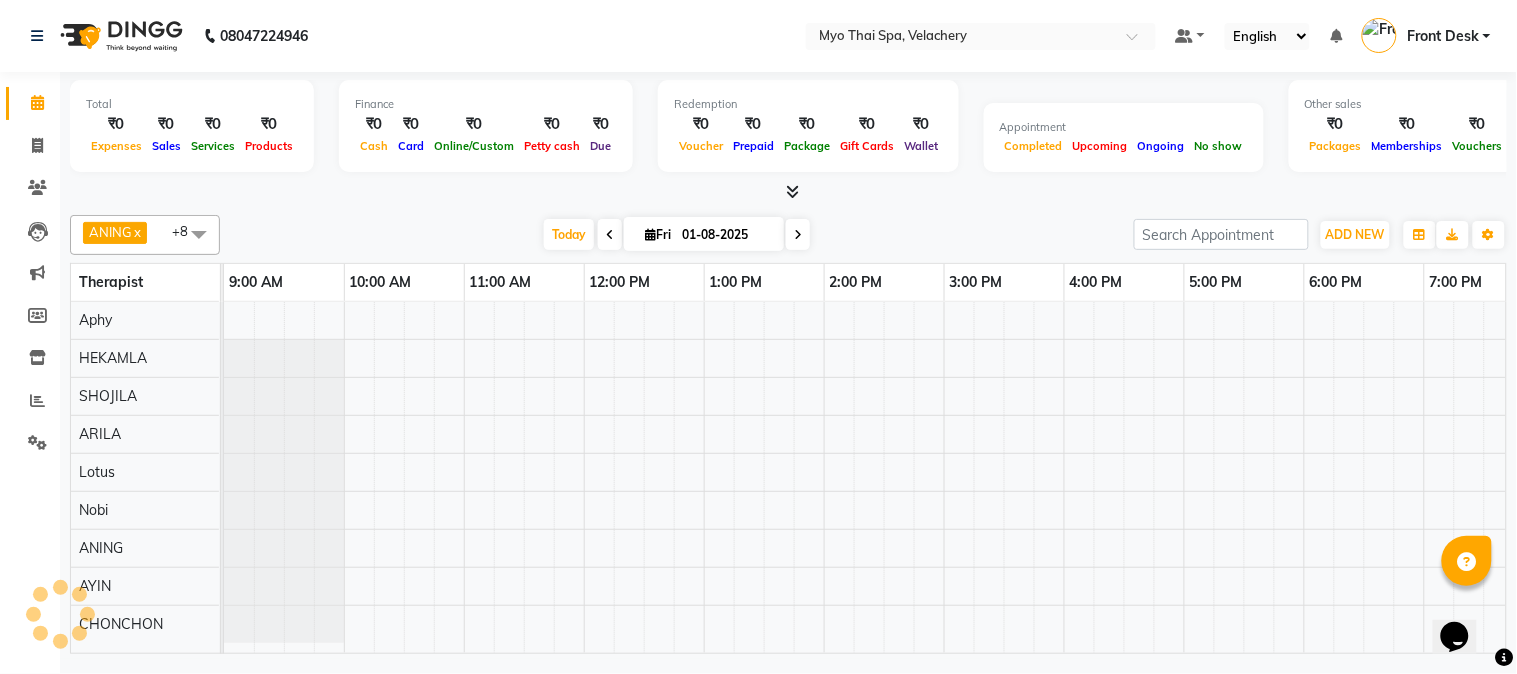 scroll, scrollTop: 0, scrollLeft: 517, axis: horizontal 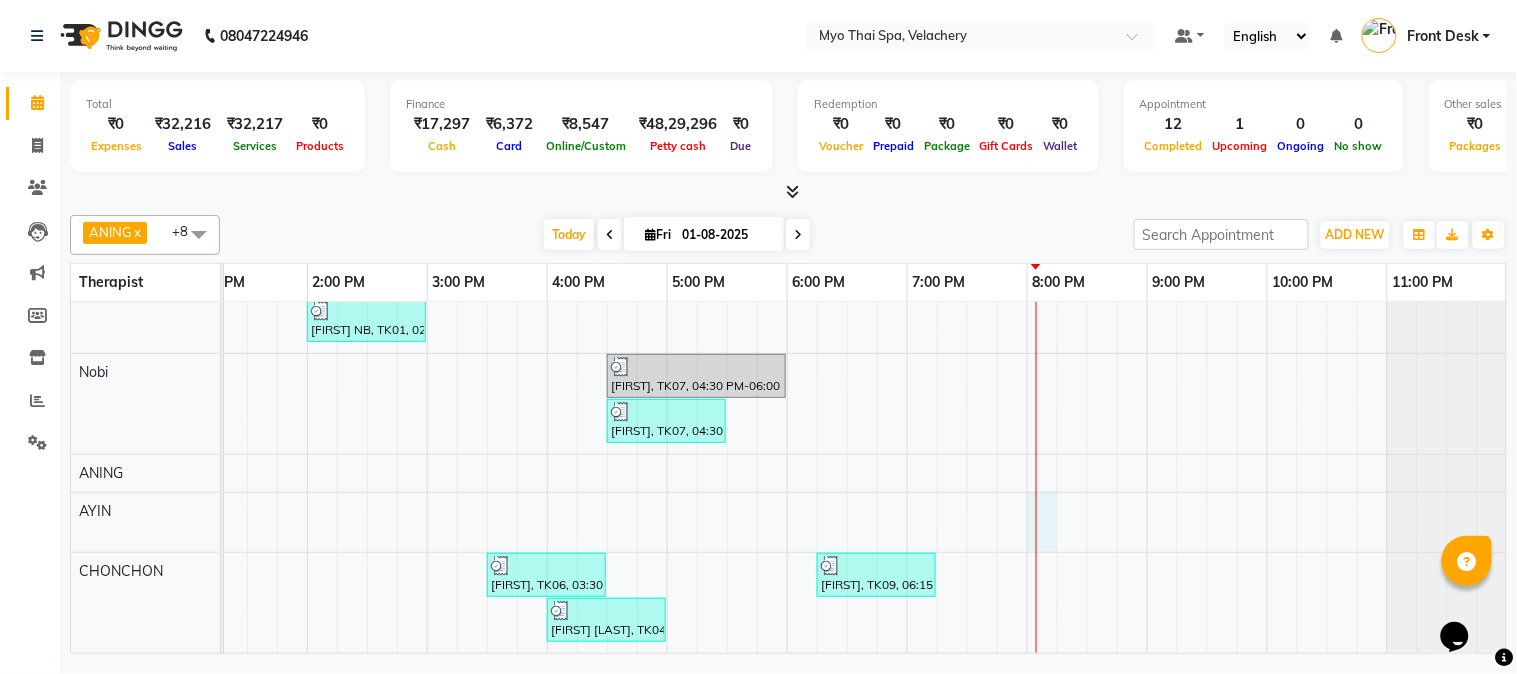 click on "[FIRST], TK07, 04:30 PM-05:30 PM, Swedish [ 60 Min ] [FIRST] [LAST], TK10, 08:15 PM-09:15 PM, Deep Tissue [ 60 Min ] [FIRST], TK03, 12:00 PM-01:30 PM, Swedish [ 90 Min ] [FIRST], TK08, 05:15 PM-06:15 PM, Balinese [ 60 Min ] [FIRST], TK05, 12:30 PM-02:00 PM, Swedish 90Mins NB [FIRST], TK11, 05:30 PM-06:30 PM, Deep Tissue [ 60 Min ] [FIRST], TK03, 01:00 PM-02:30 PM, Swedish [ 90 Min ] [FIRST] NB, TK01, 02:00 PM-03:00 PM, Deep Tissue 60mins NB [FIRST], TK07, 04:30 PM-06:00 PM, Swedish 90Mins NB [FIRST], TK07, 04:30 PM-05:30 PM, Swedish [ 60 Min ] [FIRST], TK02, 12:00 PM-01:00 PM, Swedish [ 60 Min ] [FIRST], TK06, 03:30 PM-04:30 PM, Deep Tissue 60mins NB [FIRST], TK09, 06:15 PM-07:15 PM, Traditional Thai Dry Spa-60Mins [FIRST] [LAST], TK04, 04:00 PM-05:00 PM, Aroma Thai 60Mins NB" at bounding box center (607, 341) 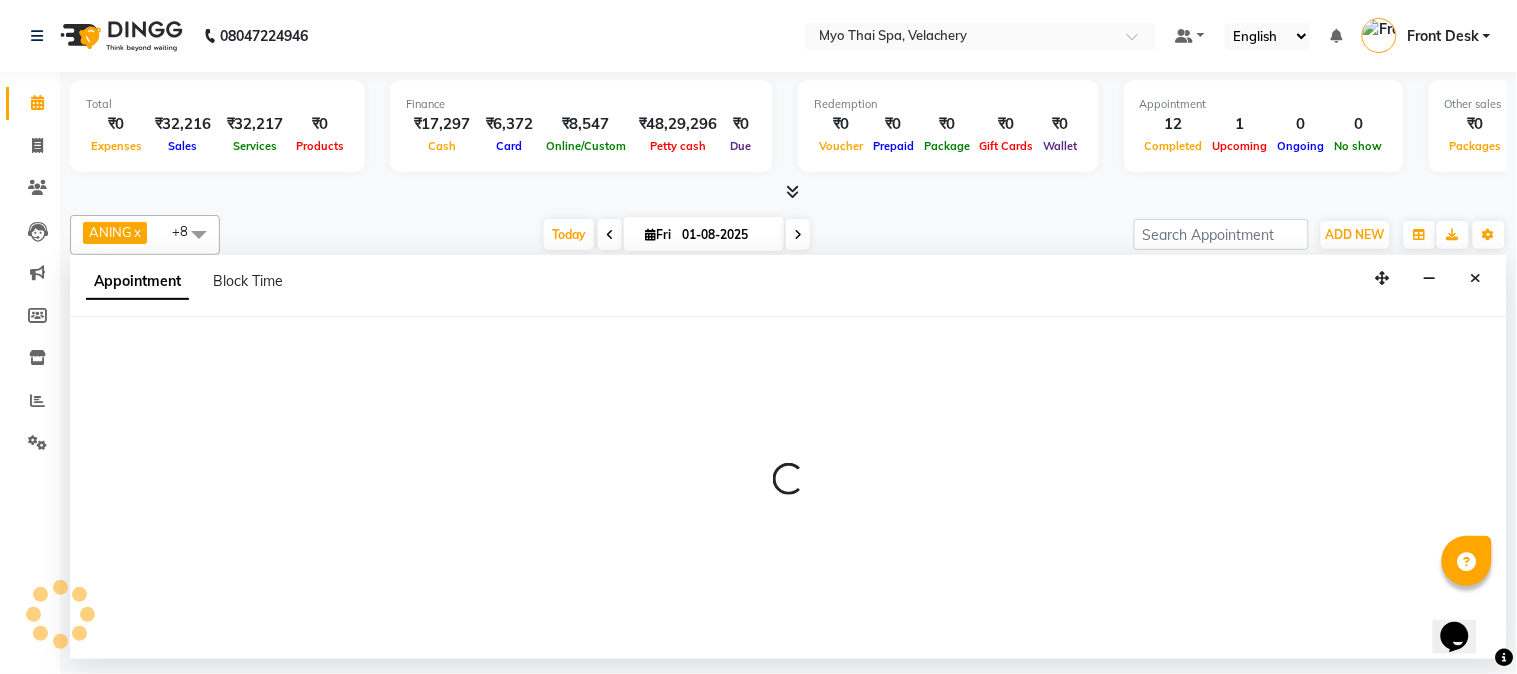 select on "84844" 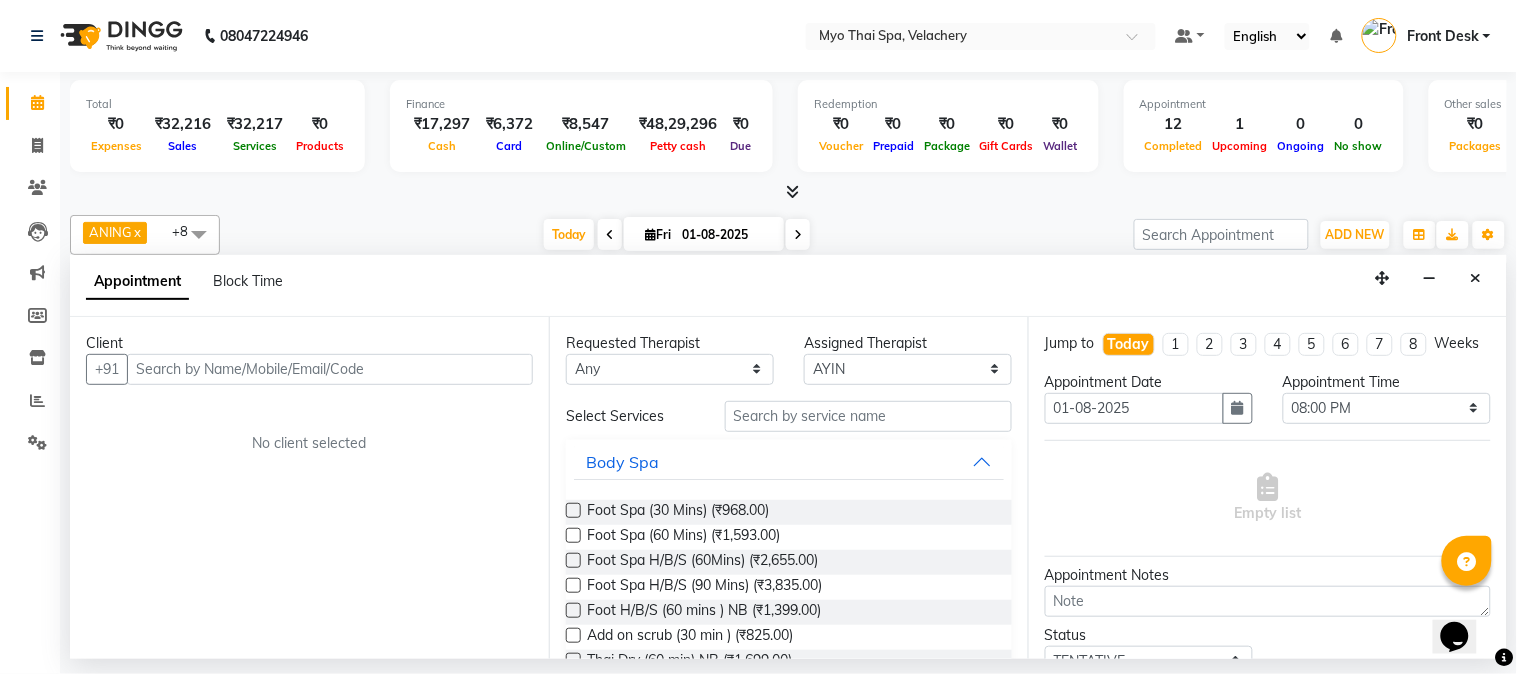 click at bounding box center (330, 369) 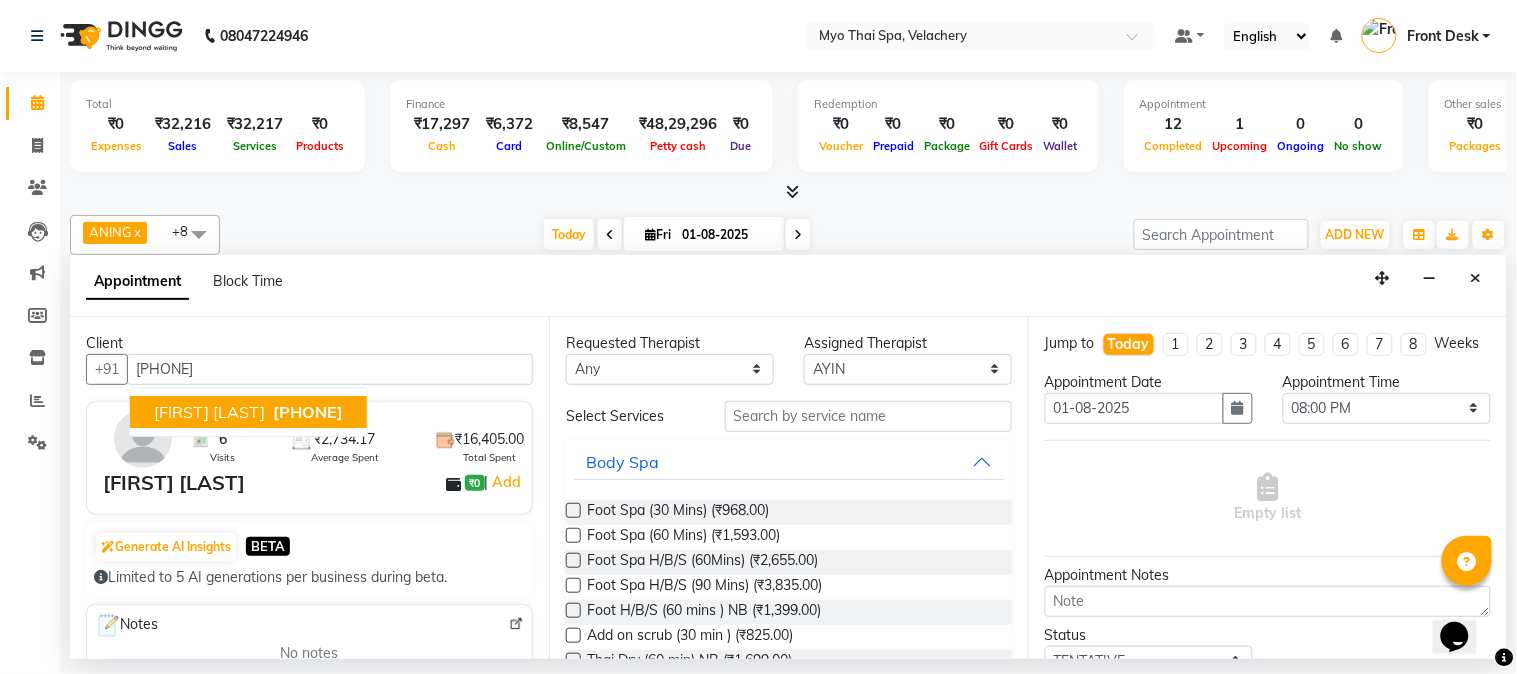 click on "[PHONE]" at bounding box center (308, 412) 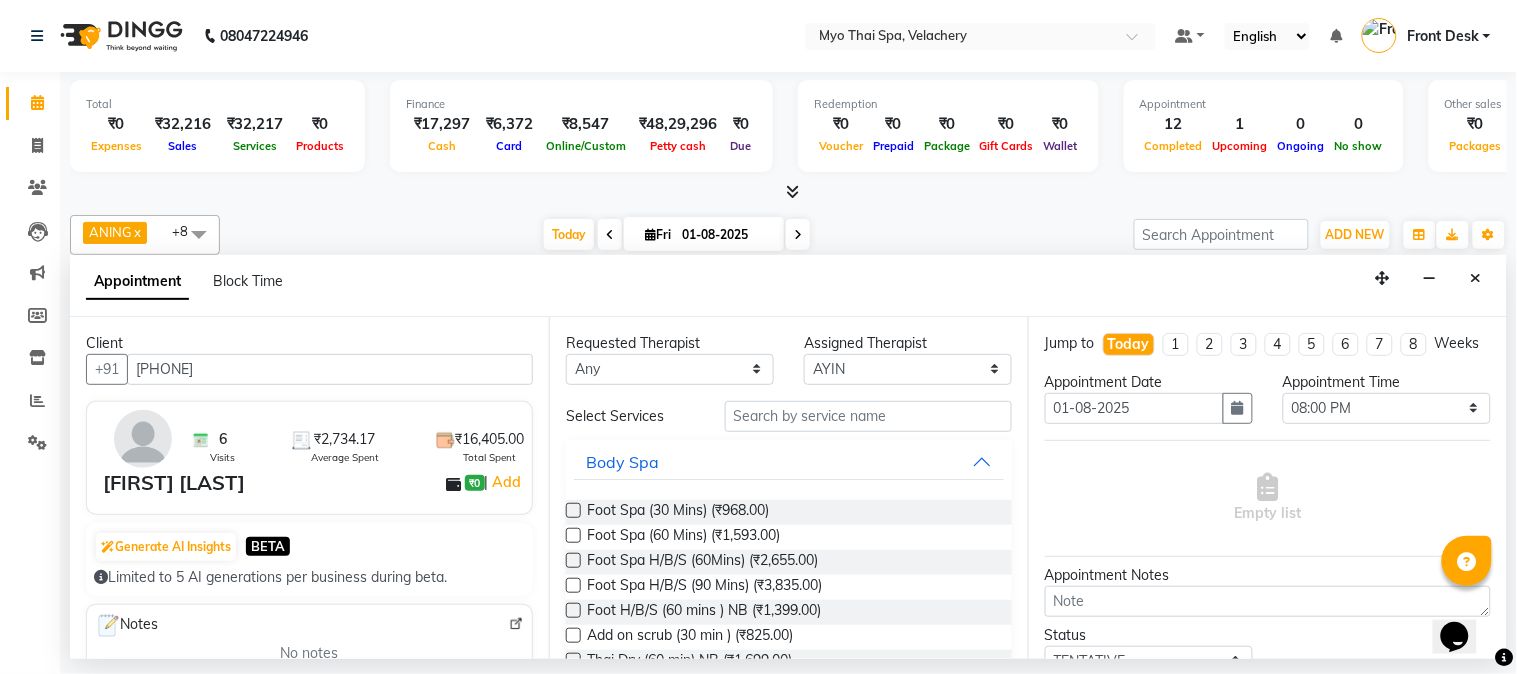 type on "[PHONE]" 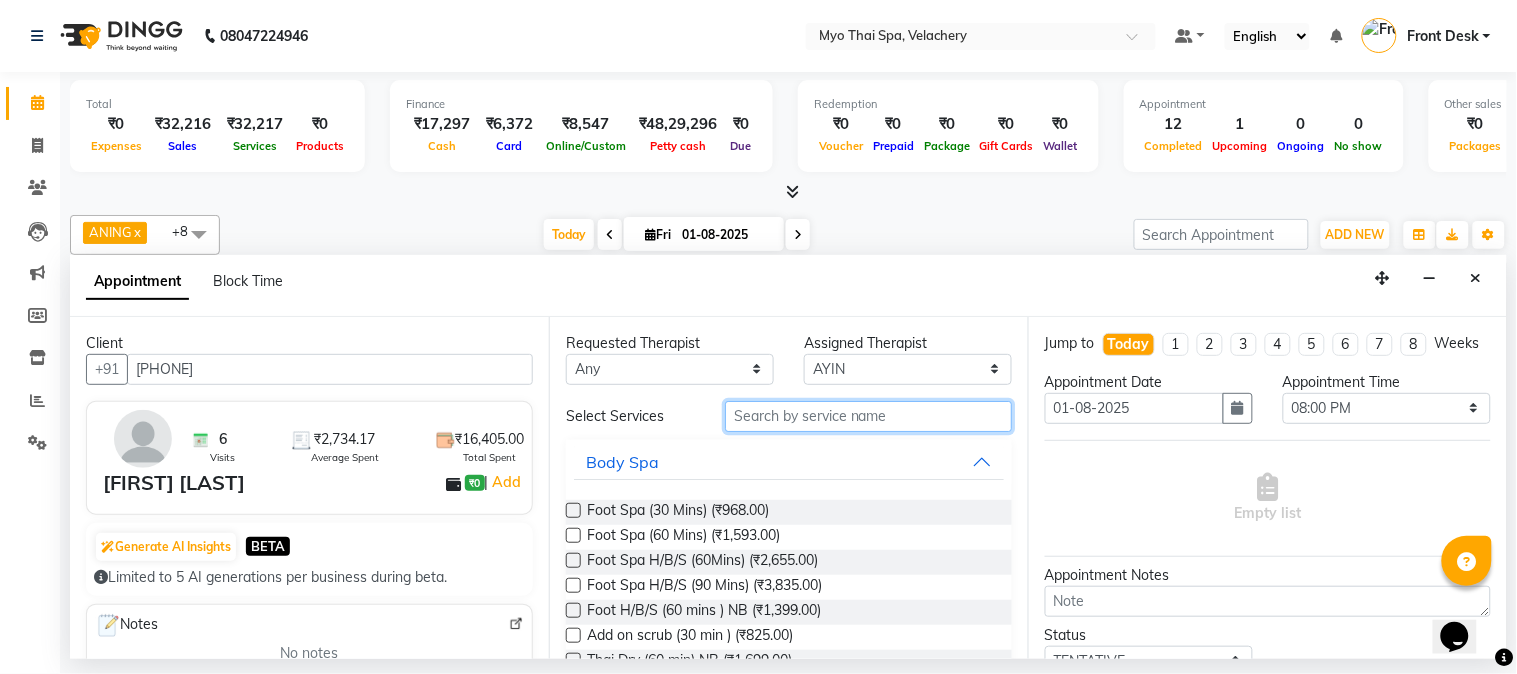 click at bounding box center (868, 416) 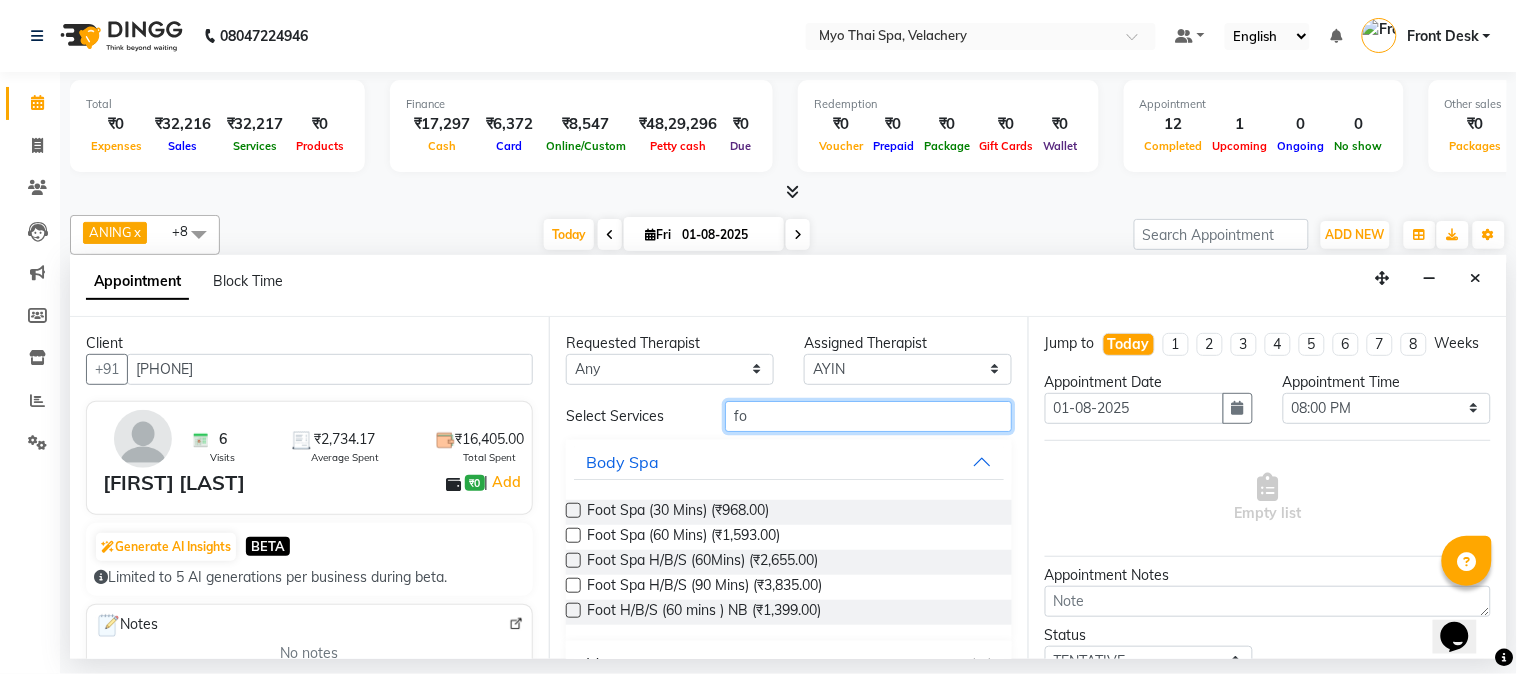 type on "fo" 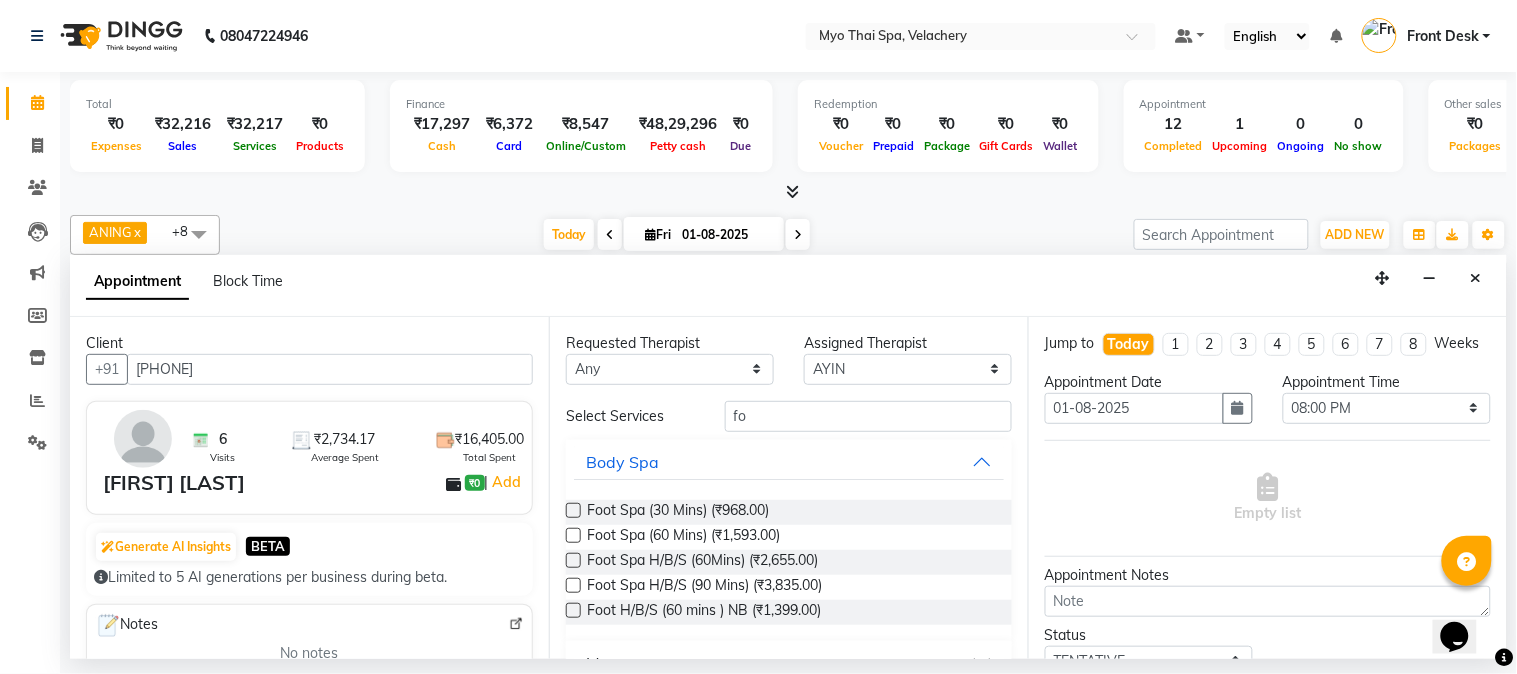 click at bounding box center (573, 535) 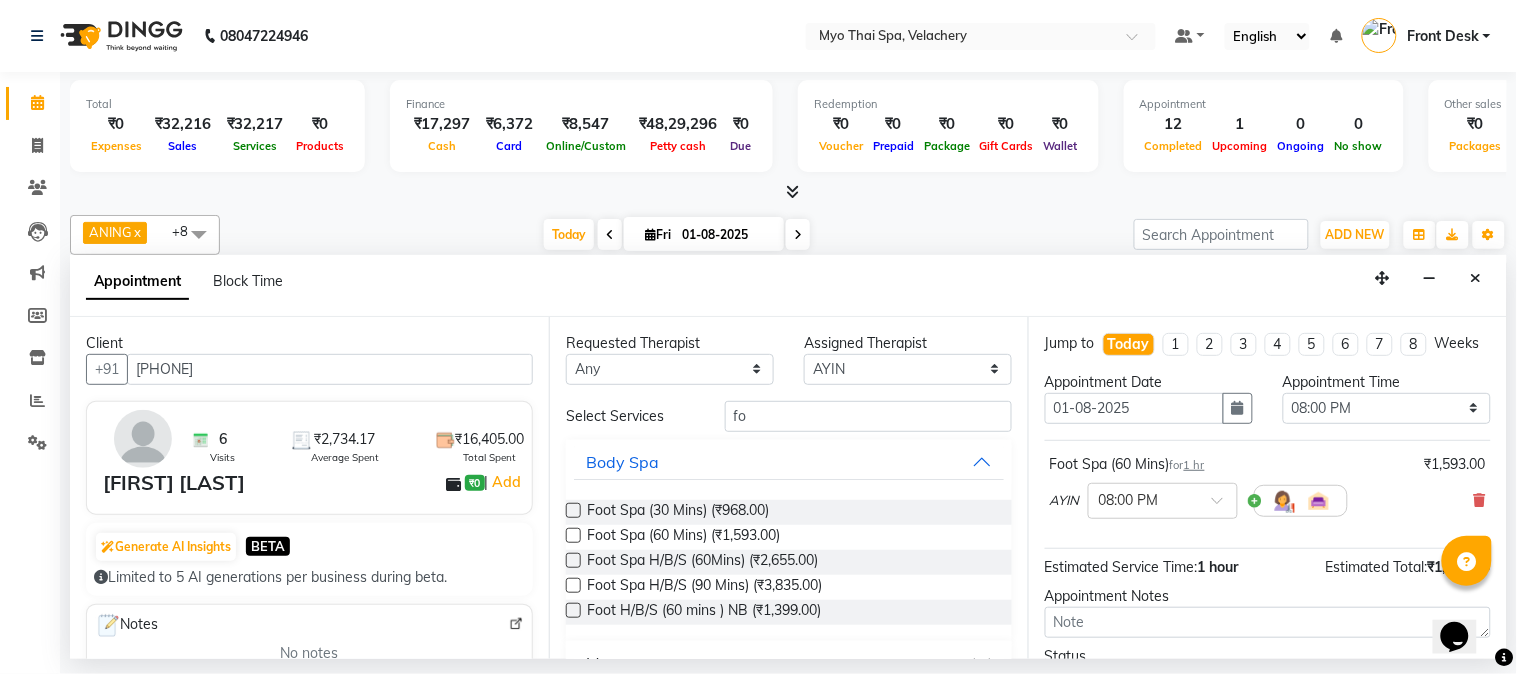 click at bounding box center [573, 535] 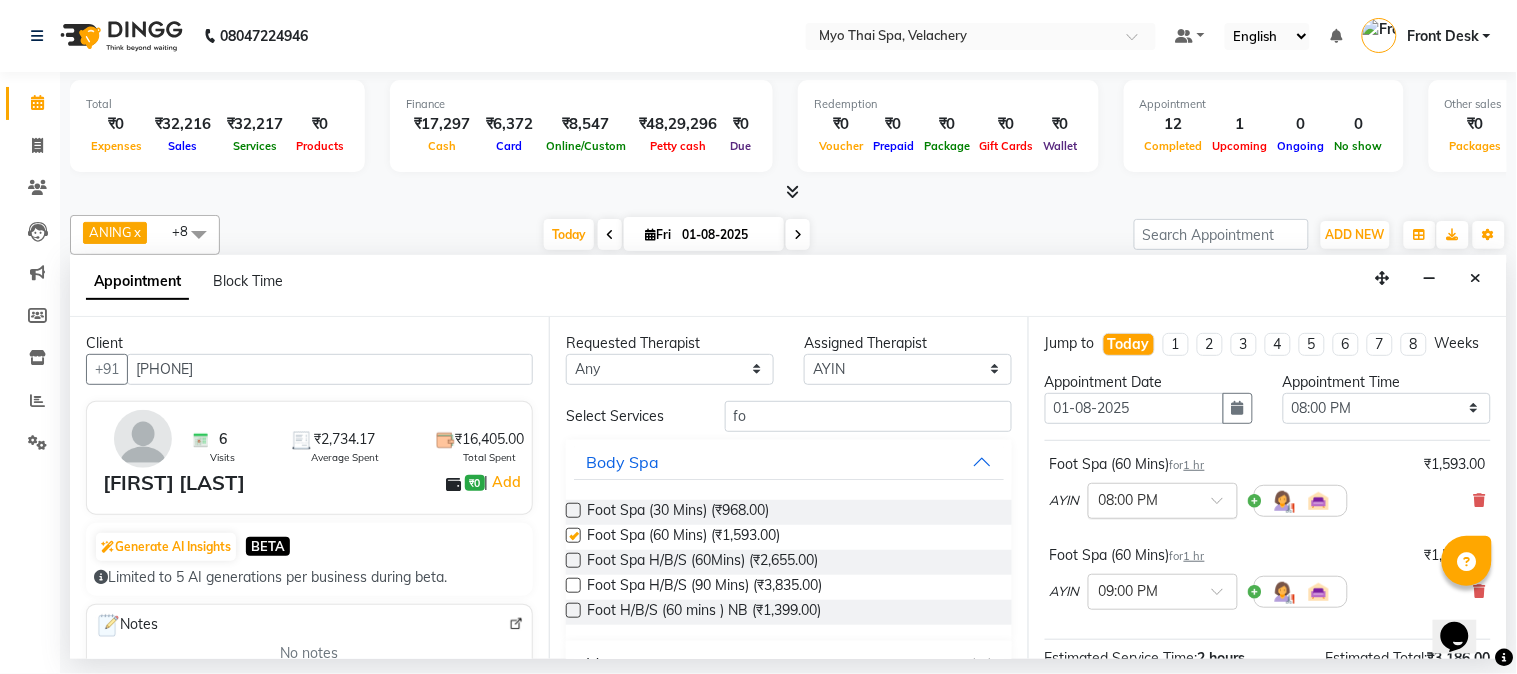 checkbox on "false" 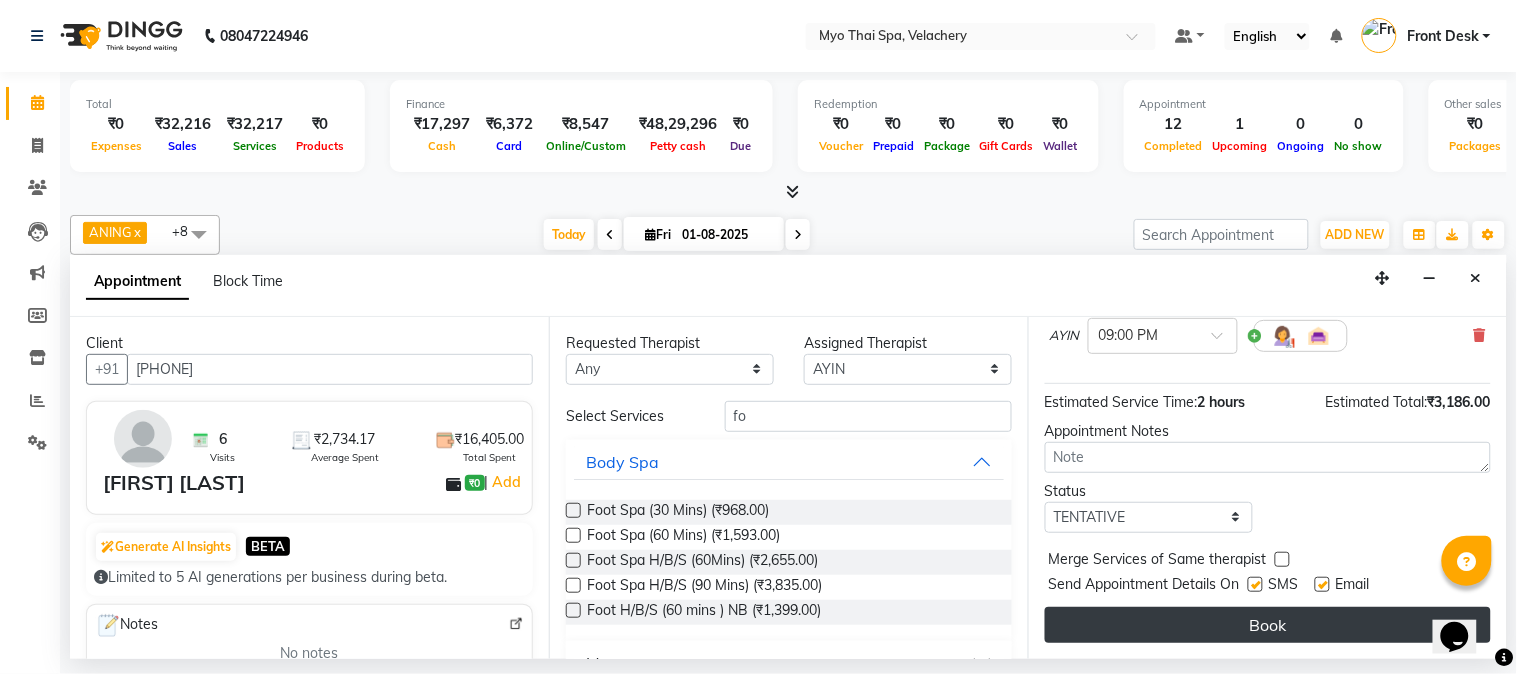 scroll, scrollTop: 274, scrollLeft: 0, axis: vertical 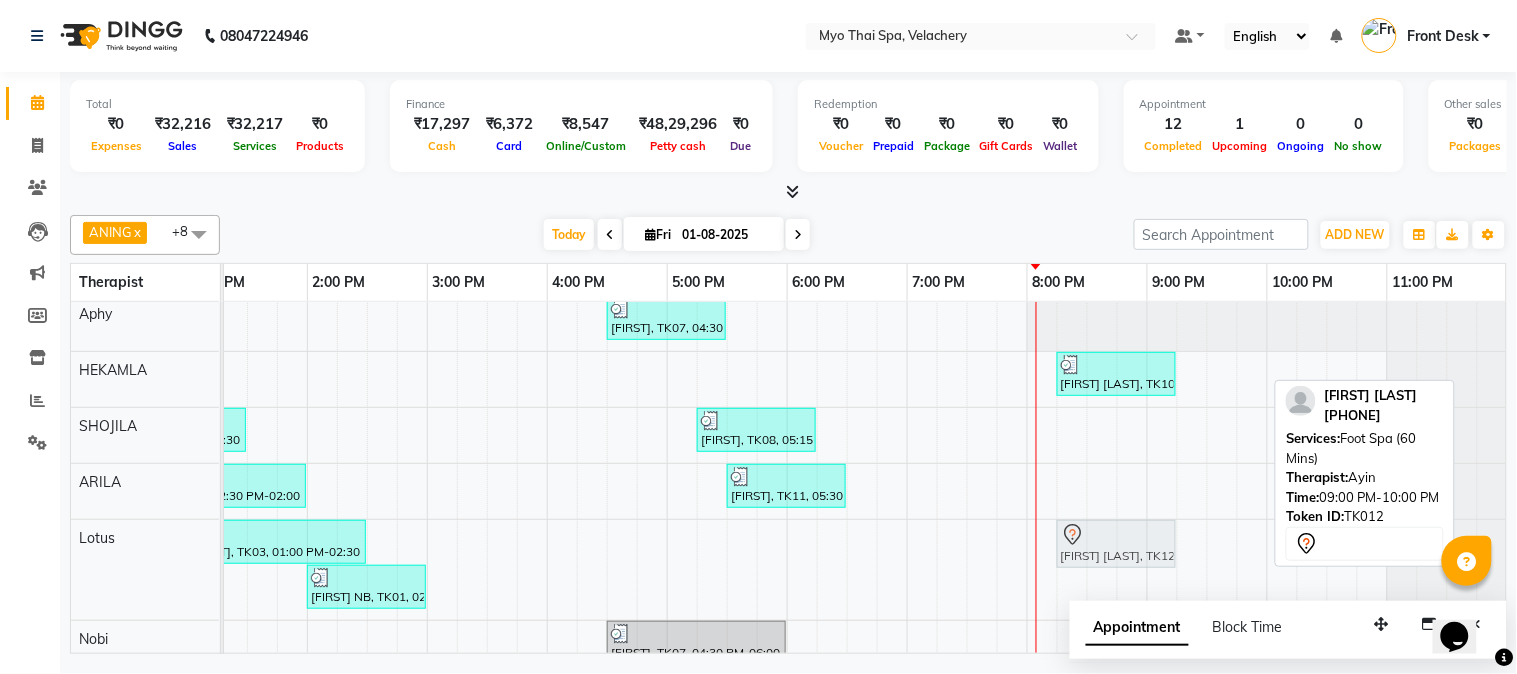 drag, startPoint x: 1182, startPoint y: 488, endPoint x: 1087, endPoint y: 575, distance: 128.8177 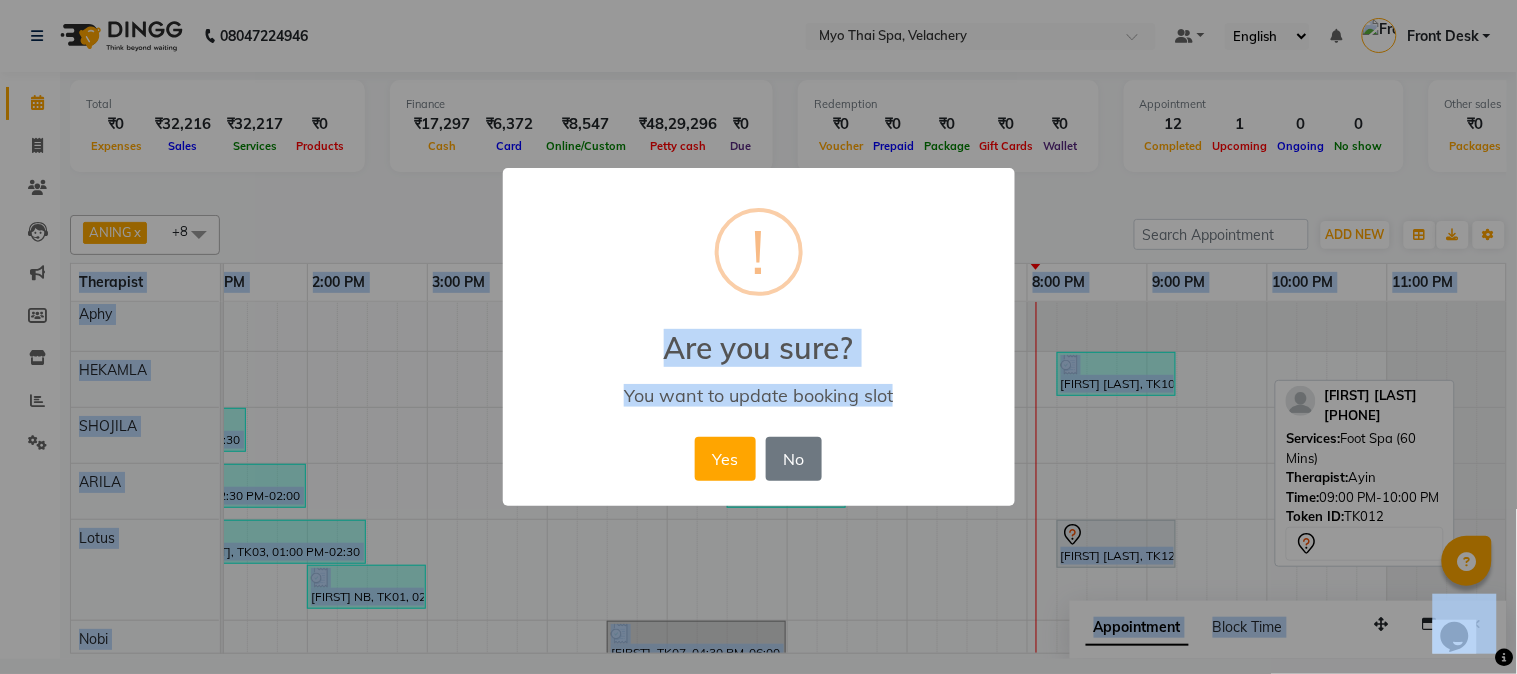 drag, startPoint x: 1110, startPoint y: 660, endPoint x: 1105, endPoint y: 648, distance: 13 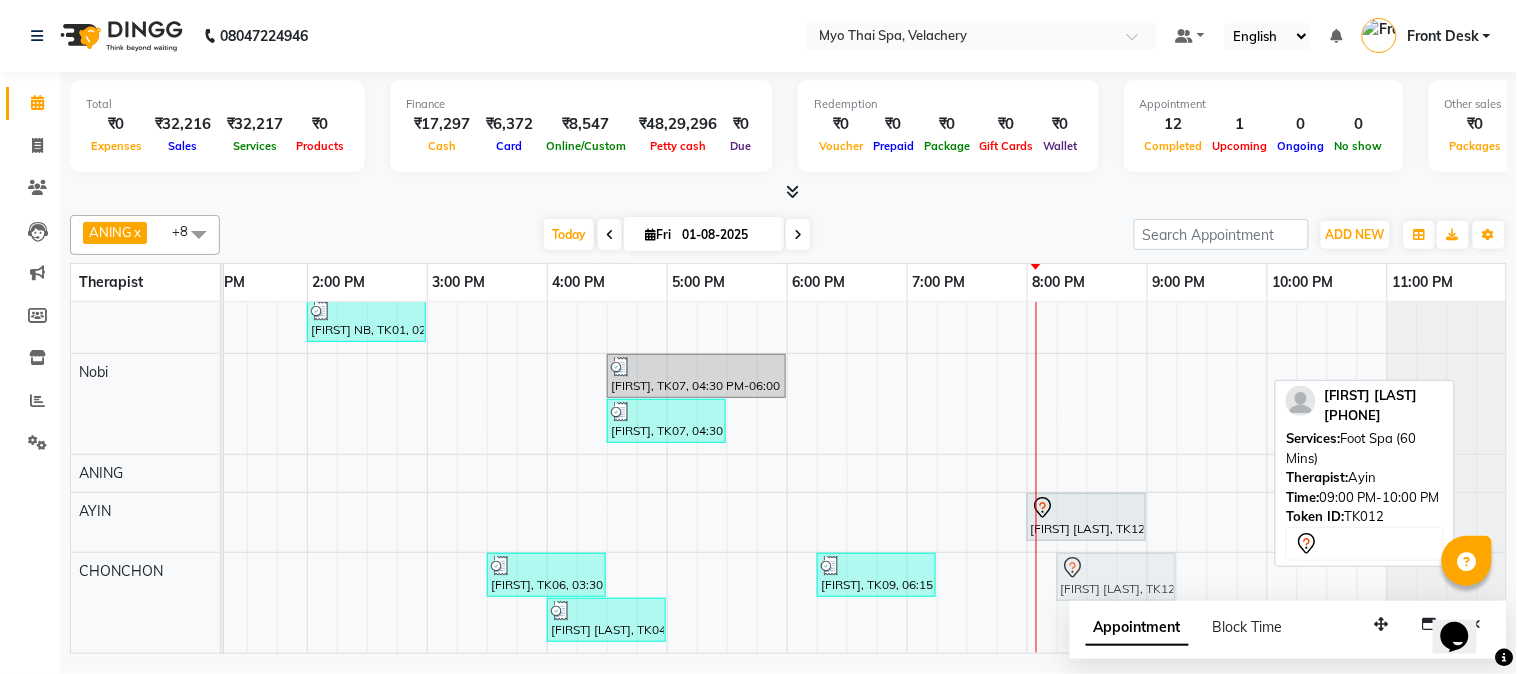 drag, startPoint x: 1183, startPoint y: 487, endPoint x: 1101, endPoint y: 596, distance: 136.40015 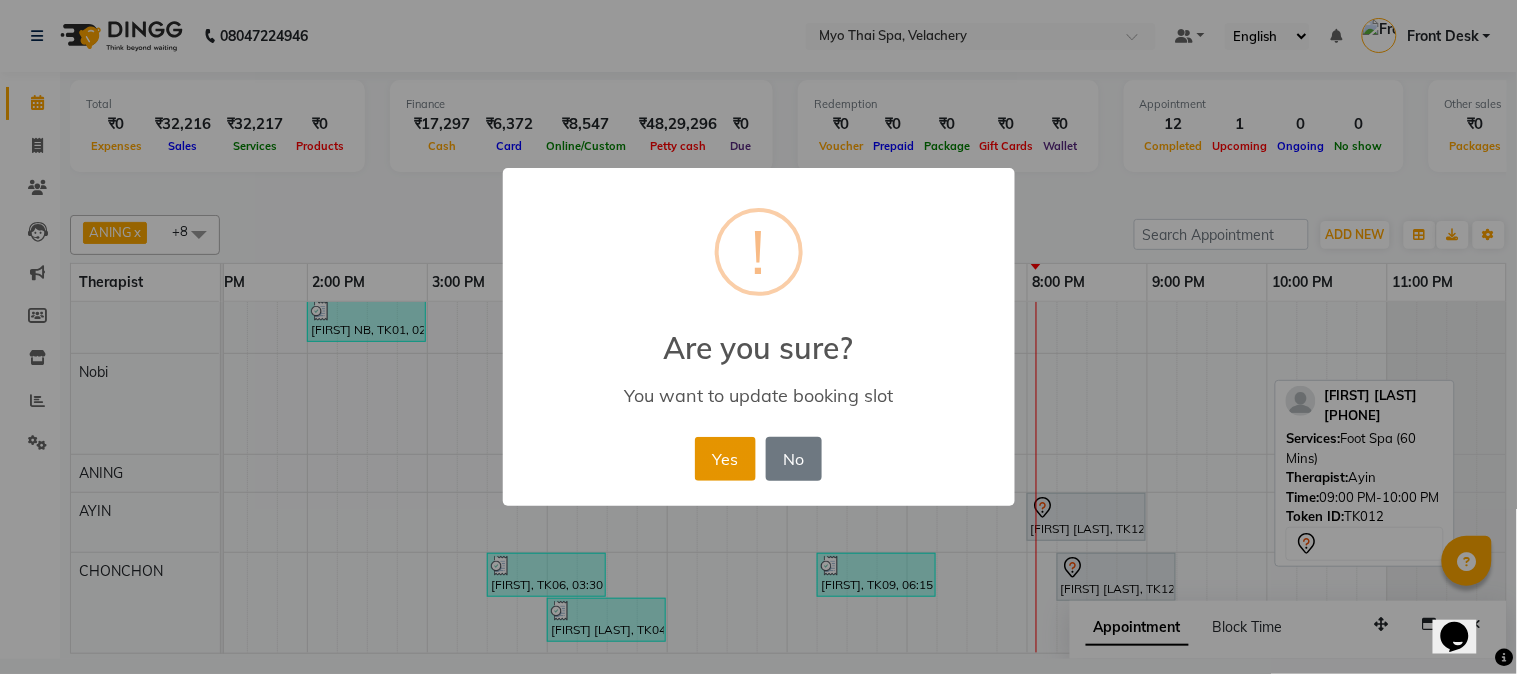 click on "Yes" at bounding box center (725, 459) 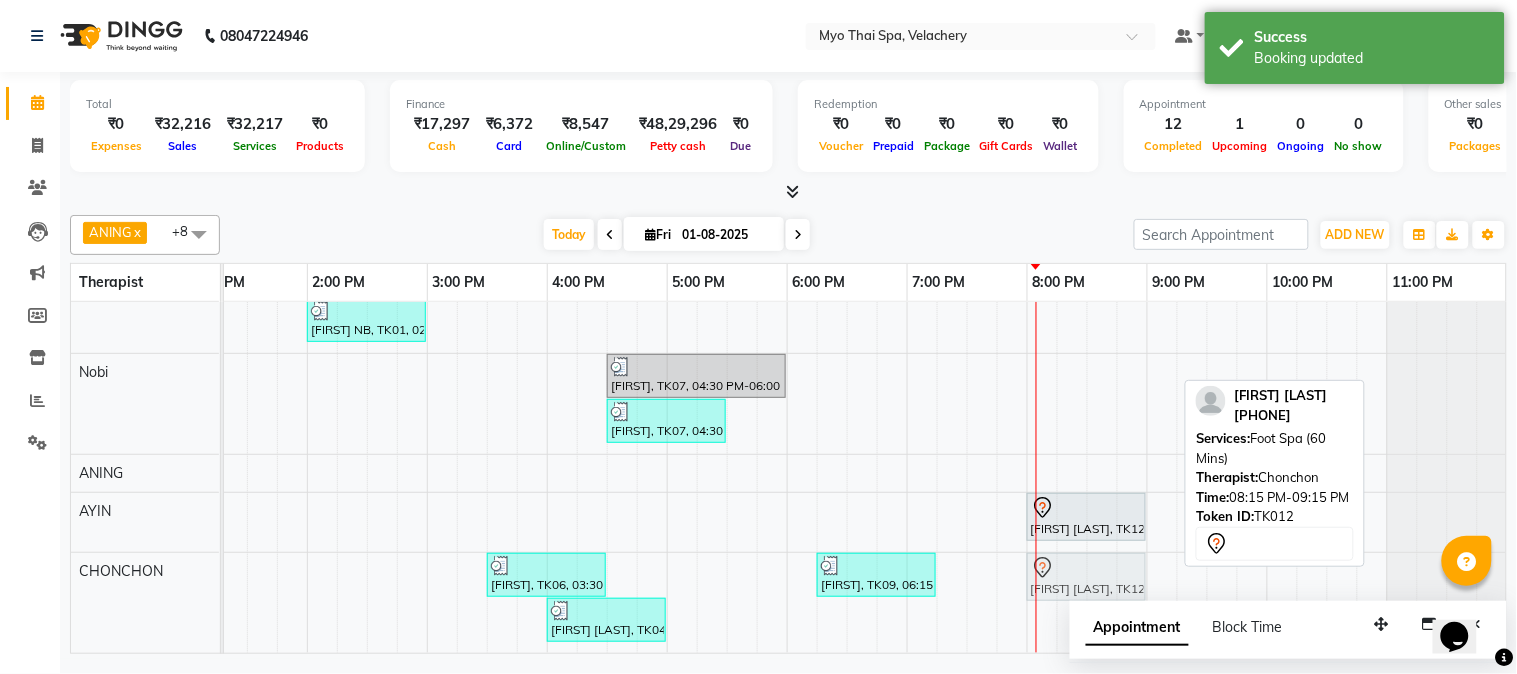 drag, startPoint x: 1094, startPoint y: 540, endPoint x: 1056, endPoint y: 582, distance: 56.63921 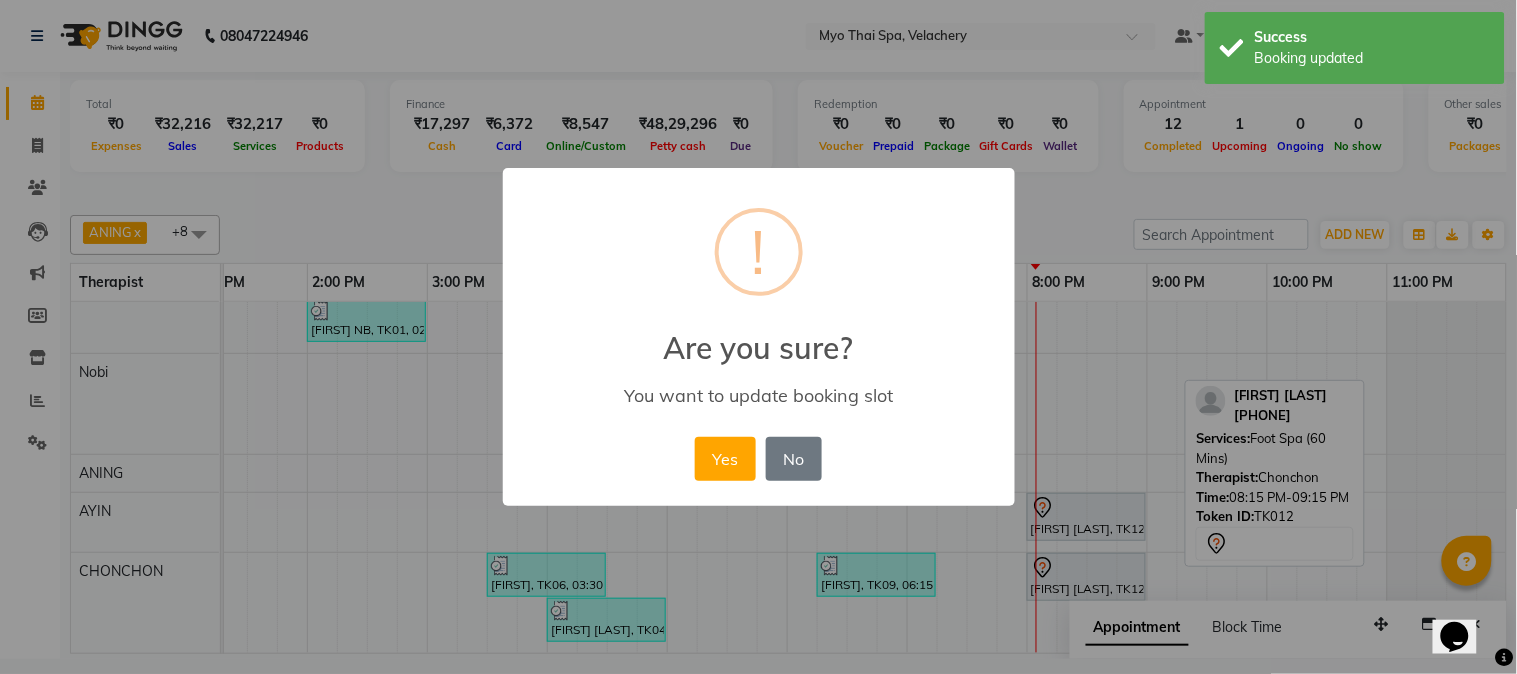 click on "× ! Are you sure? You want to update booking slot Yes No No" at bounding box center (758, 337) 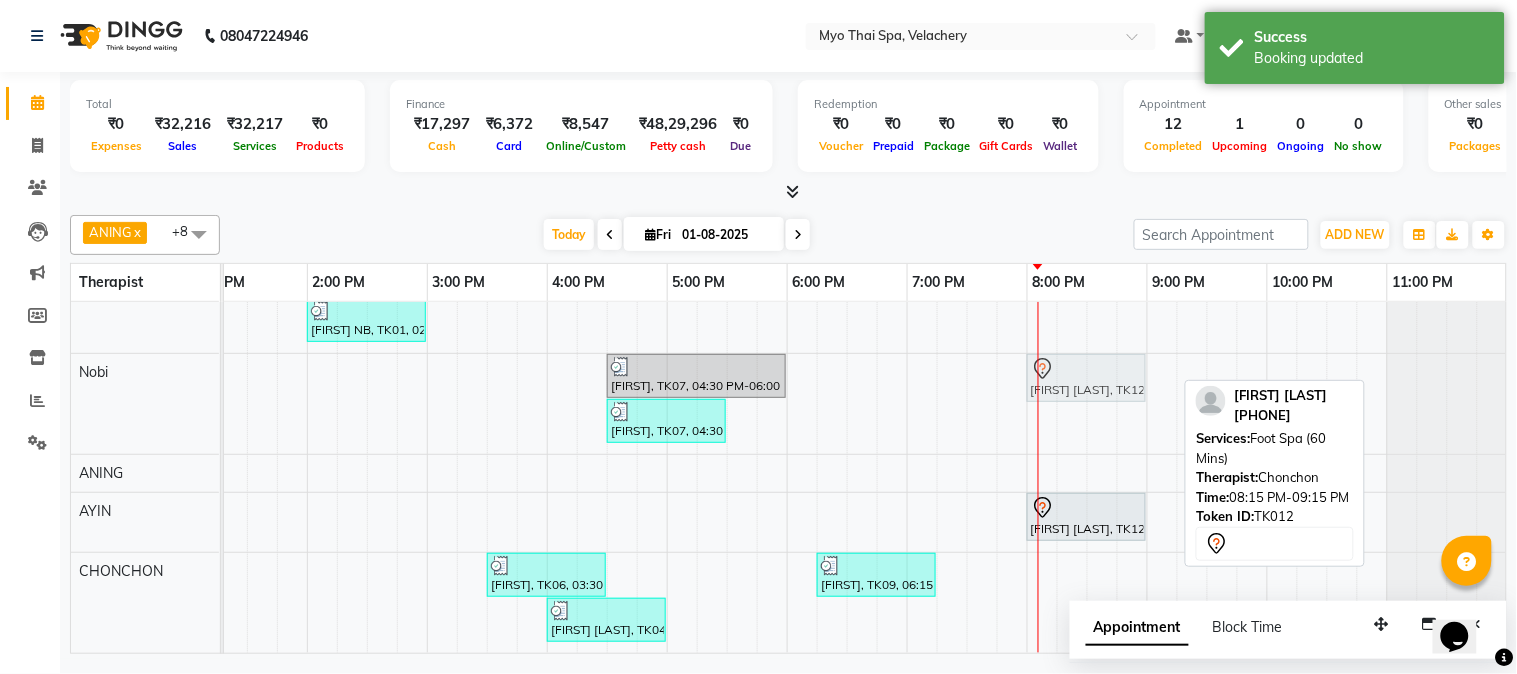 drag, startPoint x: 1102, startPoint y: 561, endPoint x: 1077, endPoint y: 376, distance: 186.68155 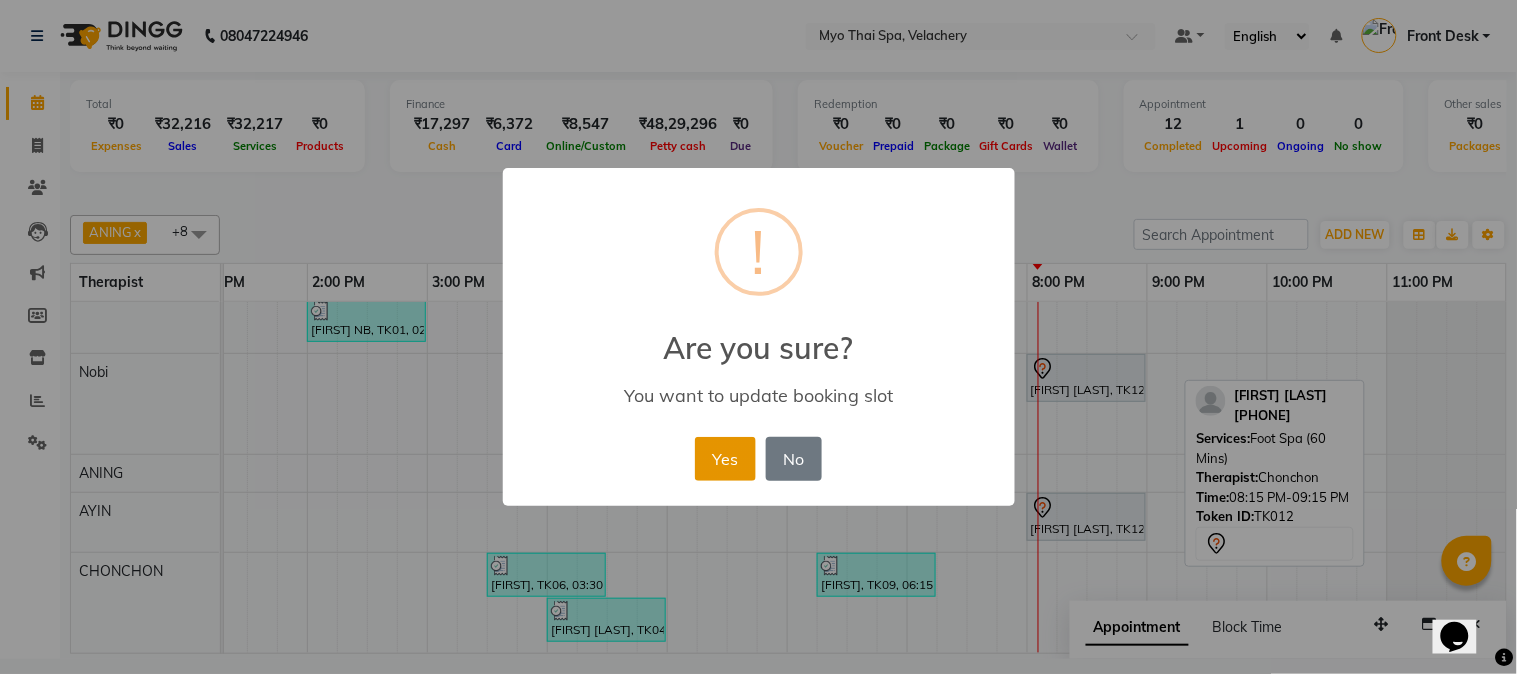 click on "Yes" at bounding box center (725, 459) 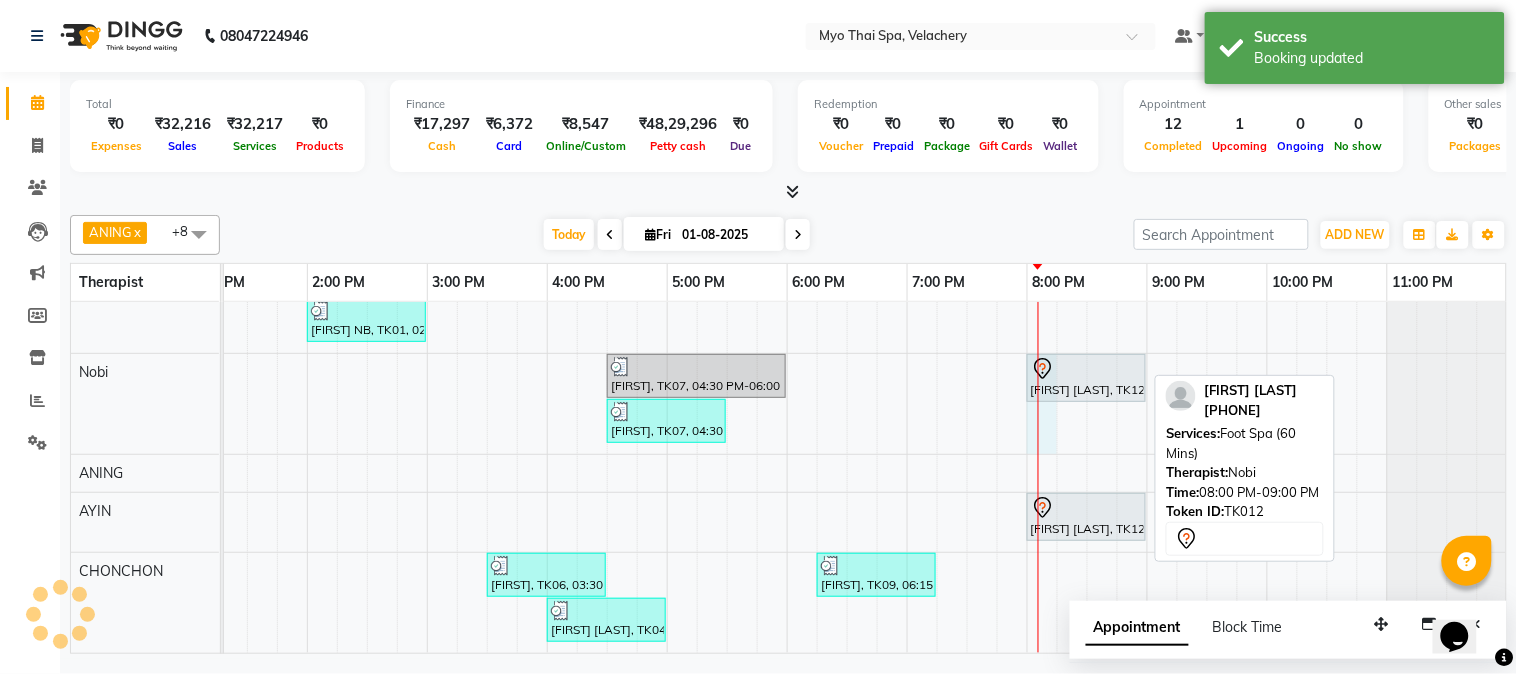 click on "[FIRST] [LAST], TK12, 08:00 PM-09:00 PM, Foot Spa (60 Mins)" at bounding box center [1087, 378] 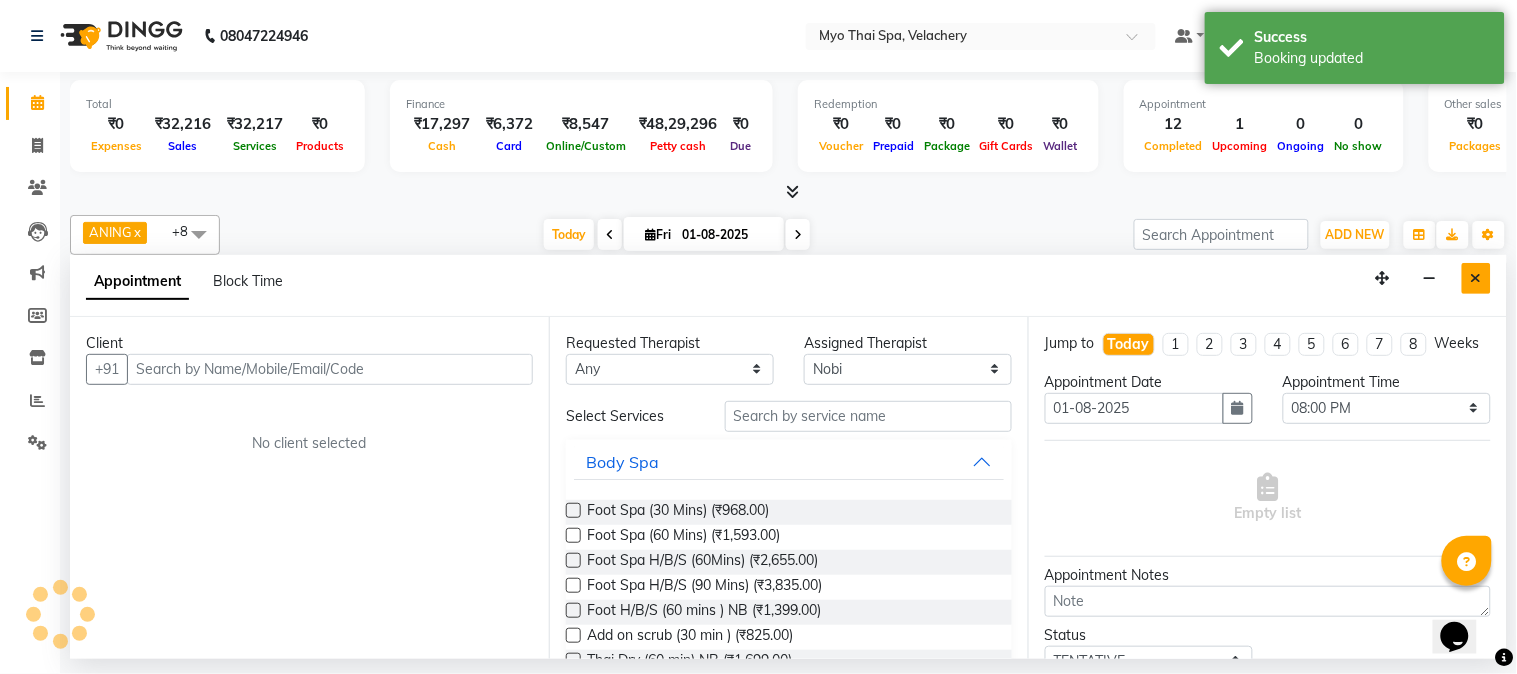 click at bounding box center [1476, 278] 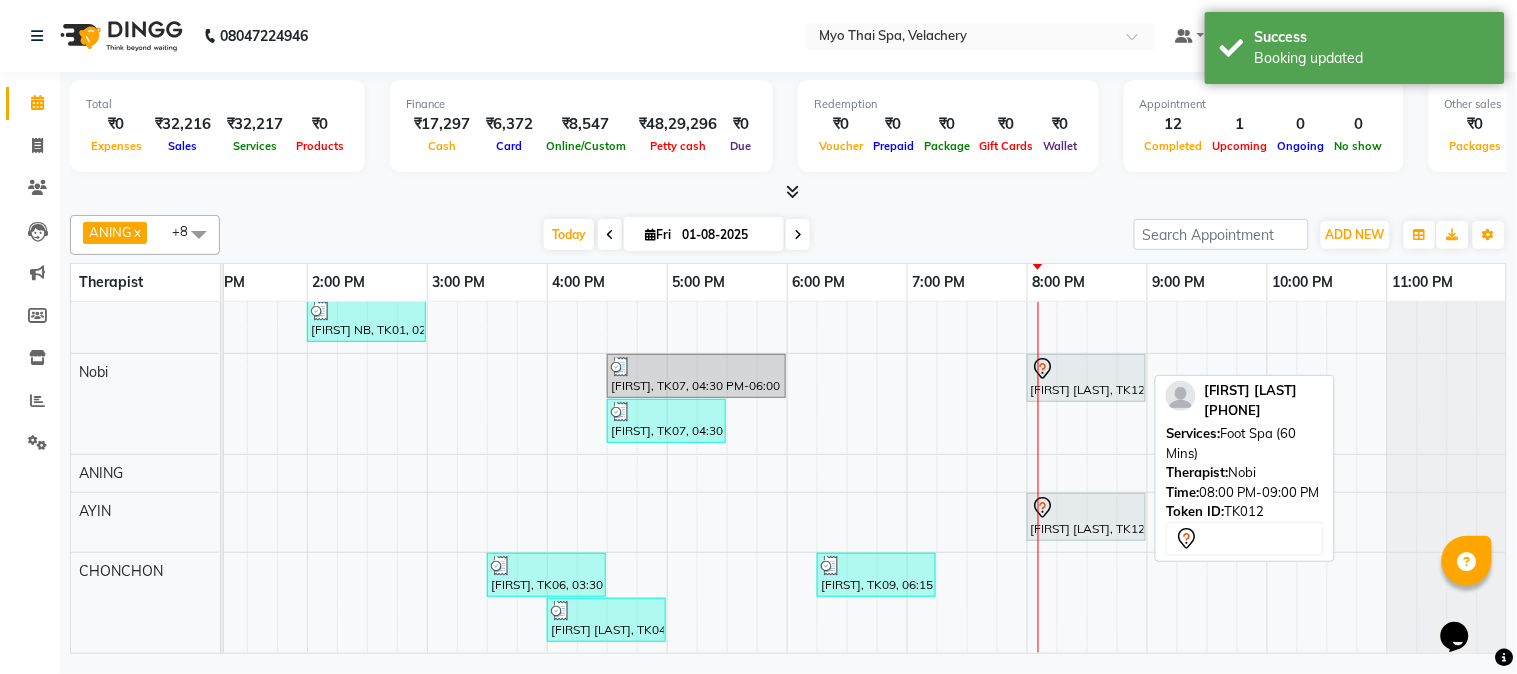 click on "[FIRST] [LAST], TK12, 08:00 PM-09:00 PM, Foot Spa (60 Mins)" at bounding box center [1086, 378] 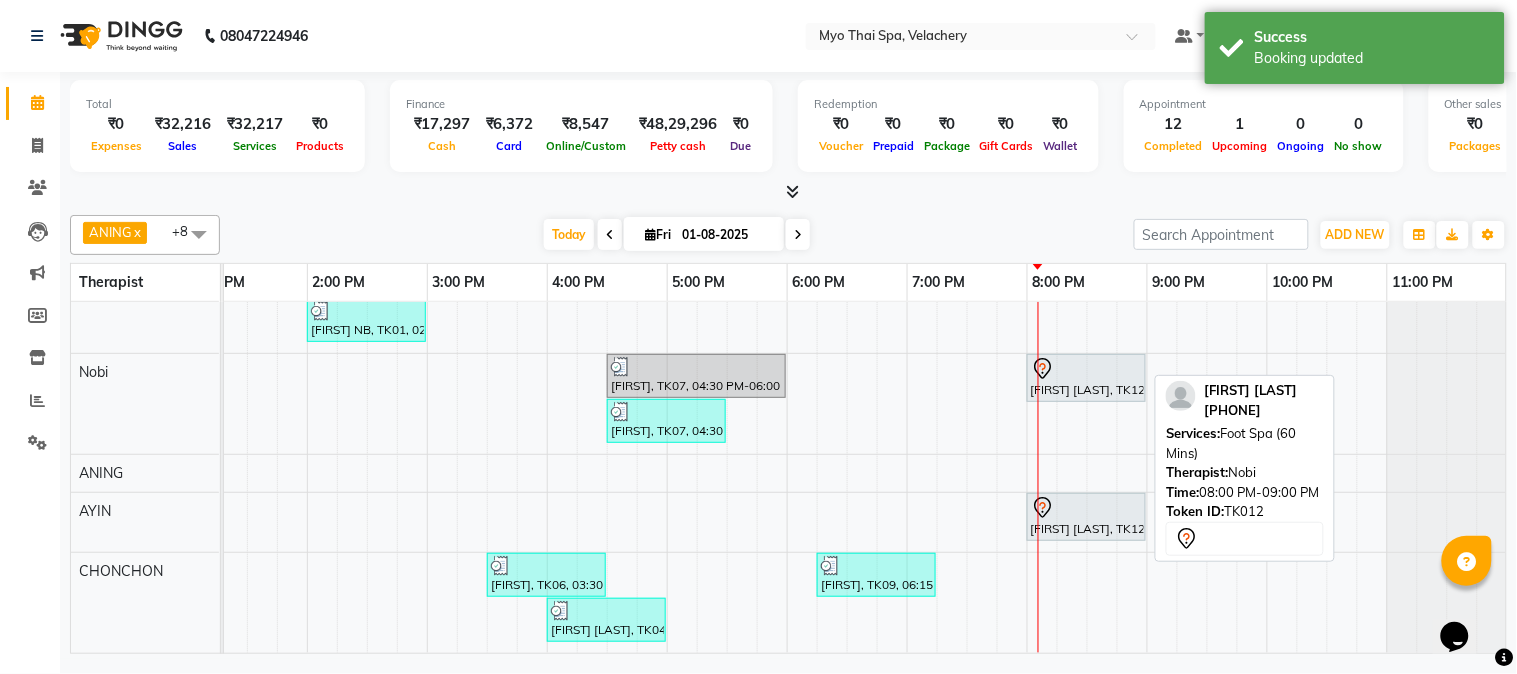 click on "[FIRST] [LAST], TK12, 08:00 PM-09:00 PM, Foot Spa (60 Mins)" at bounding box center [1086, 378] 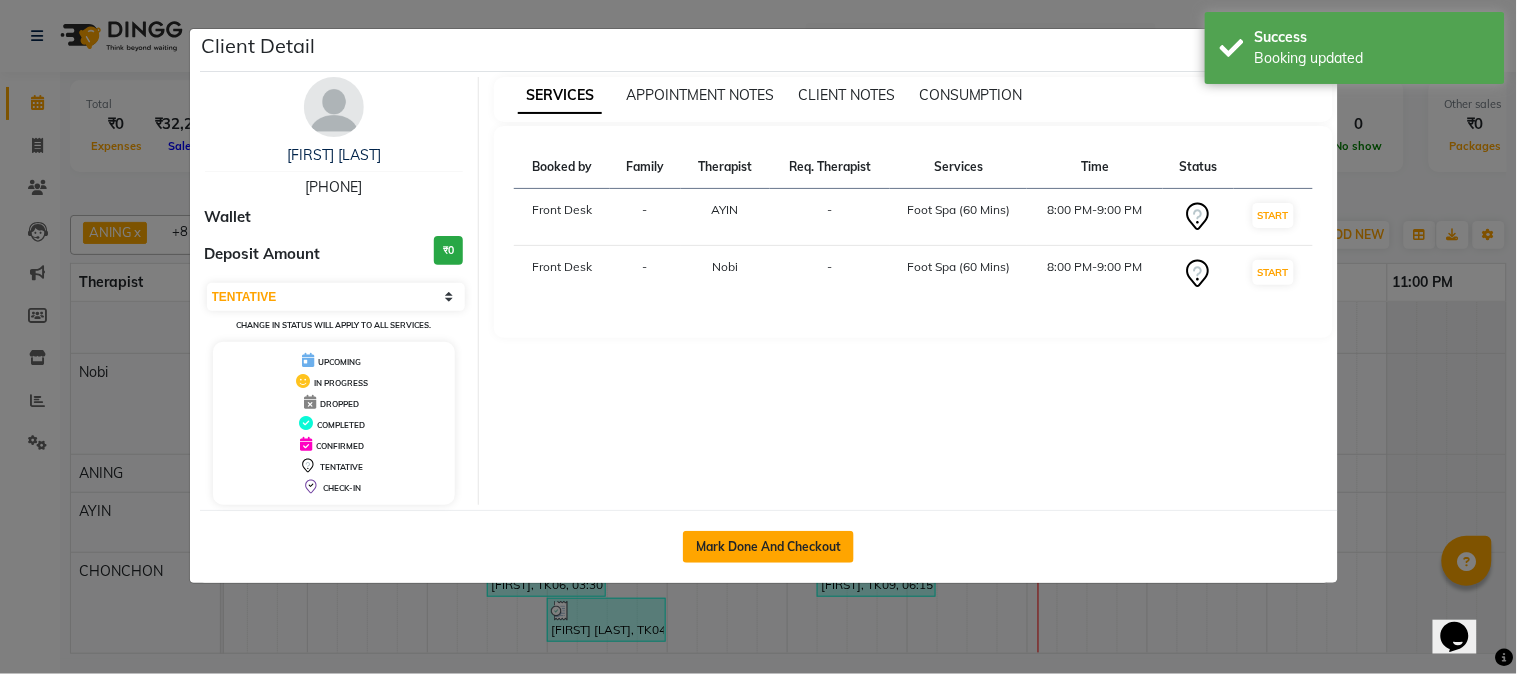 click on "Mark Done And Checkout" 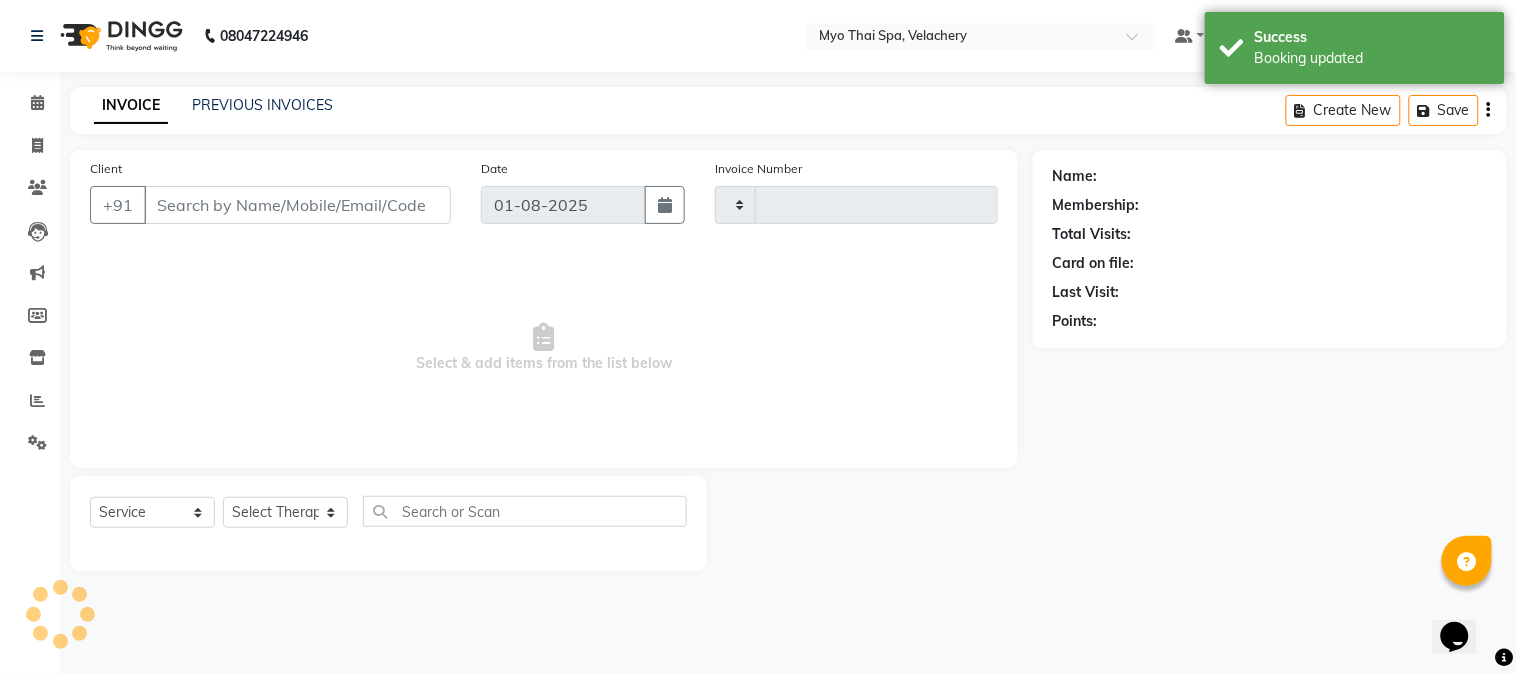 type on "1269" 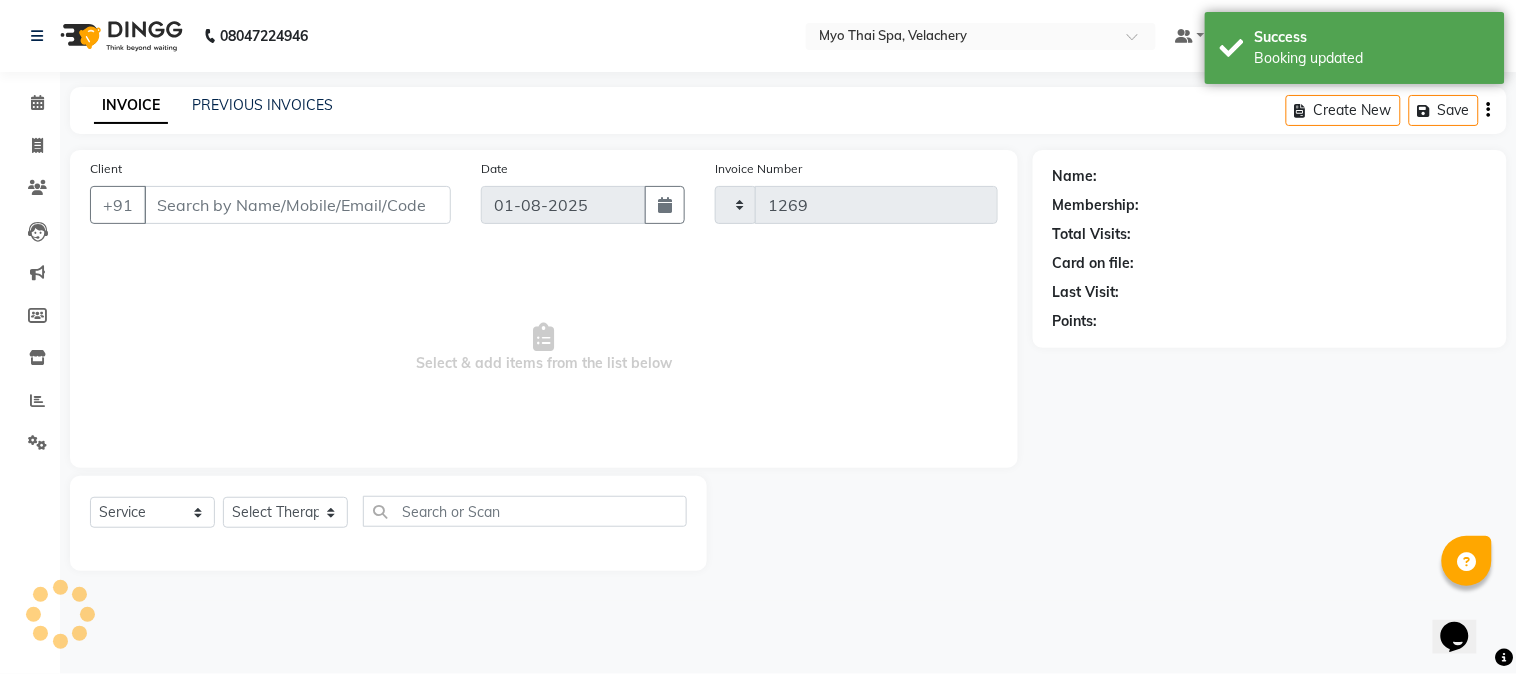 select on "5554" 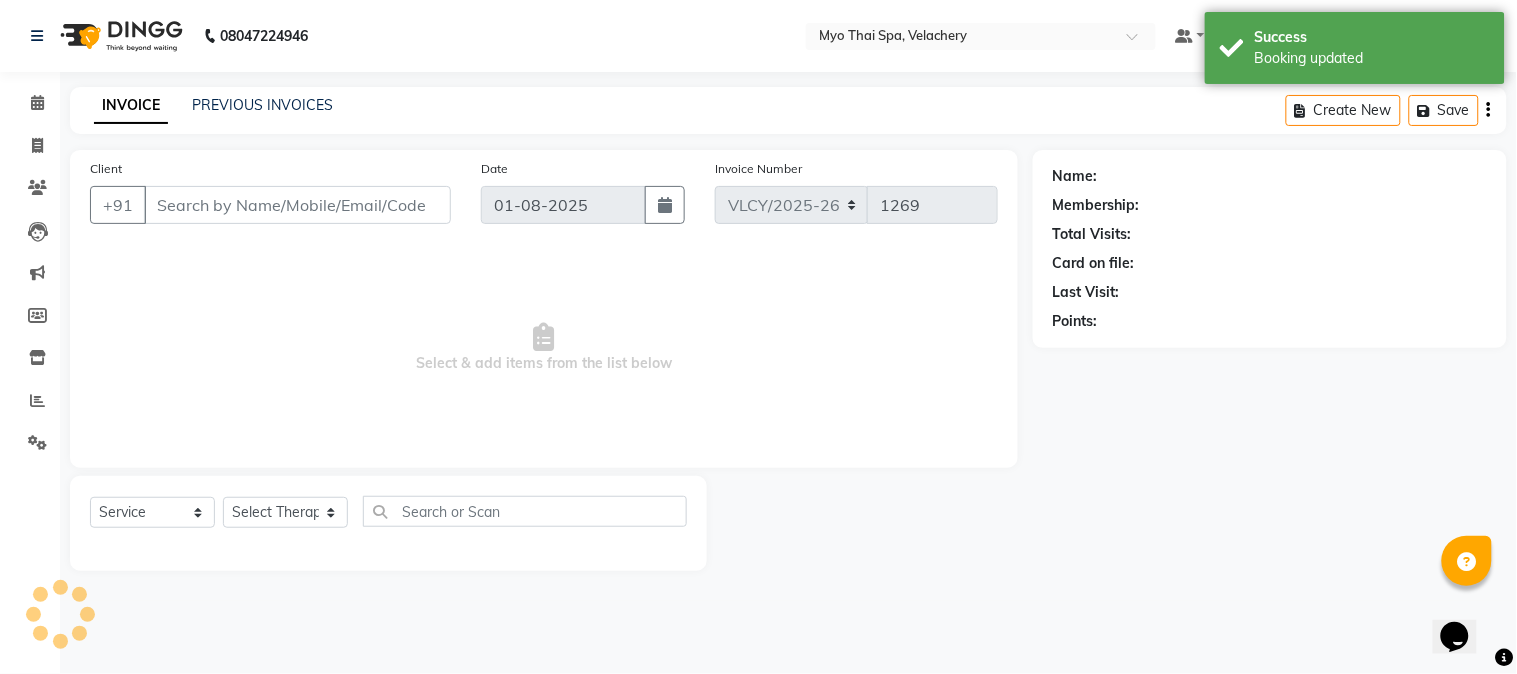 type on "[PHONE]" 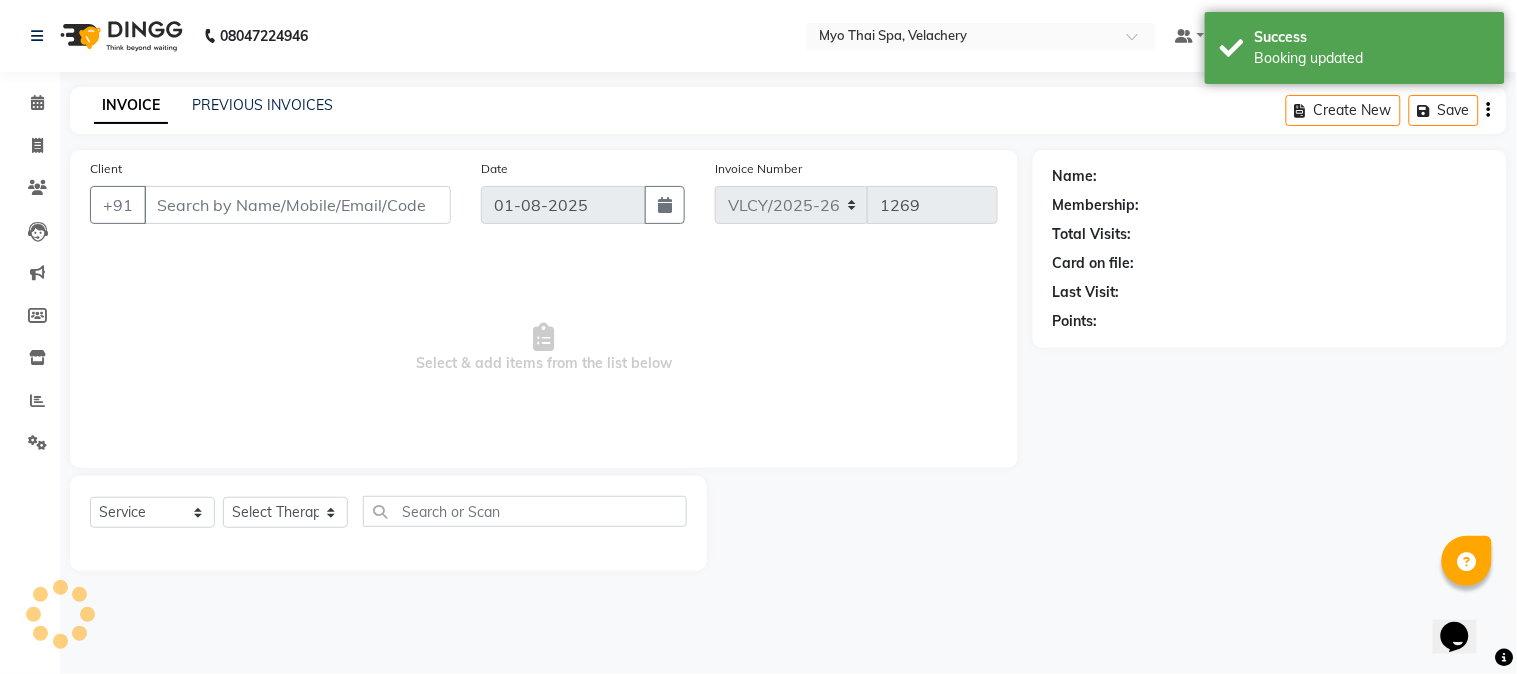 select on "84844" 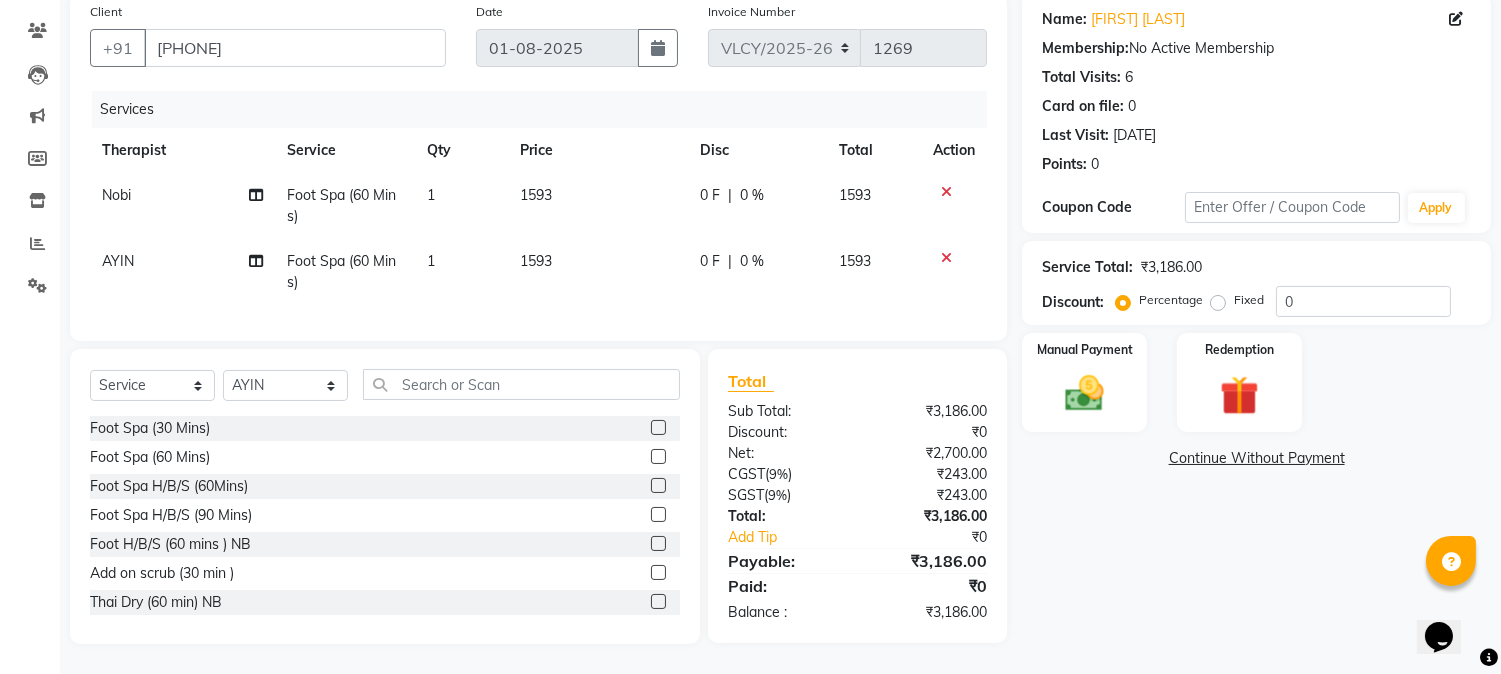 click on "Fixed" 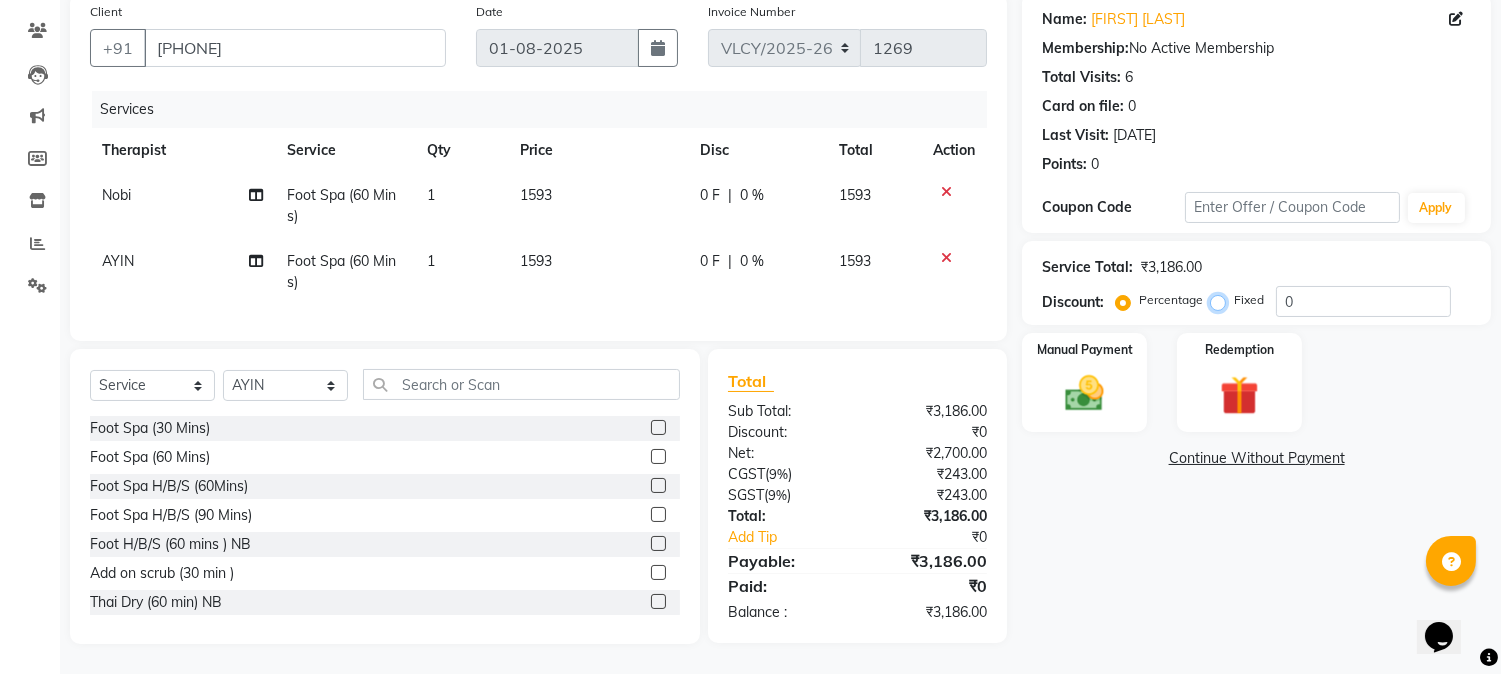 click on "Fixed" at bounding box center [1222, 300] 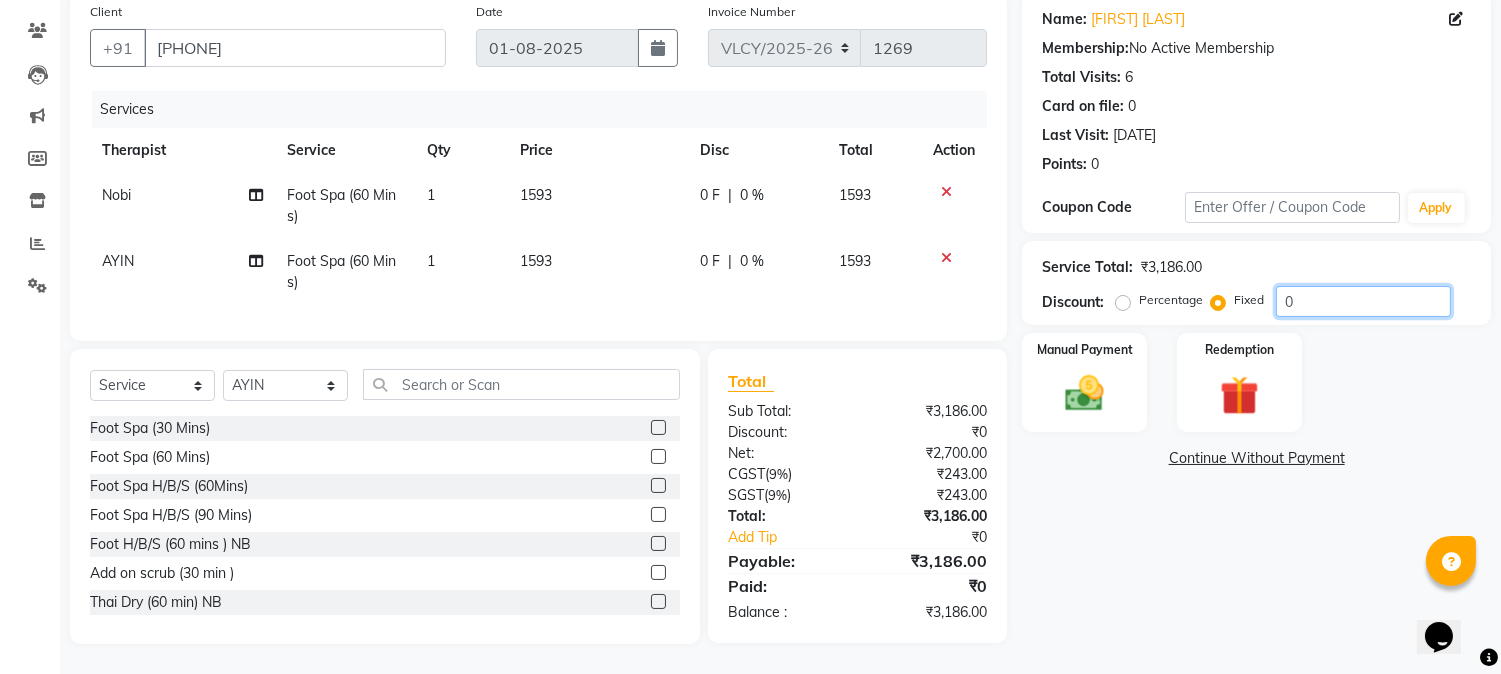 click on "0" 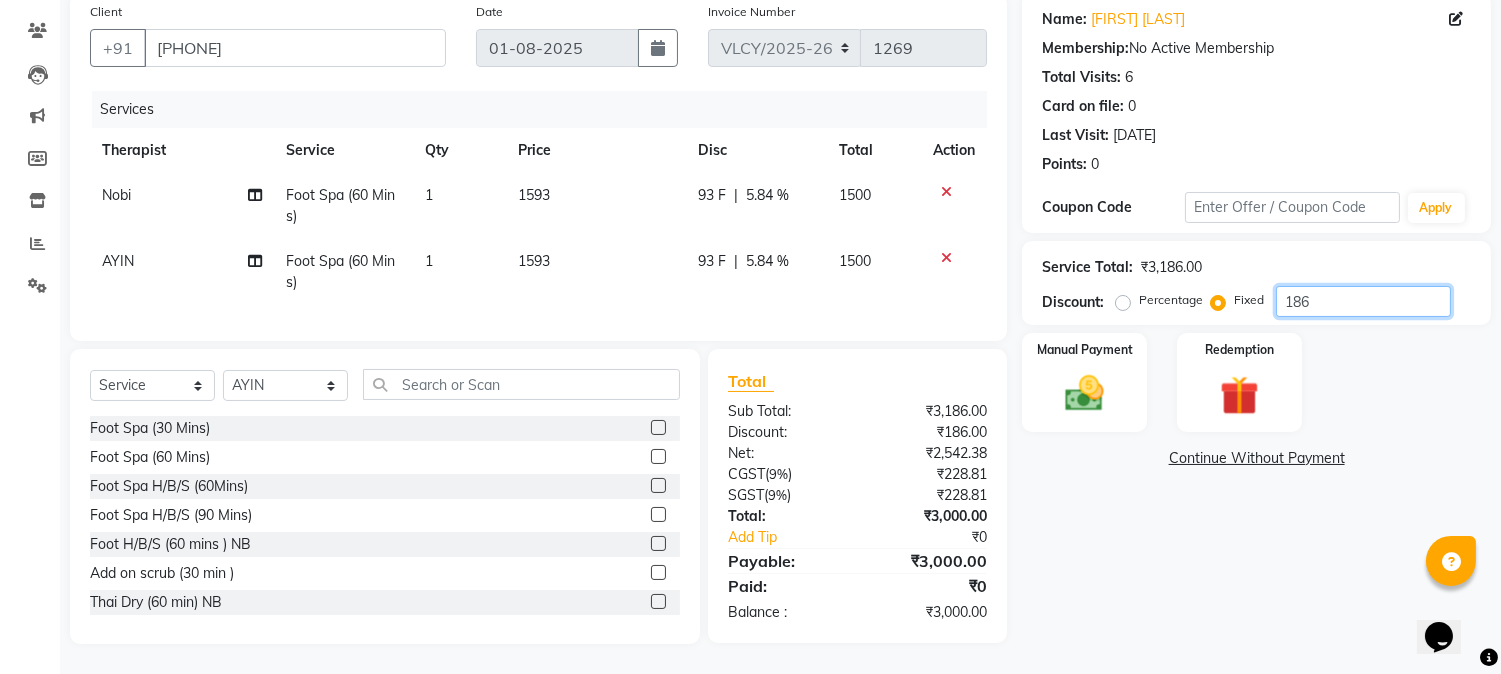 click on "186" 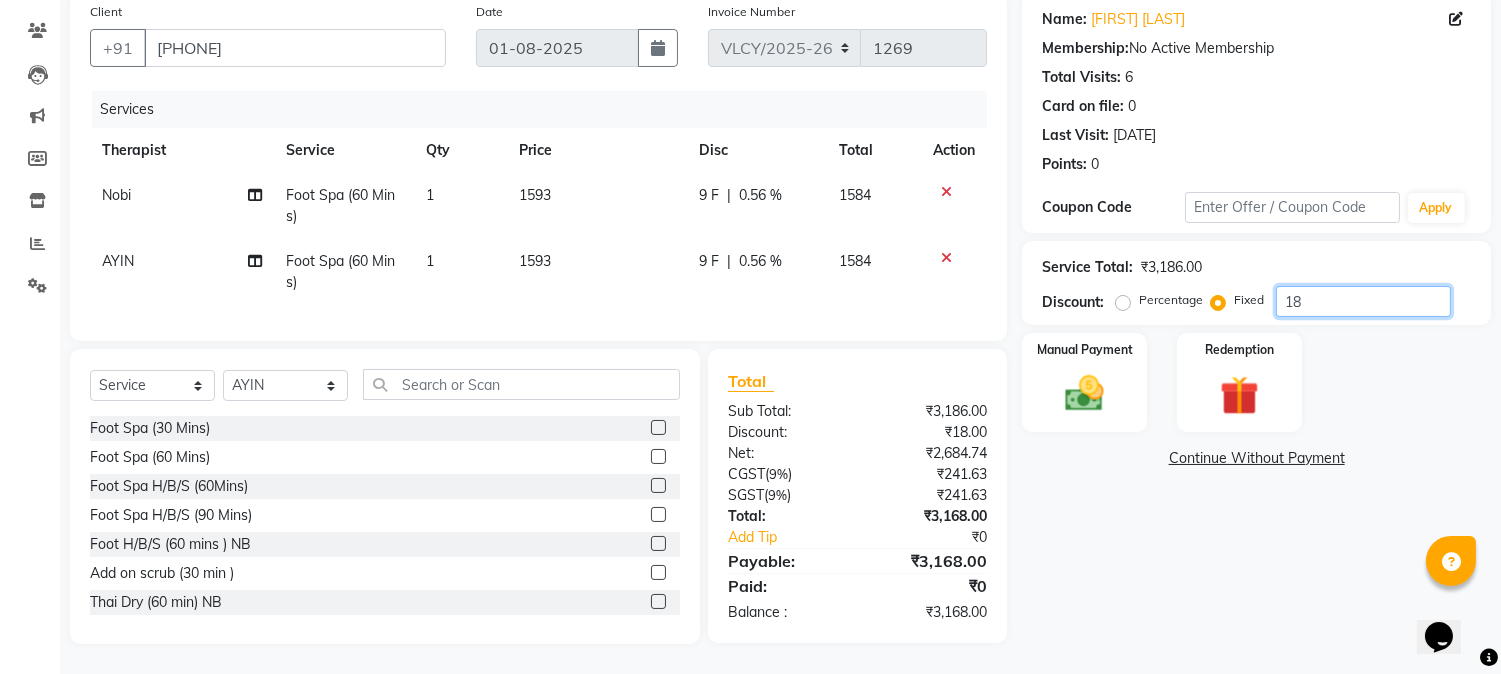 type on "1" 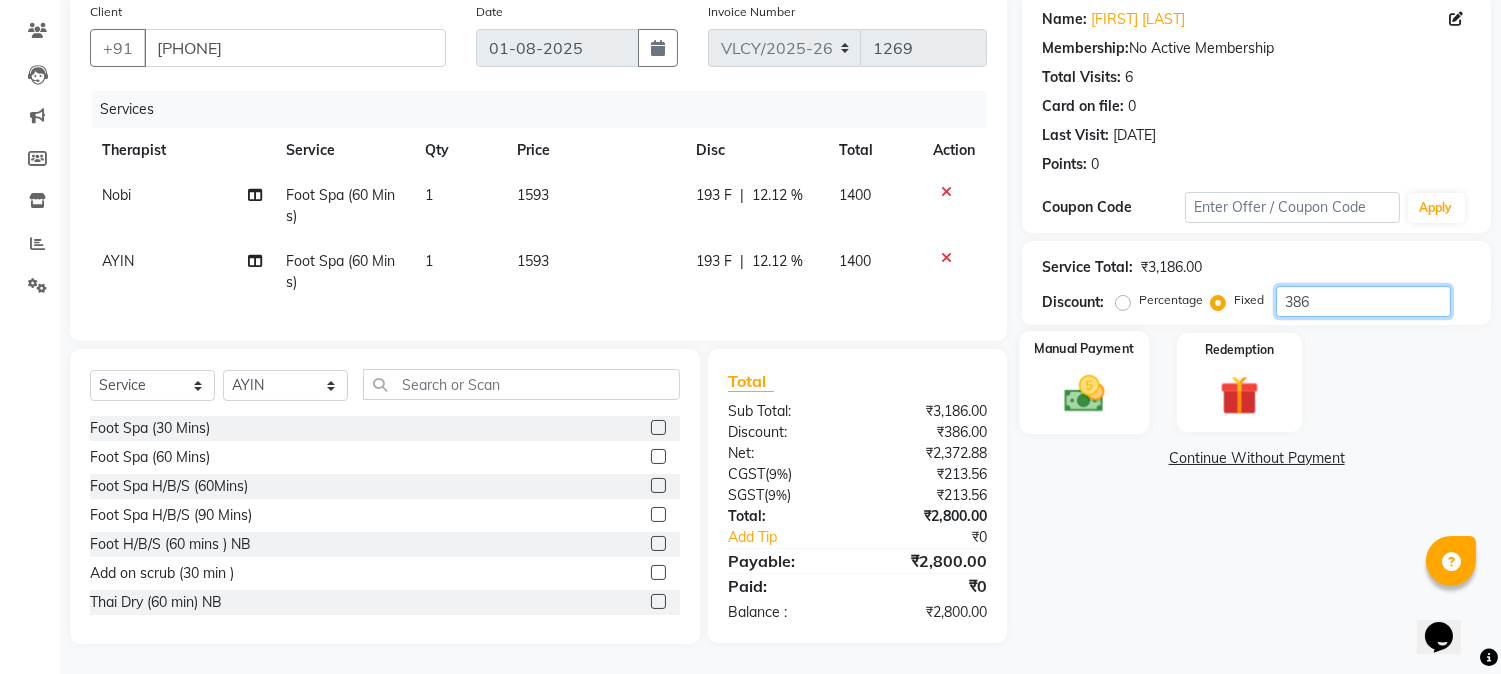 type on "386" 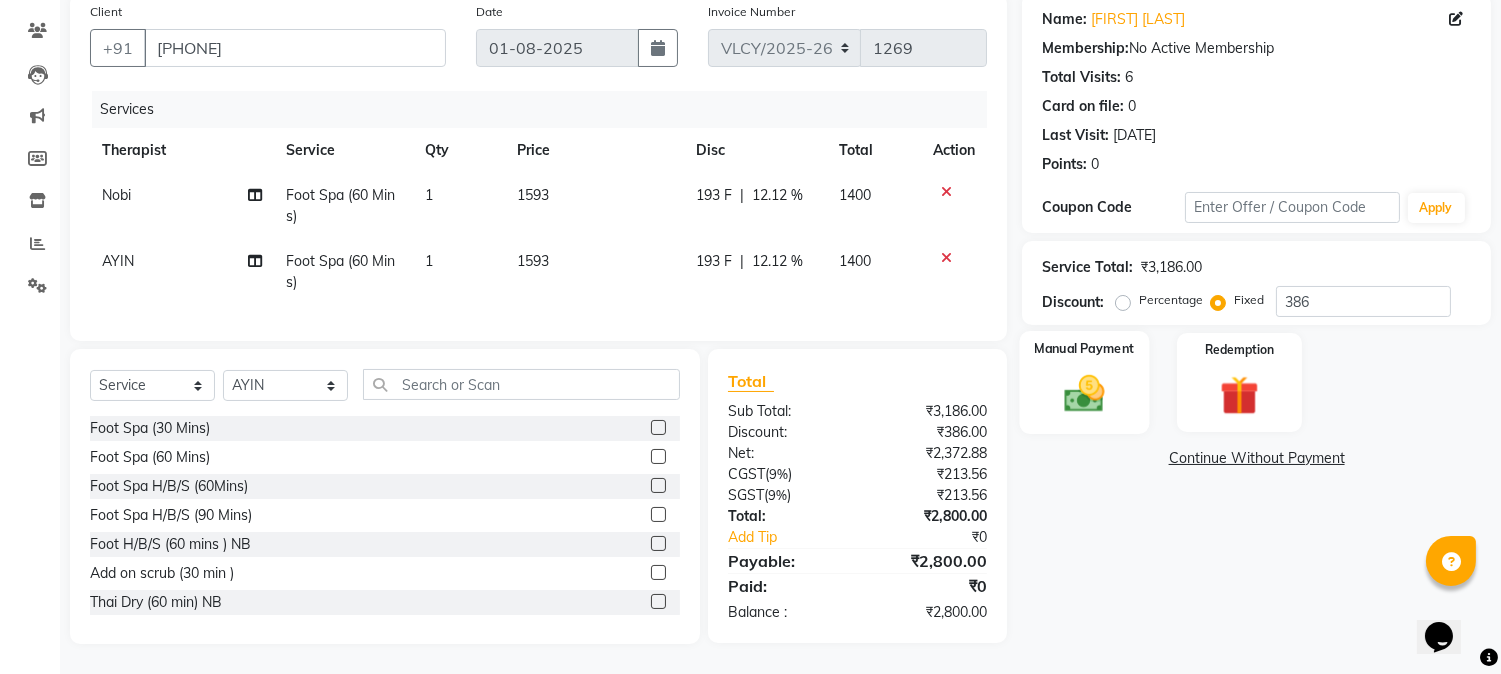 click 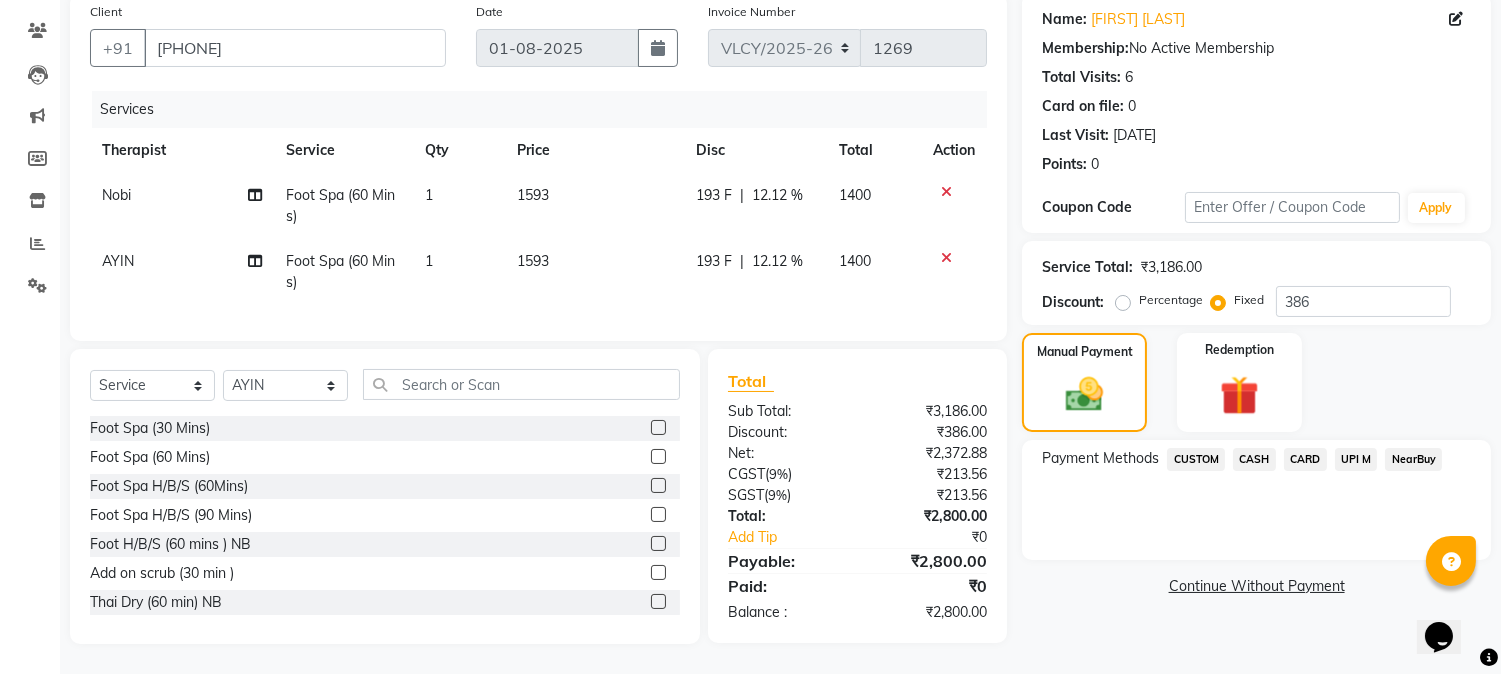 click on "CARD" 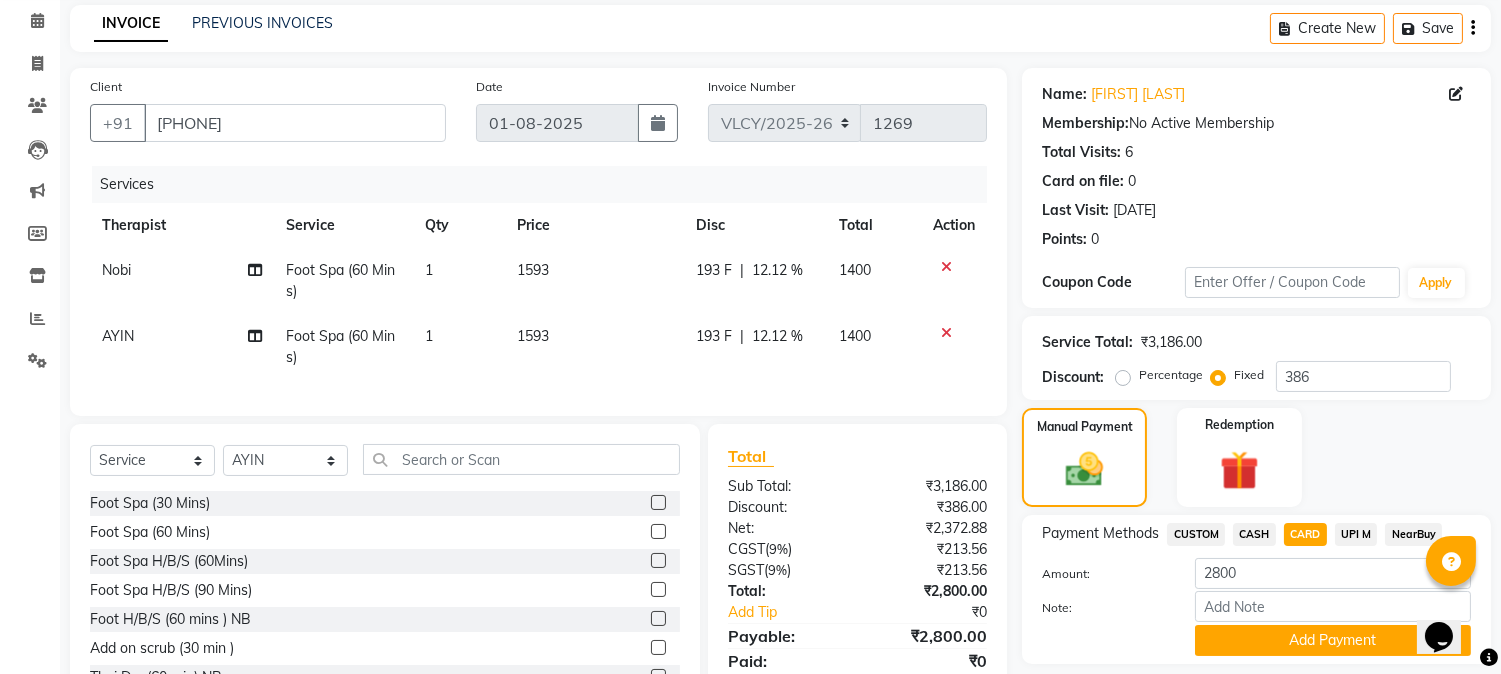 scroll, scrollTop: 173, scrollLeft: 0, axis: vertical 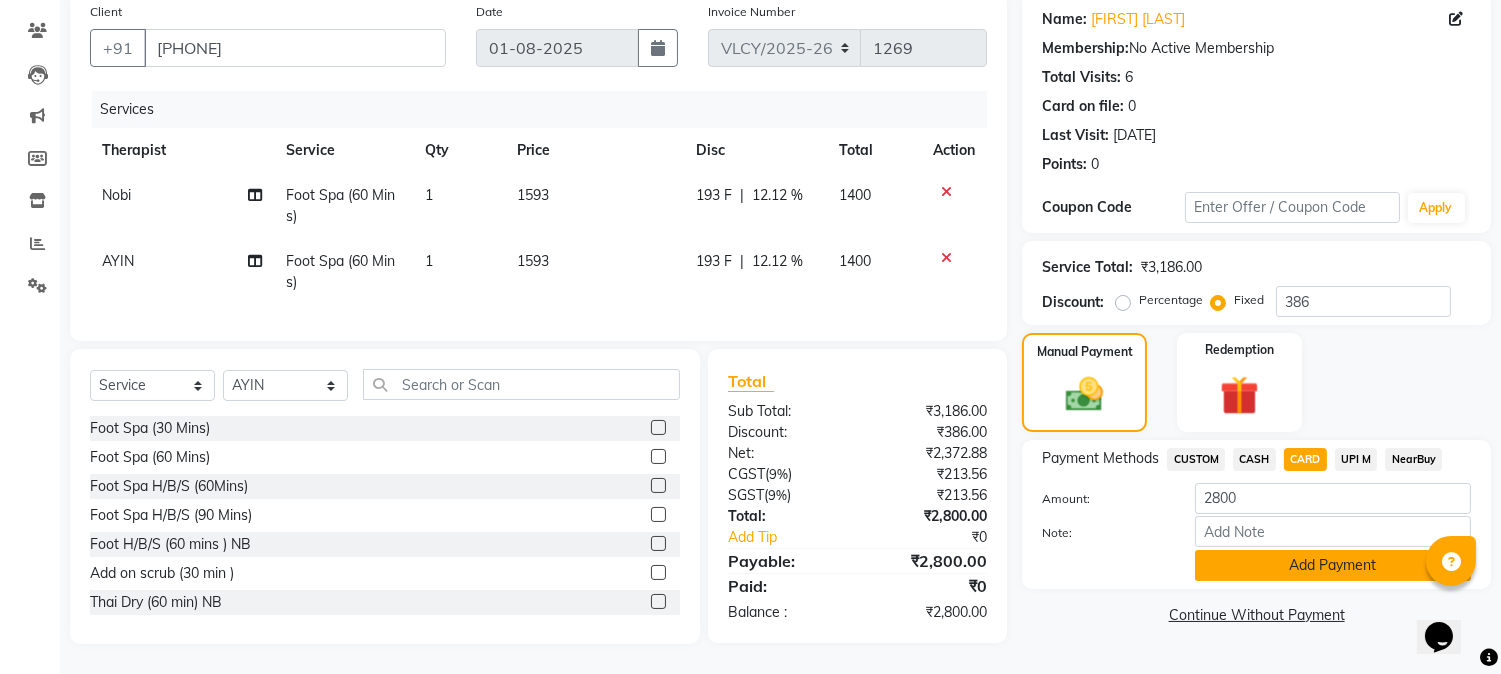 click on "Add Payment" 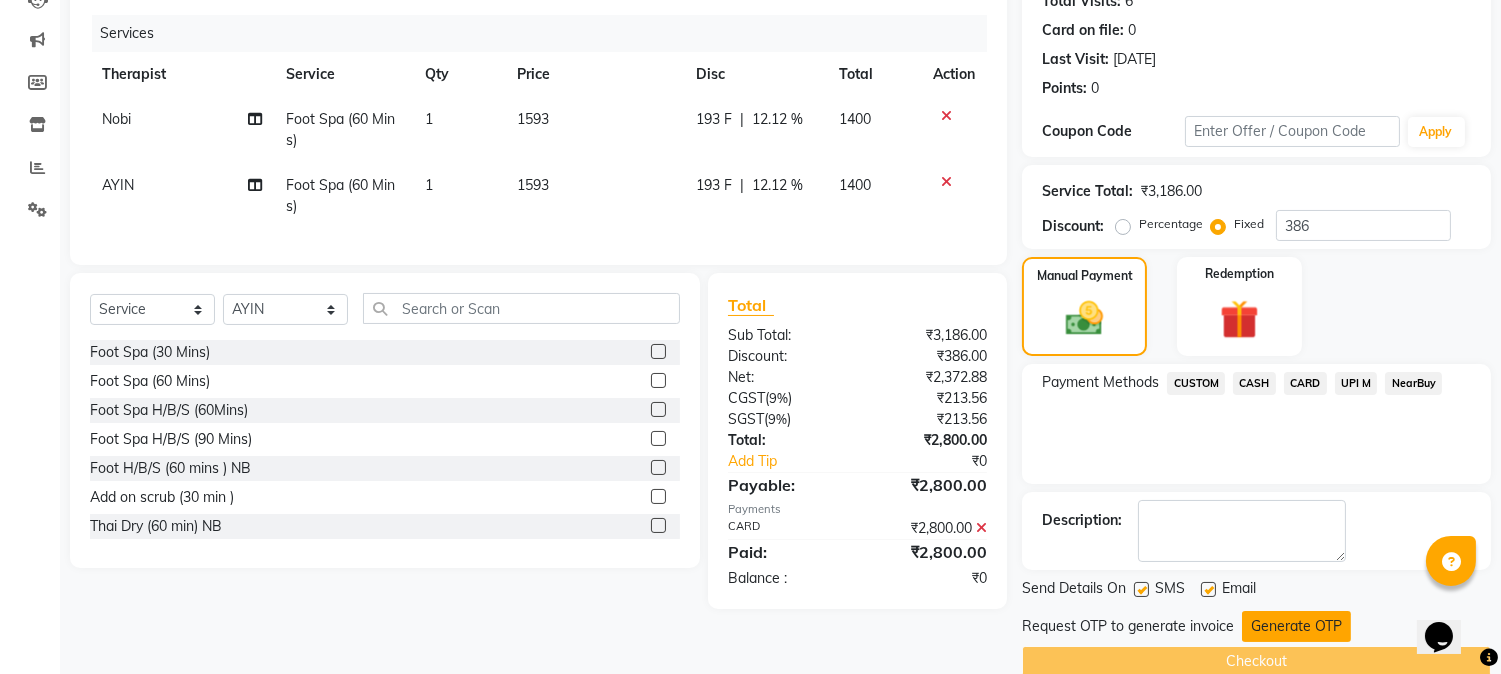 scroll, scrollTop: 265, scrollLeft: 0, axis: vertical 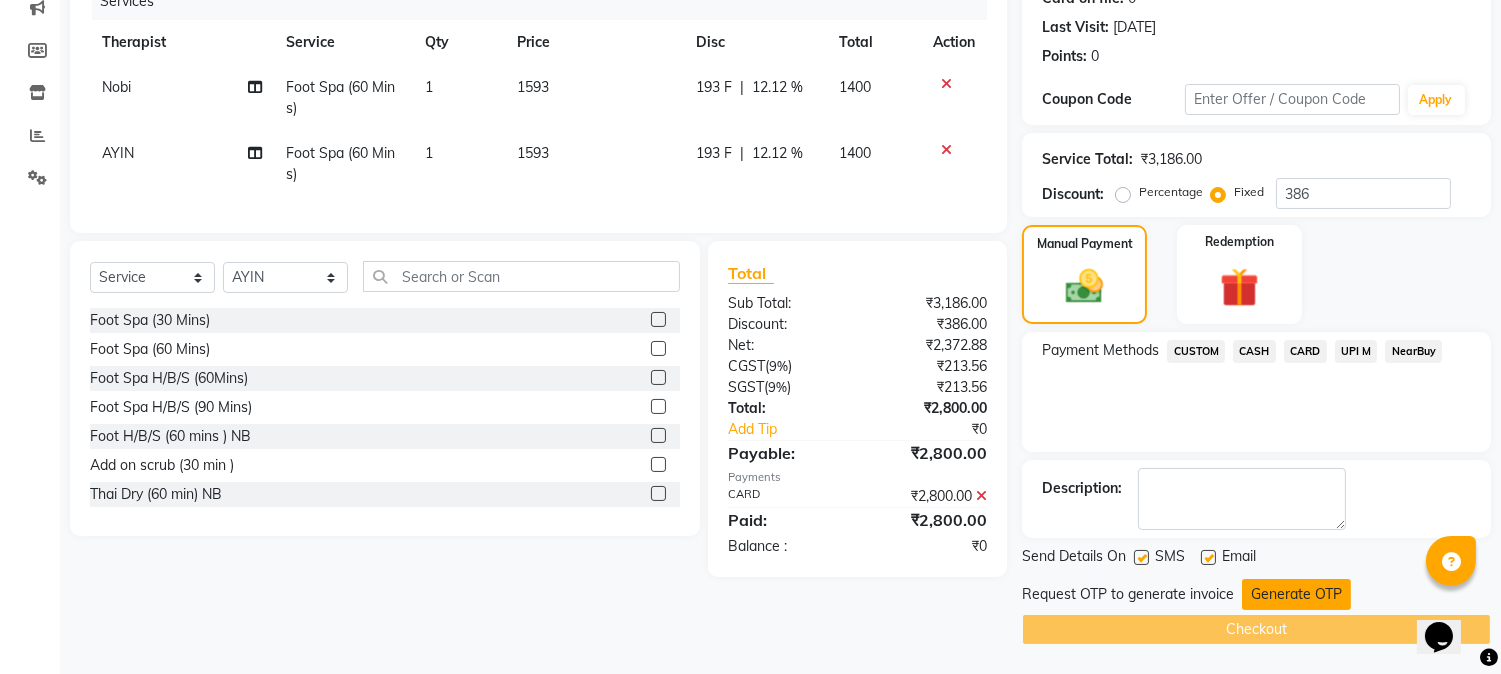 click on "Generate OTP" 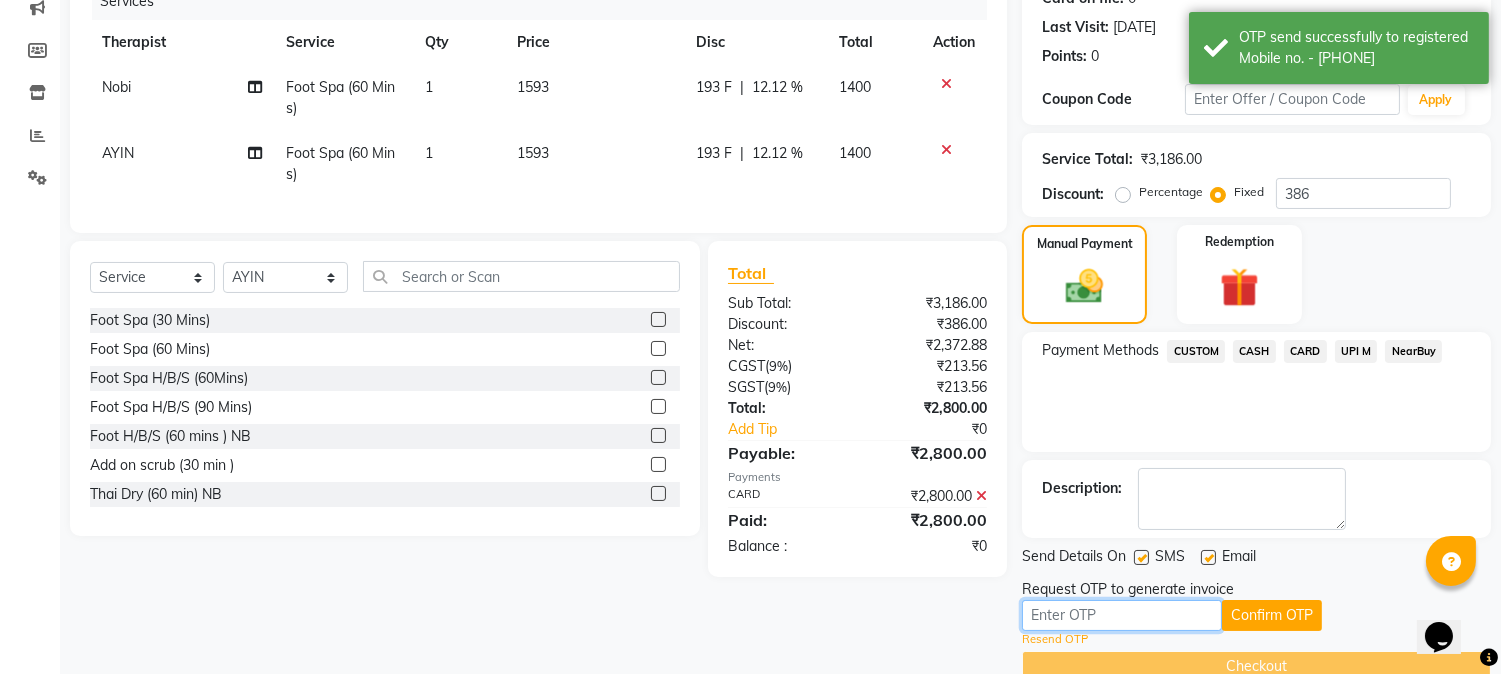 click at bounding box center (1122, 615) 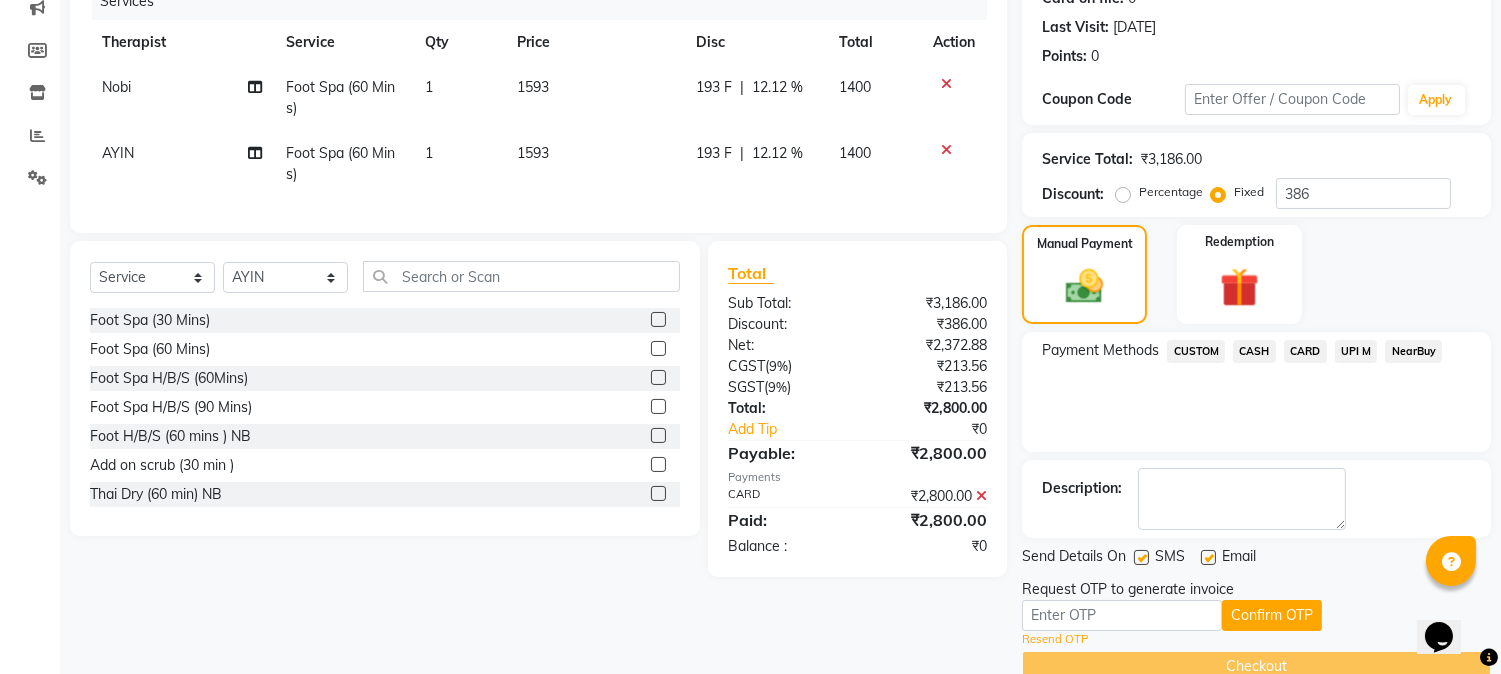 click on "Nobi" 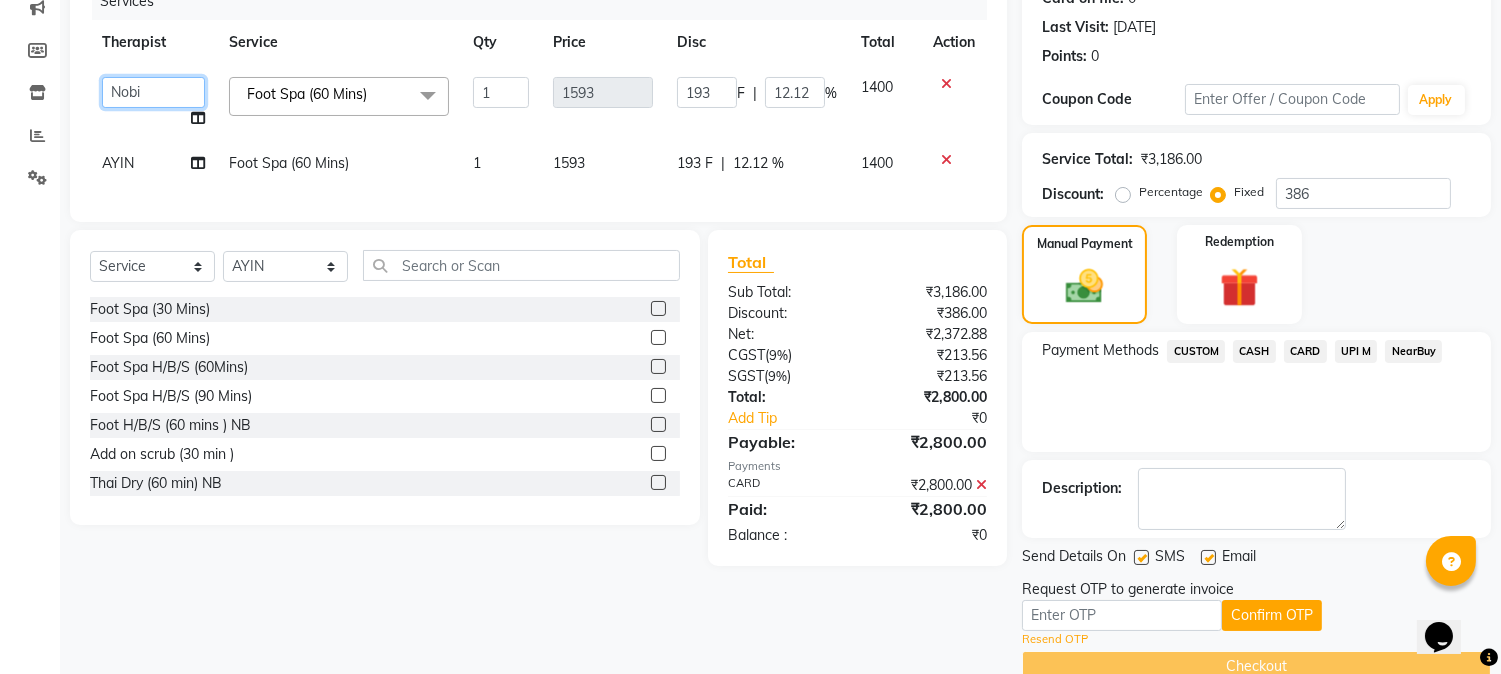 click on "[FIRST] [FIRST] [FIRST] [FIRST] [FIRST] Front Desk [FIRST] [FIRST] [FIRST] [FIRST]" 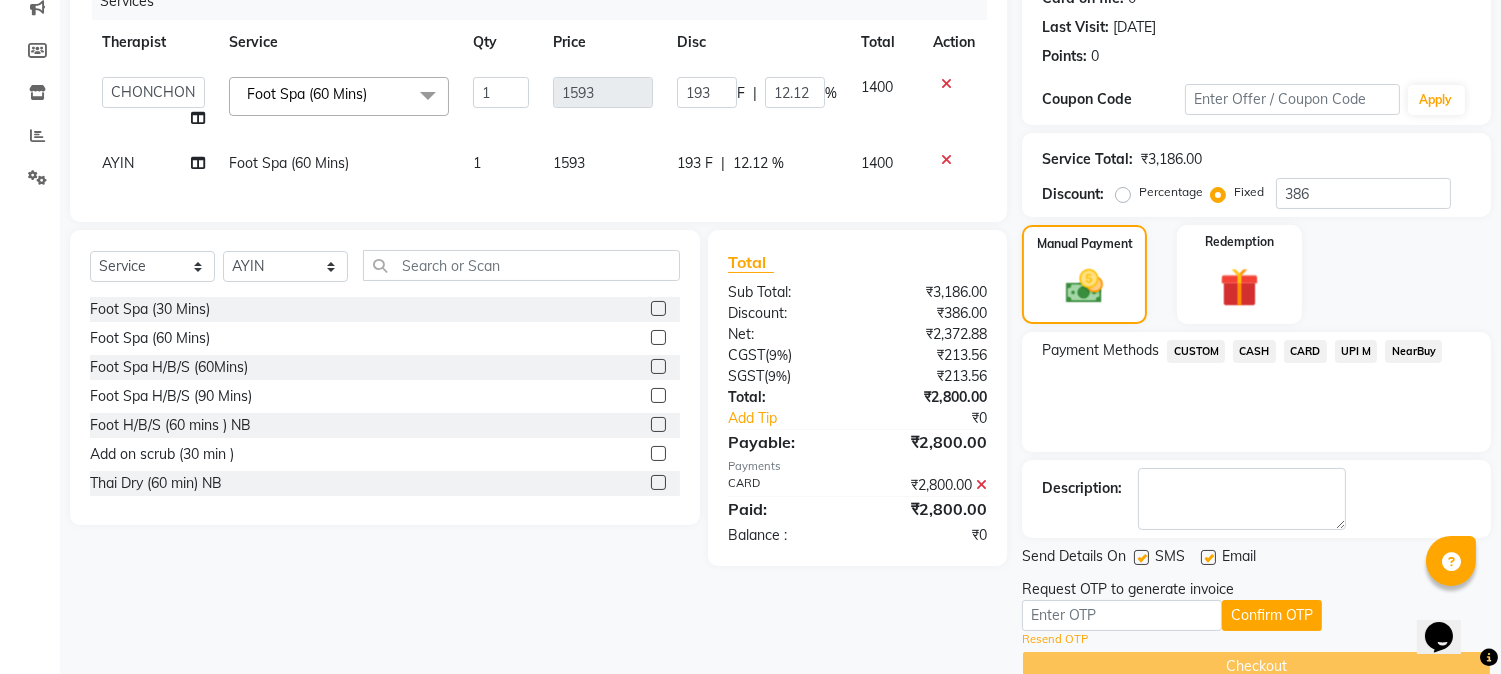 select on "84845" 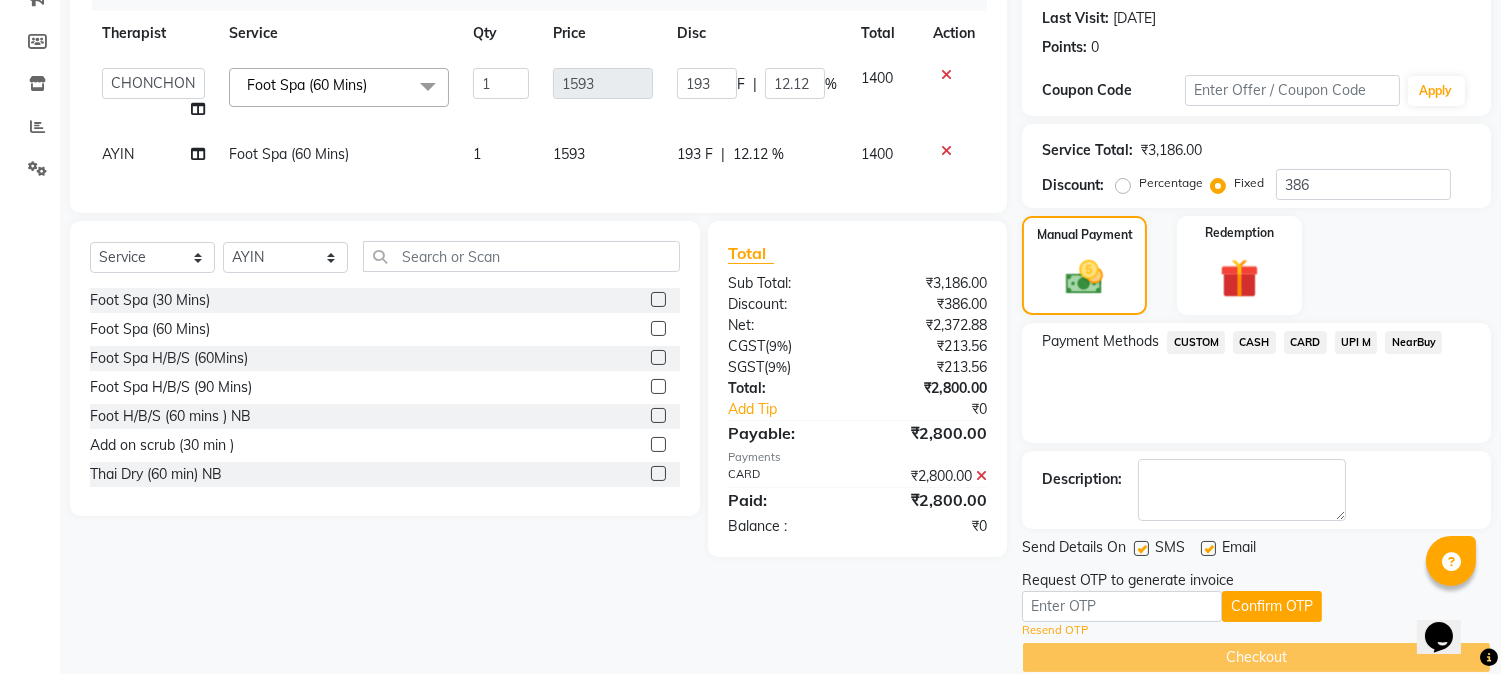 scroll, scrollTop: 303, scrollLeft: 0, axis: vertical 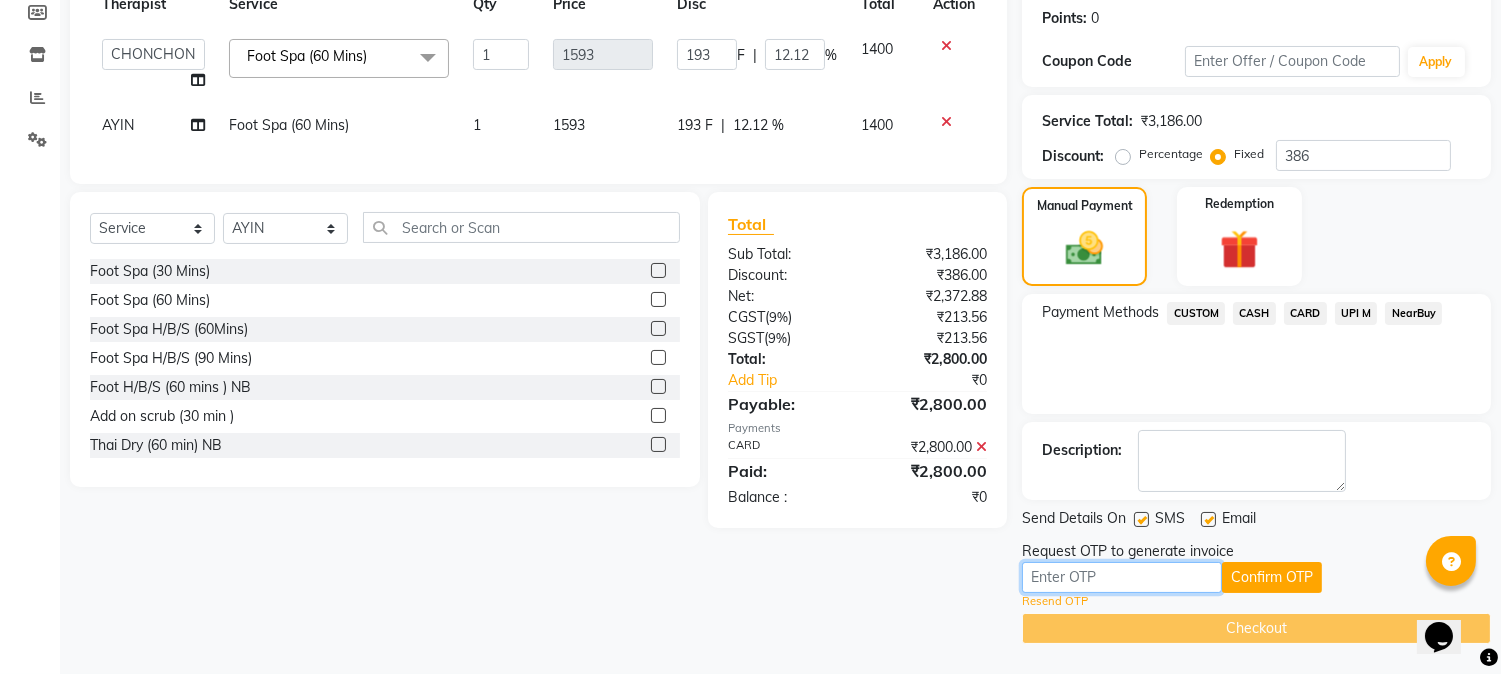 click at bounding box center [1122, 577] 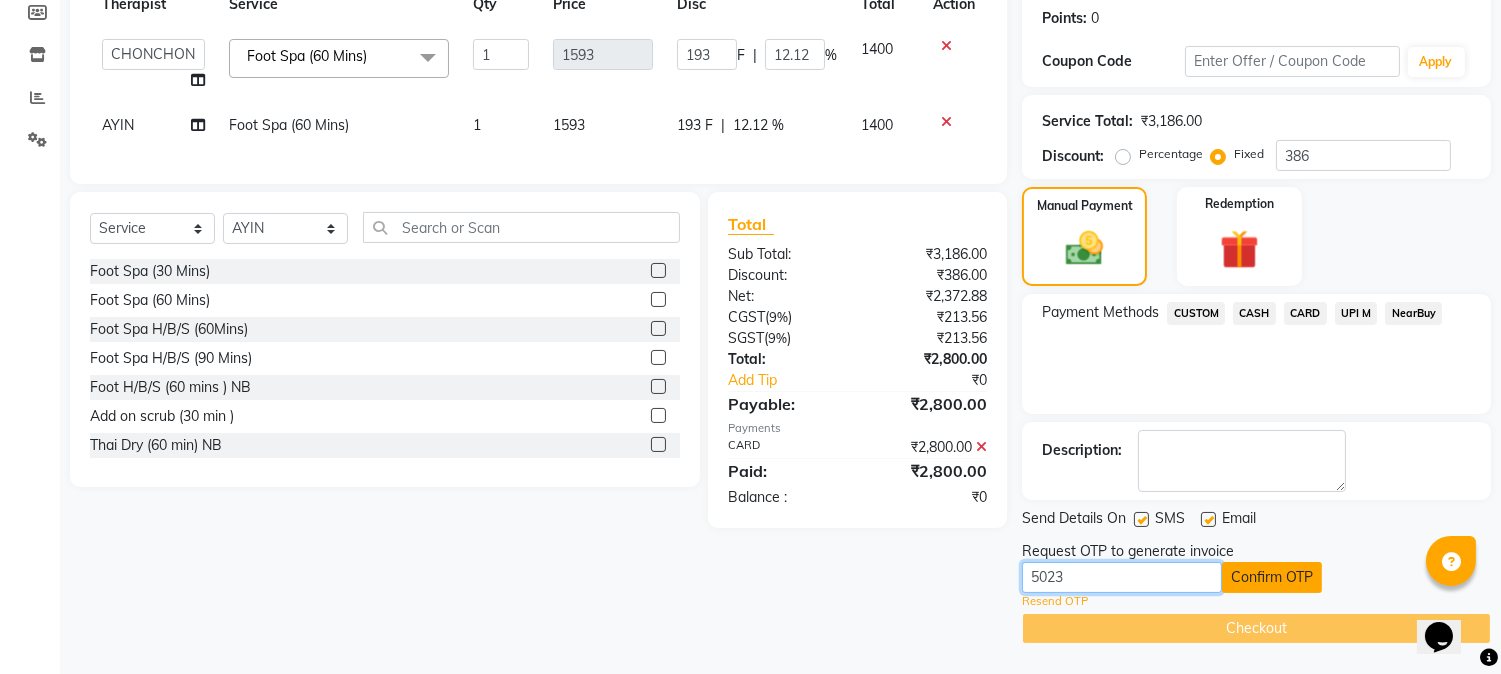 type on "5023" 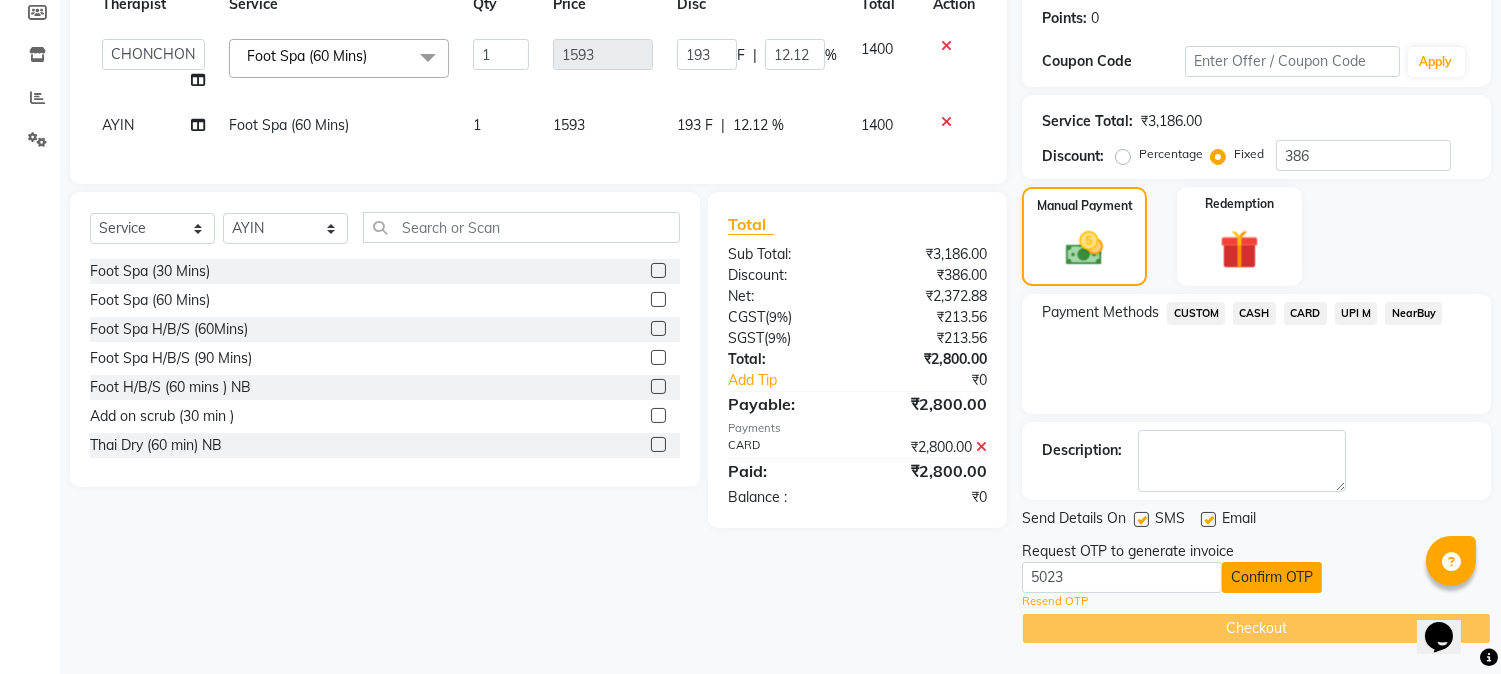 click on "Confirm OTP" 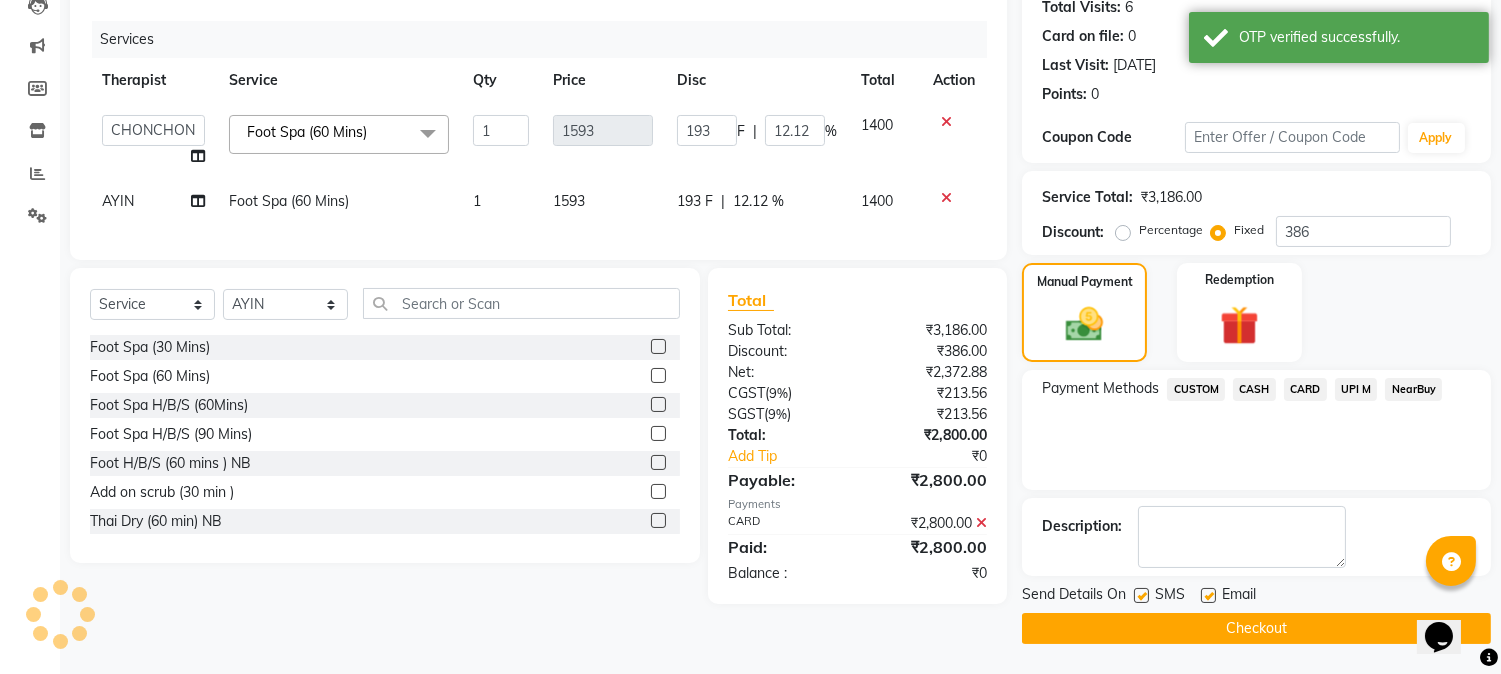 scroll, scrollTop: 225, scrollLeft: 0, axis: vertical 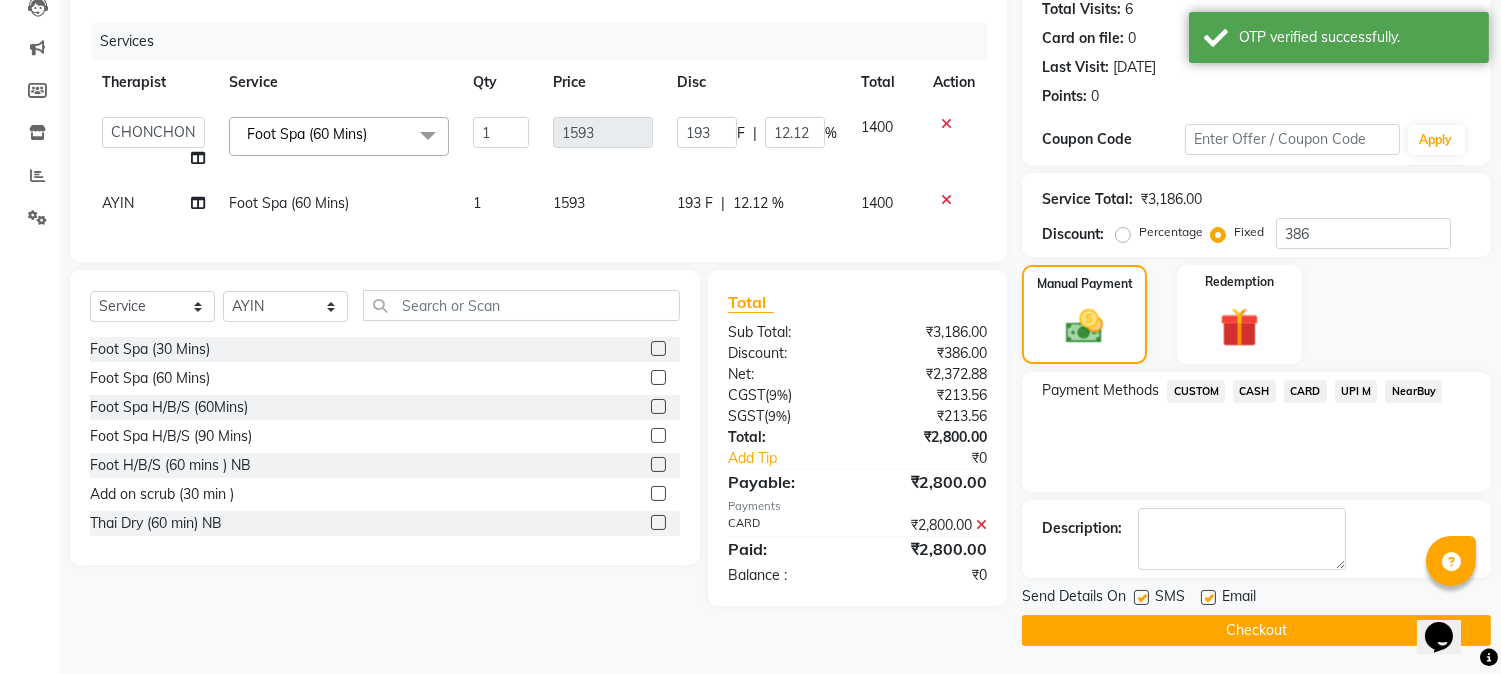 click on "Checkout" 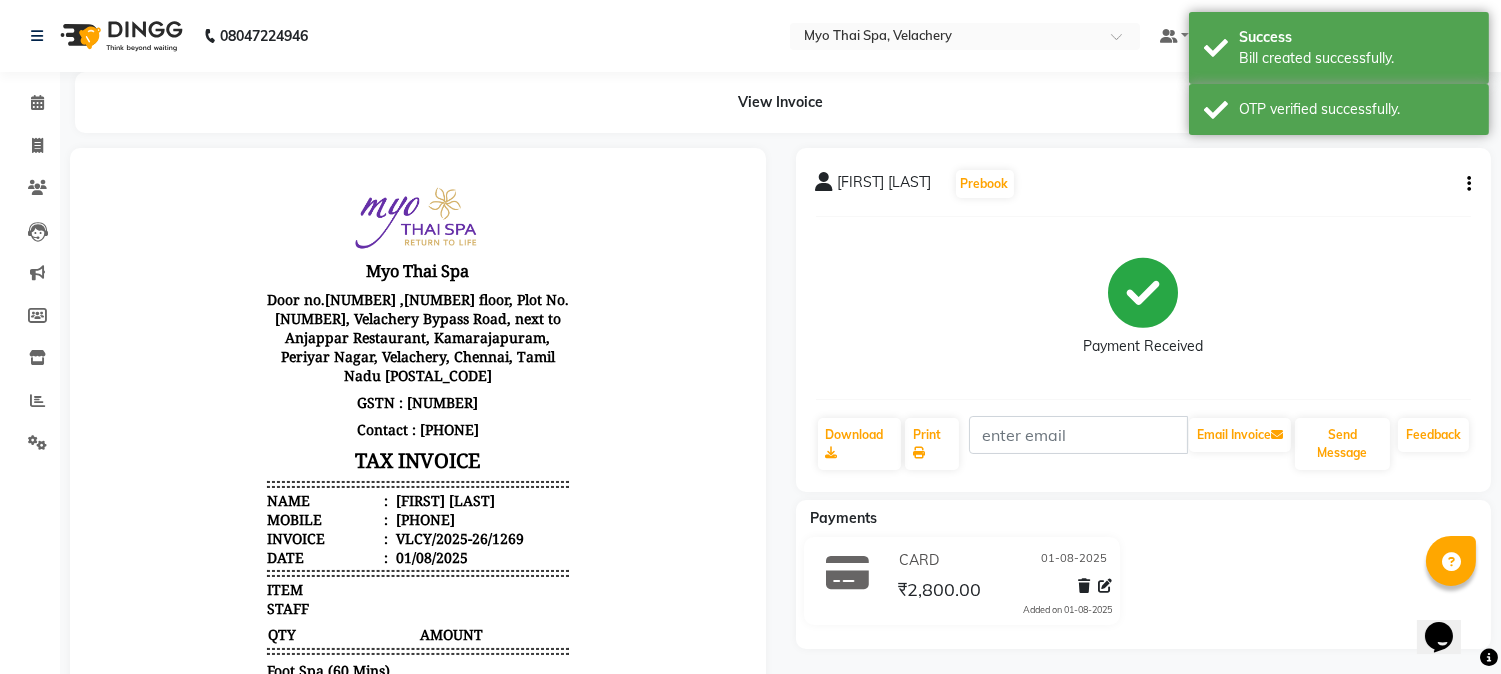 scroll, scrollTop: 0, scrollLeft: 0, axis: both 